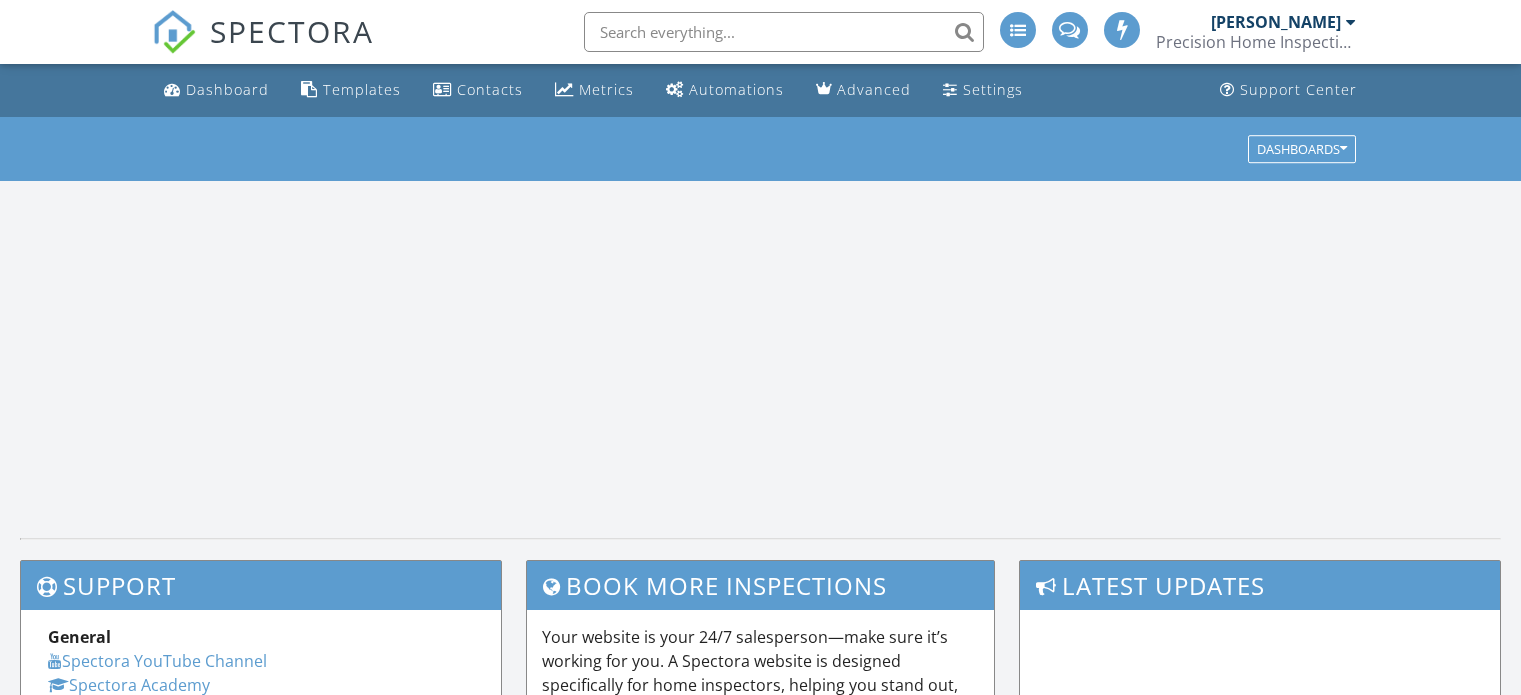 scroll, scrollTop: 0, scrollLeft: 0, axis: both 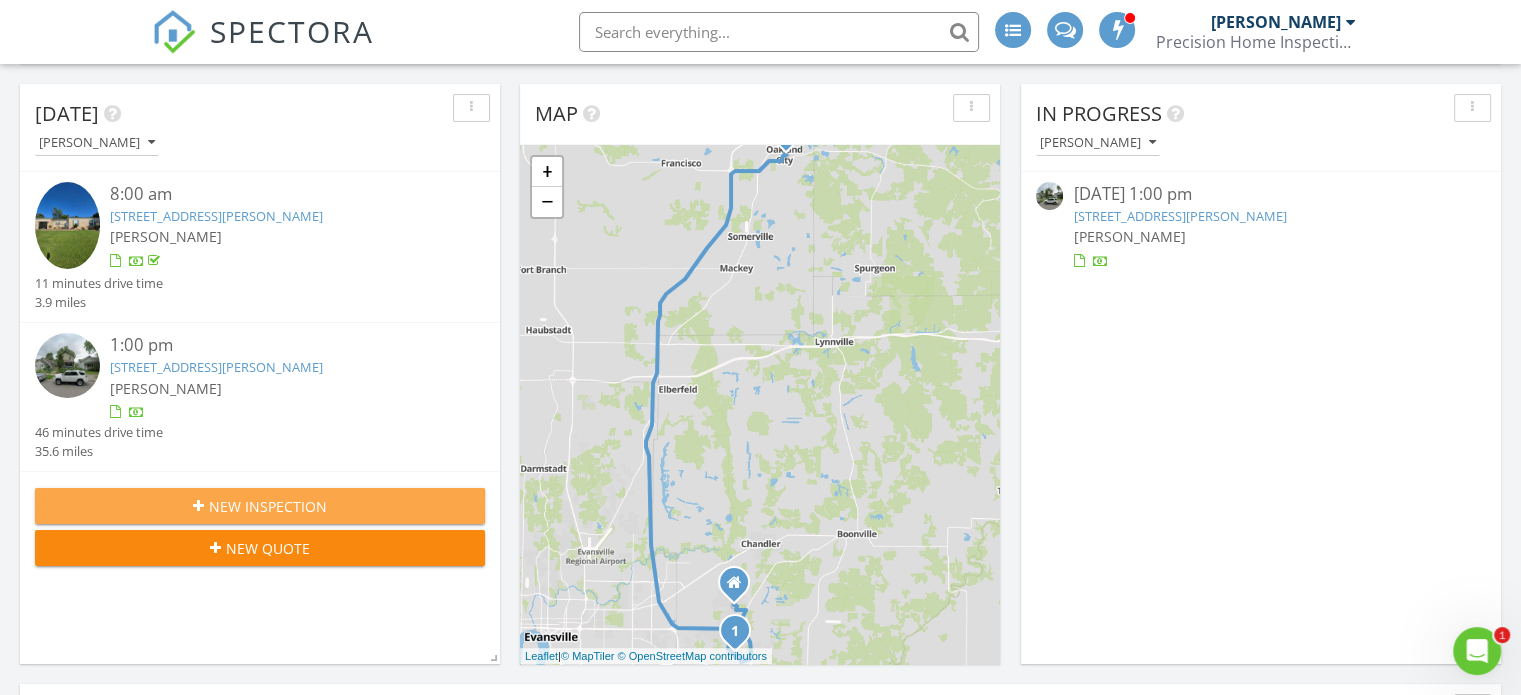 click on "New Inspection" at bounding box center [260, 506] 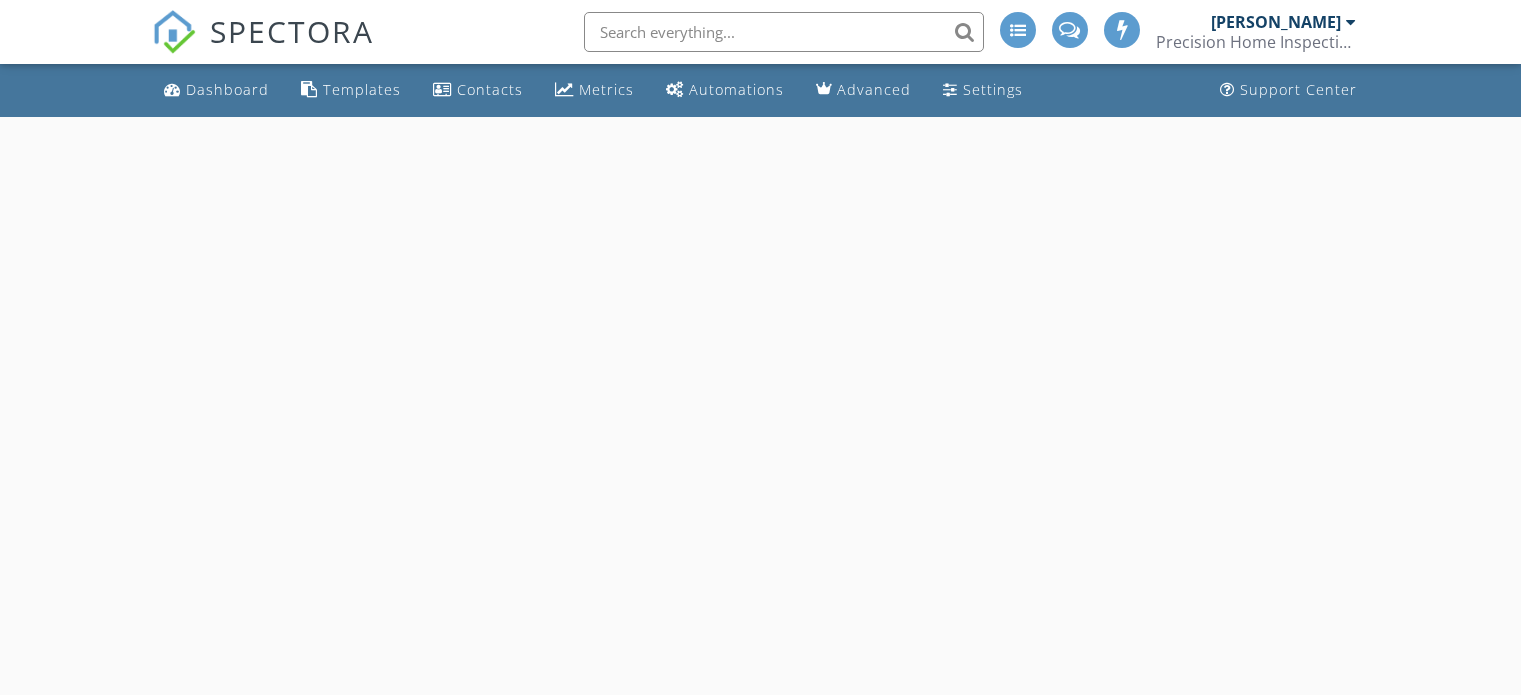 scroll, scrollTop: 0, scrollLeft: 0, axis: both 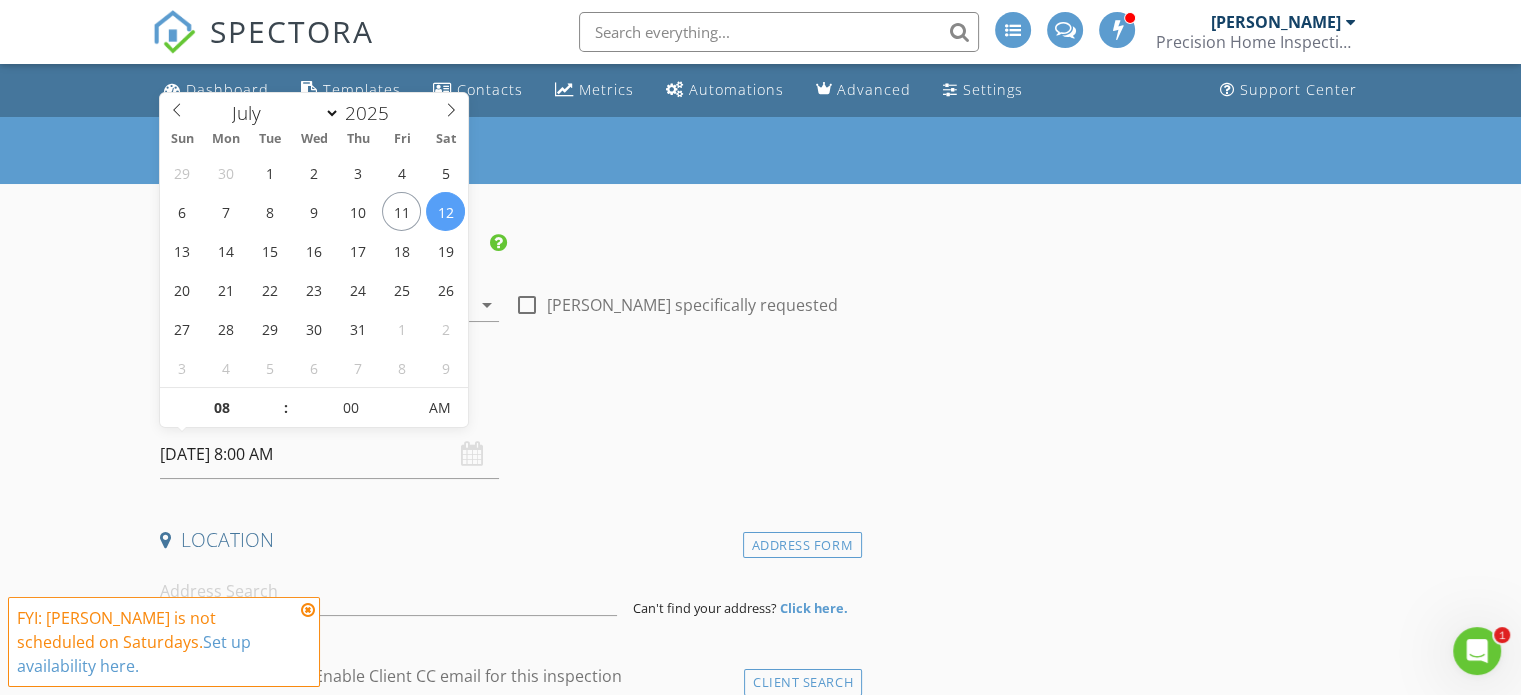 click on "[DATE] 8:00 AM" at bounding box center [329, 454] 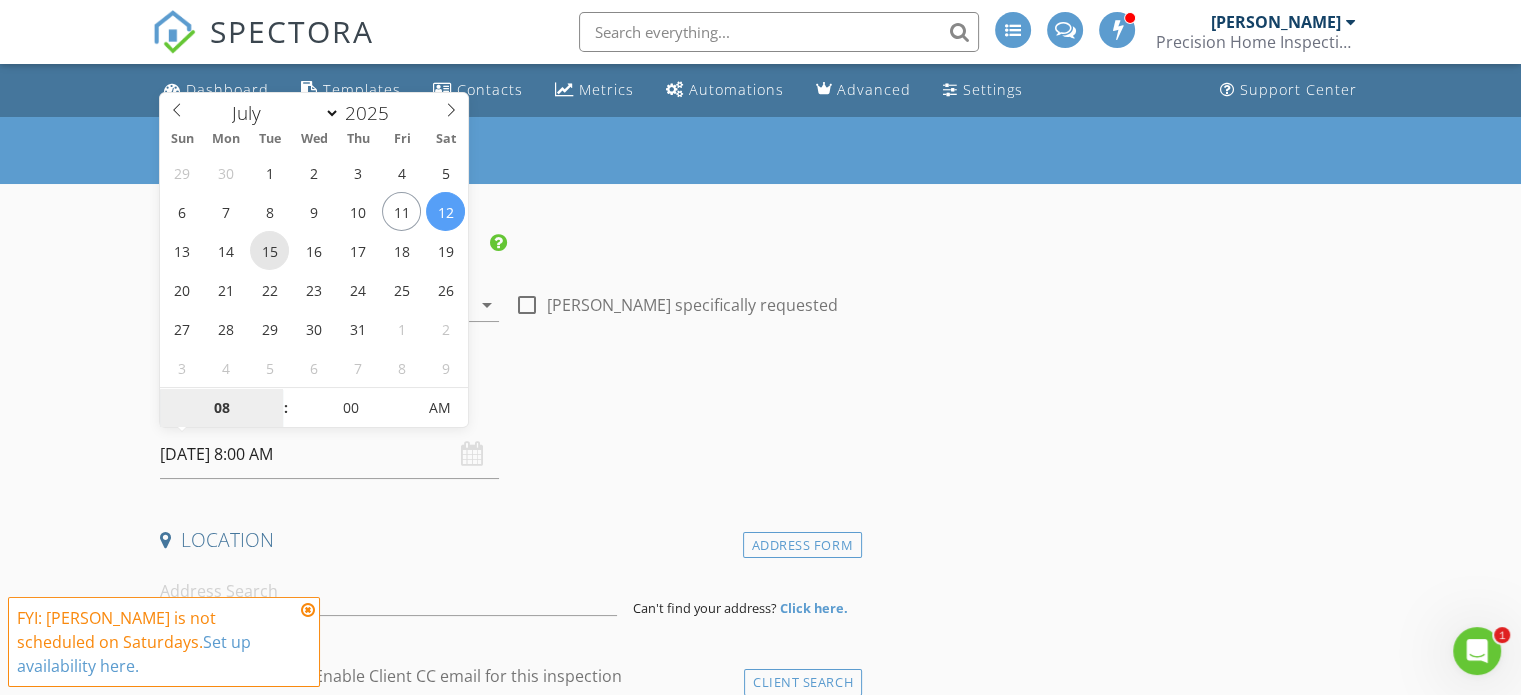 type on "07/15/2025 8:00 AM" 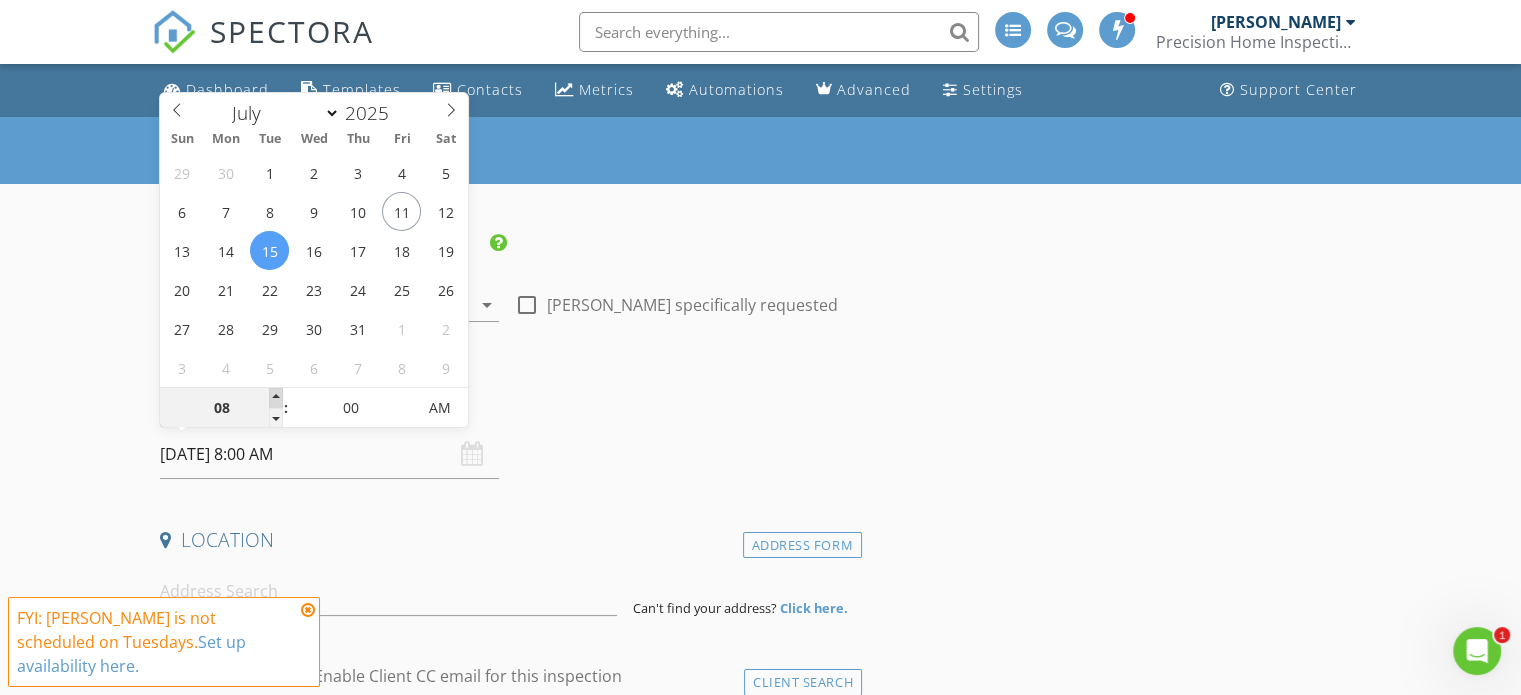 type on "09" 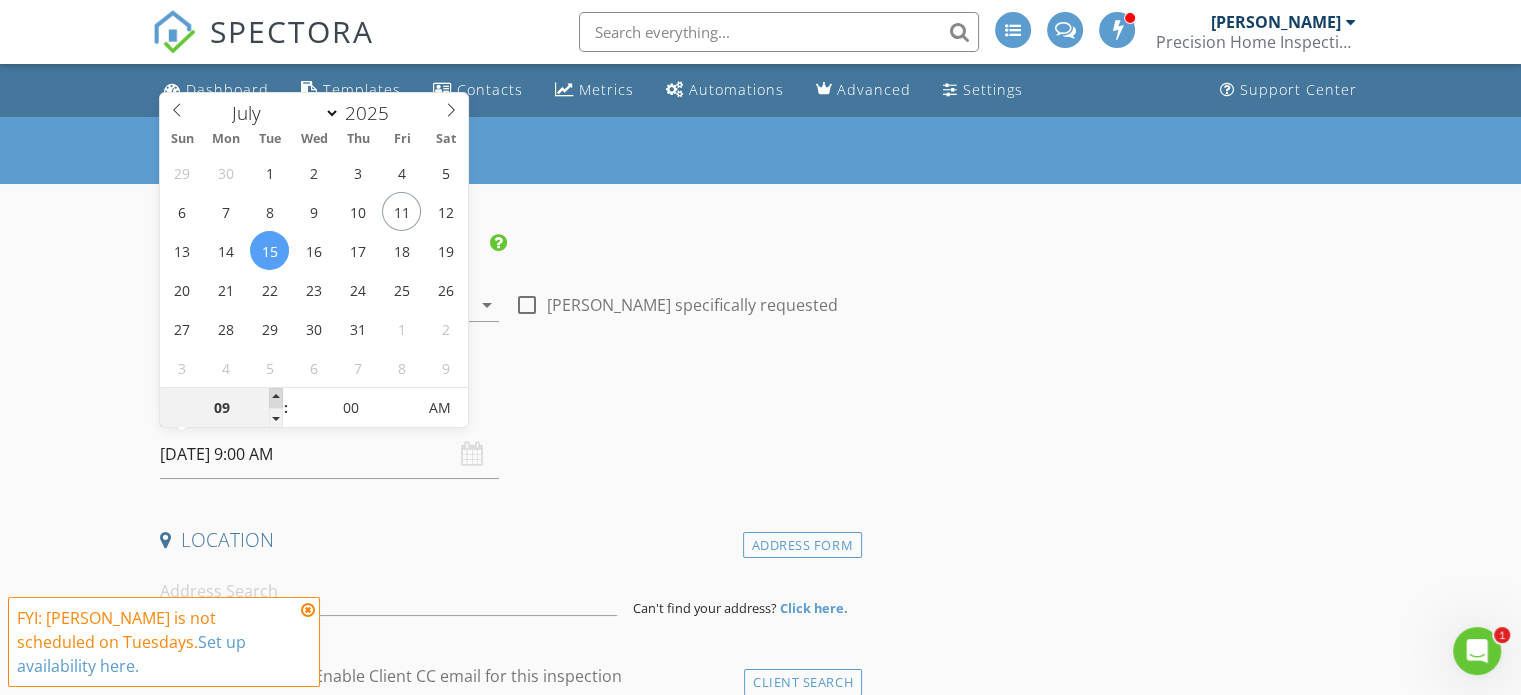 click at bounding box center (276, 398) 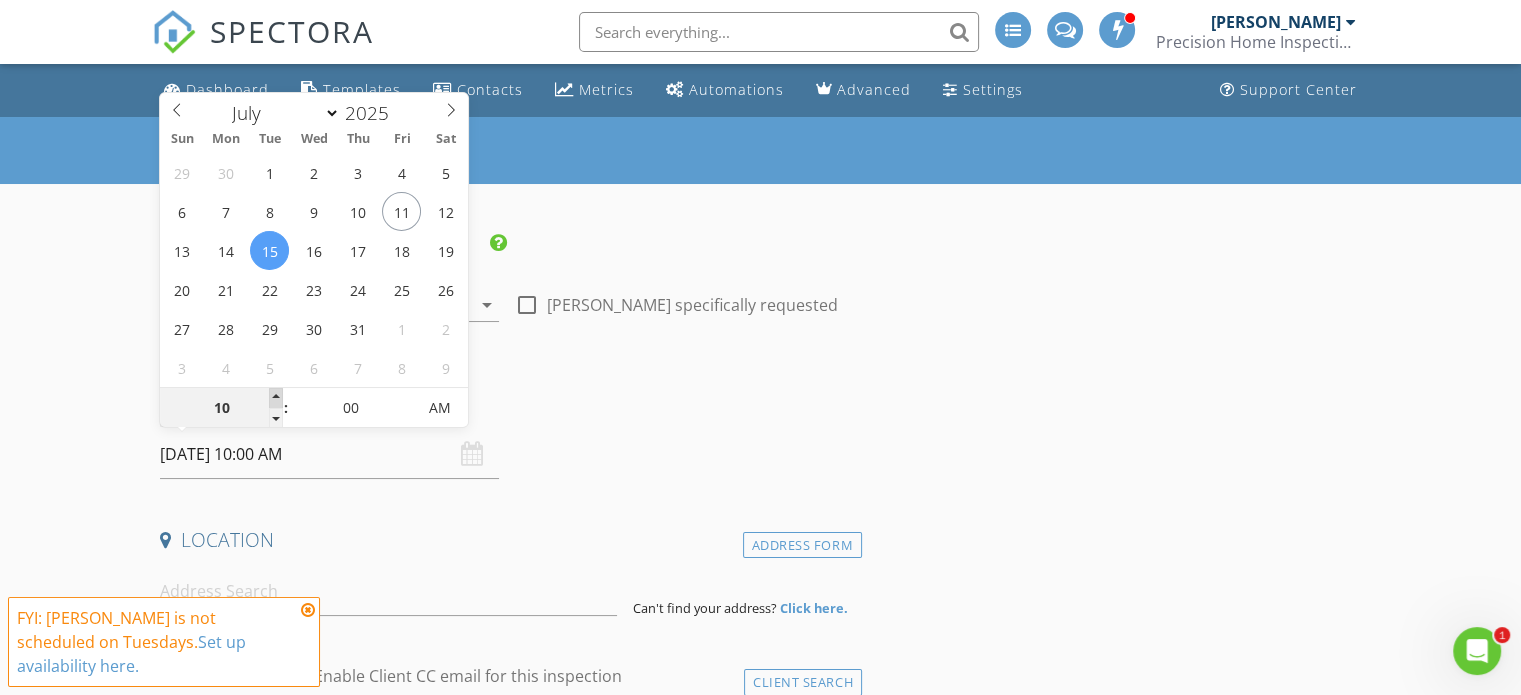 click at bounding box center [276, 398] 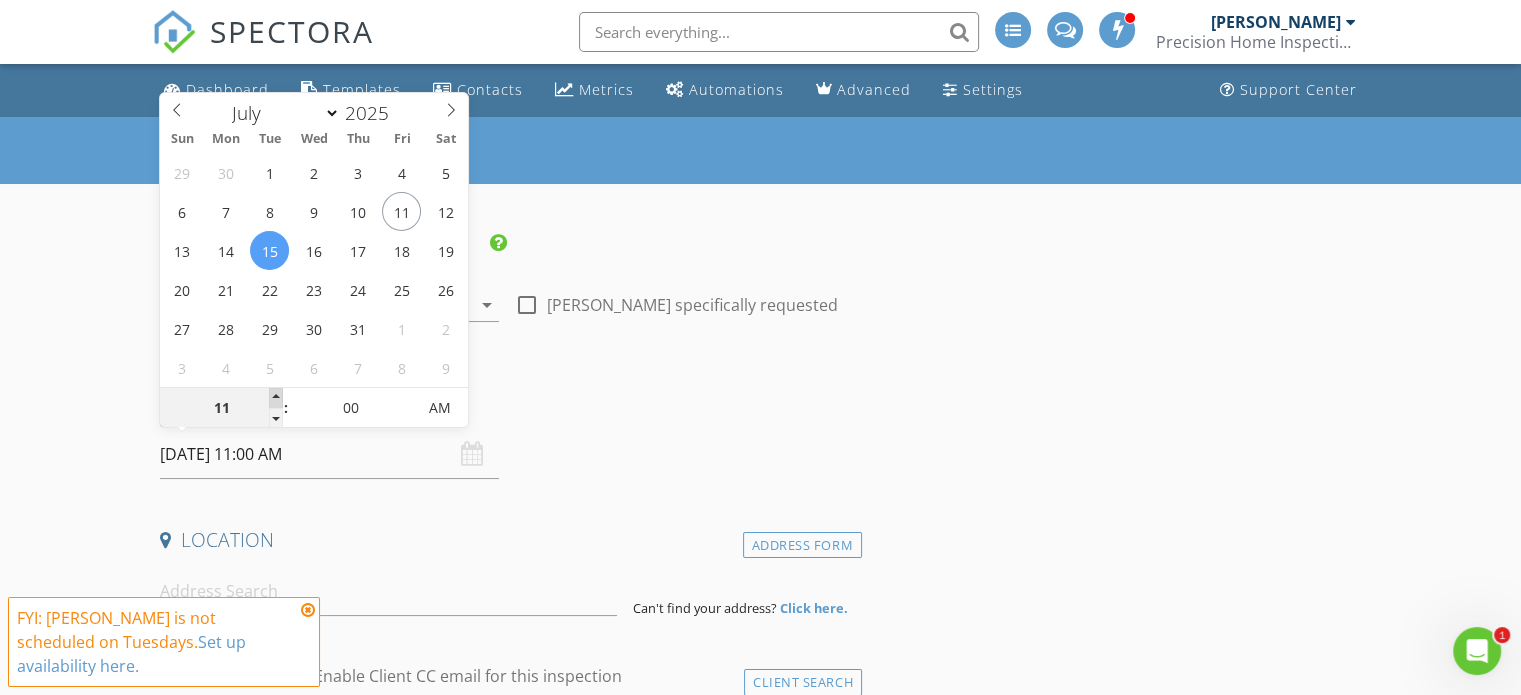 click at bounding box center [276, 398] 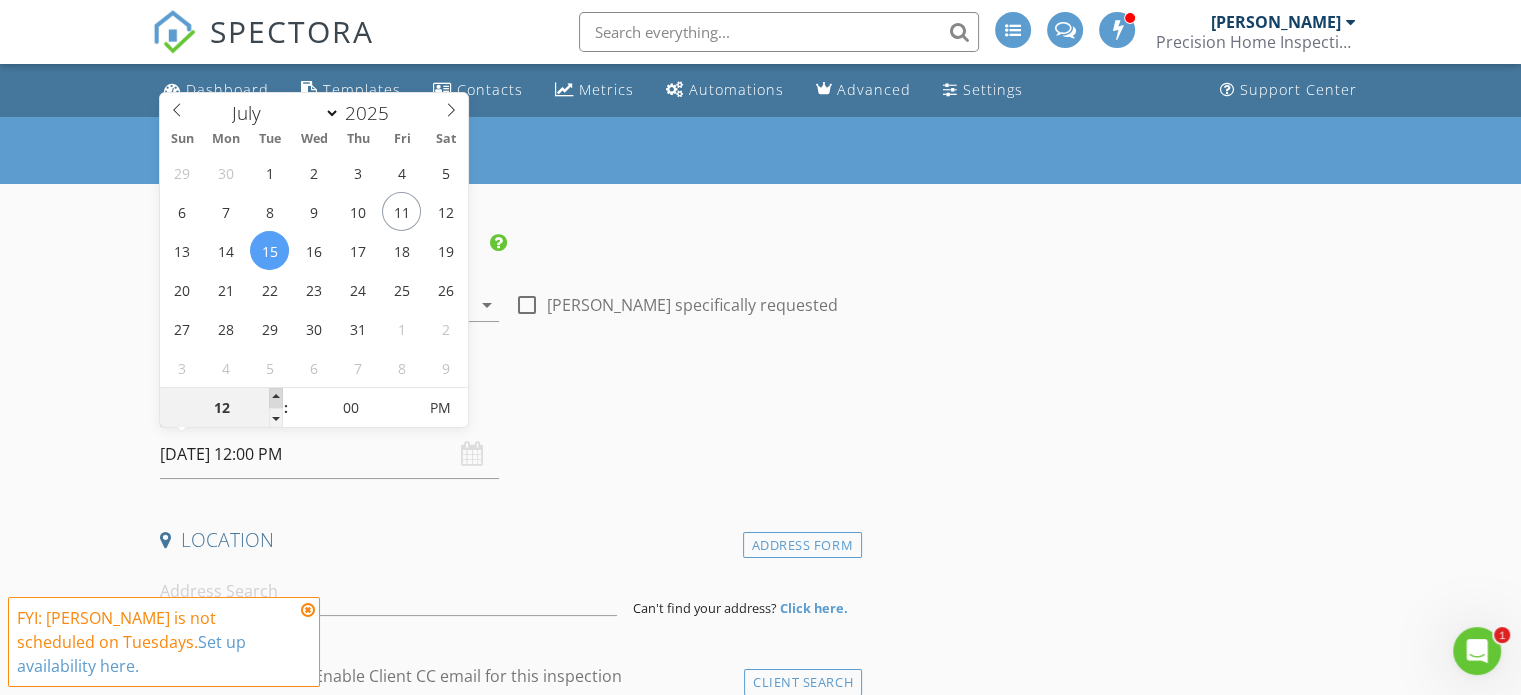click at bounding box center (276, 398) 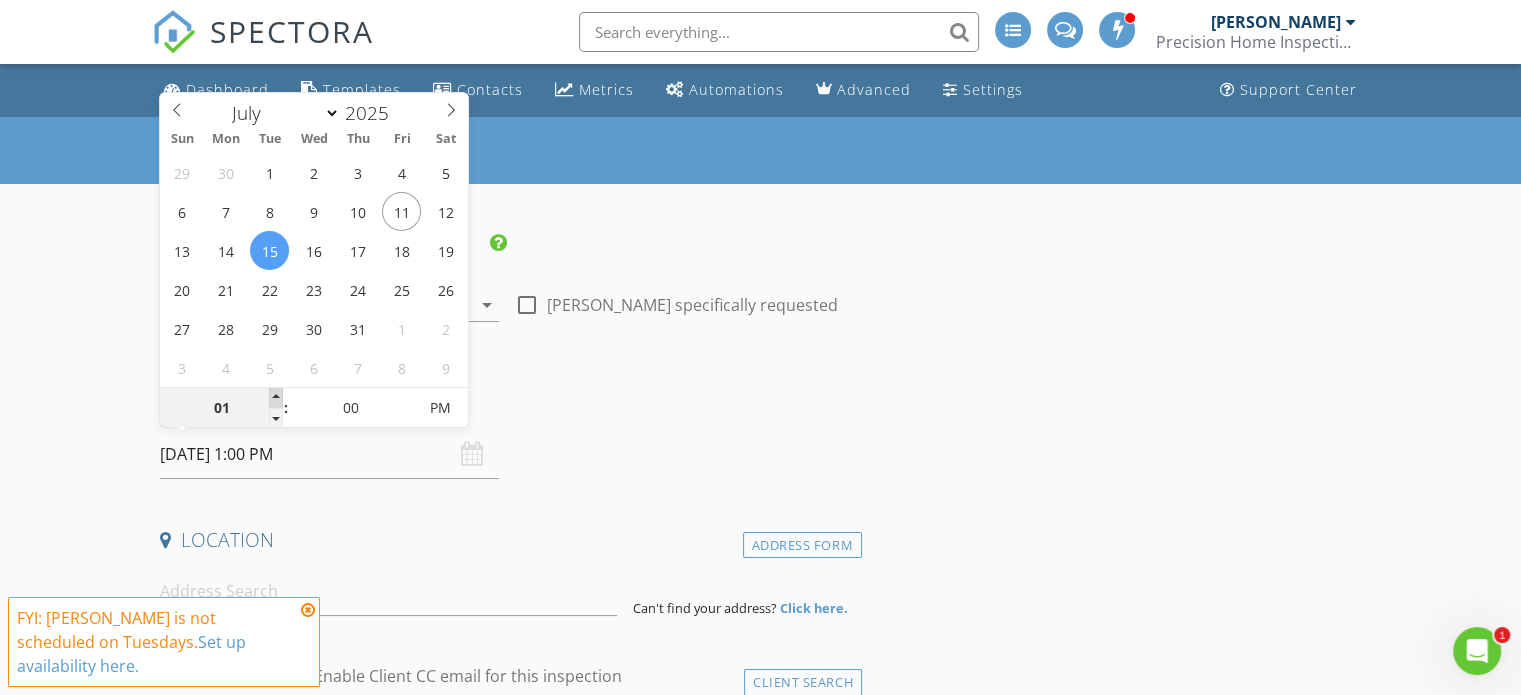 click at bounding box center (276, 398) 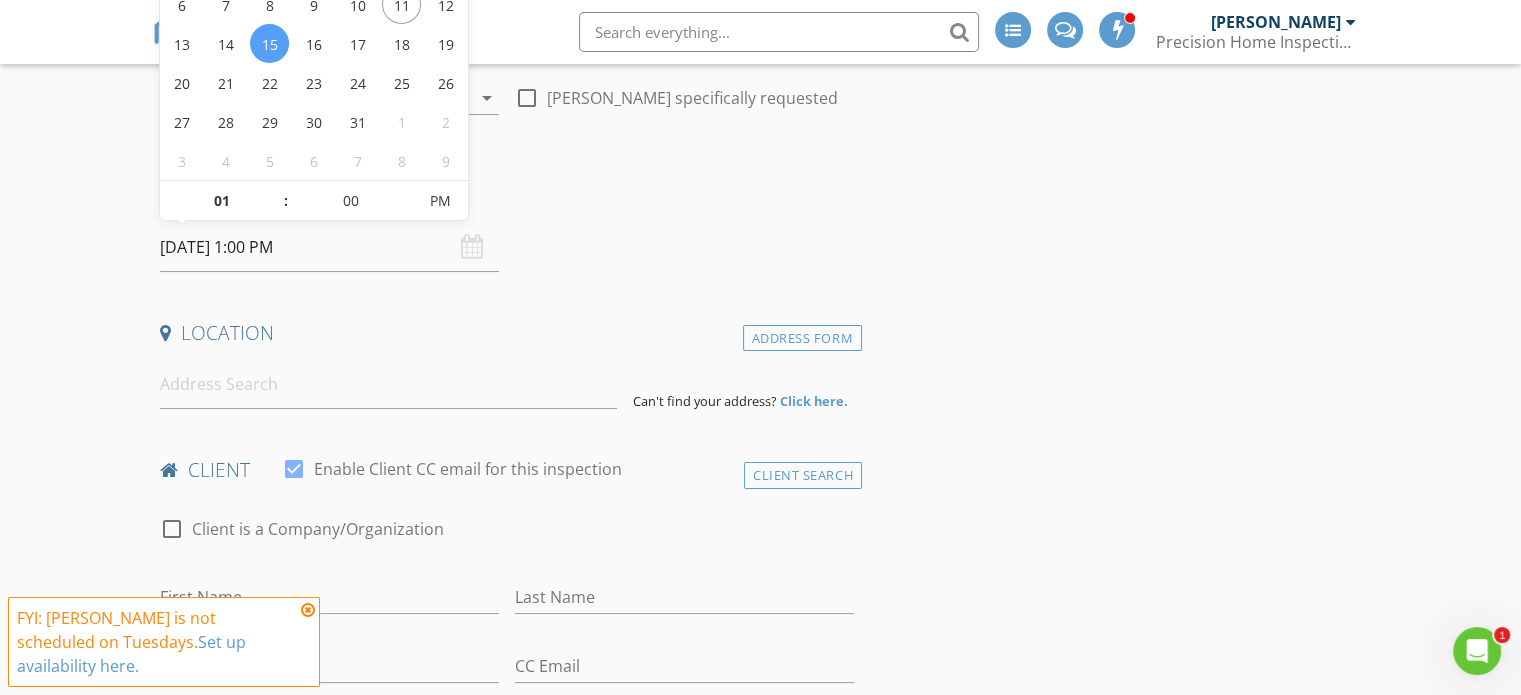 scroll, scrollTop: 208, scrollLeft: 0, axis: vertical 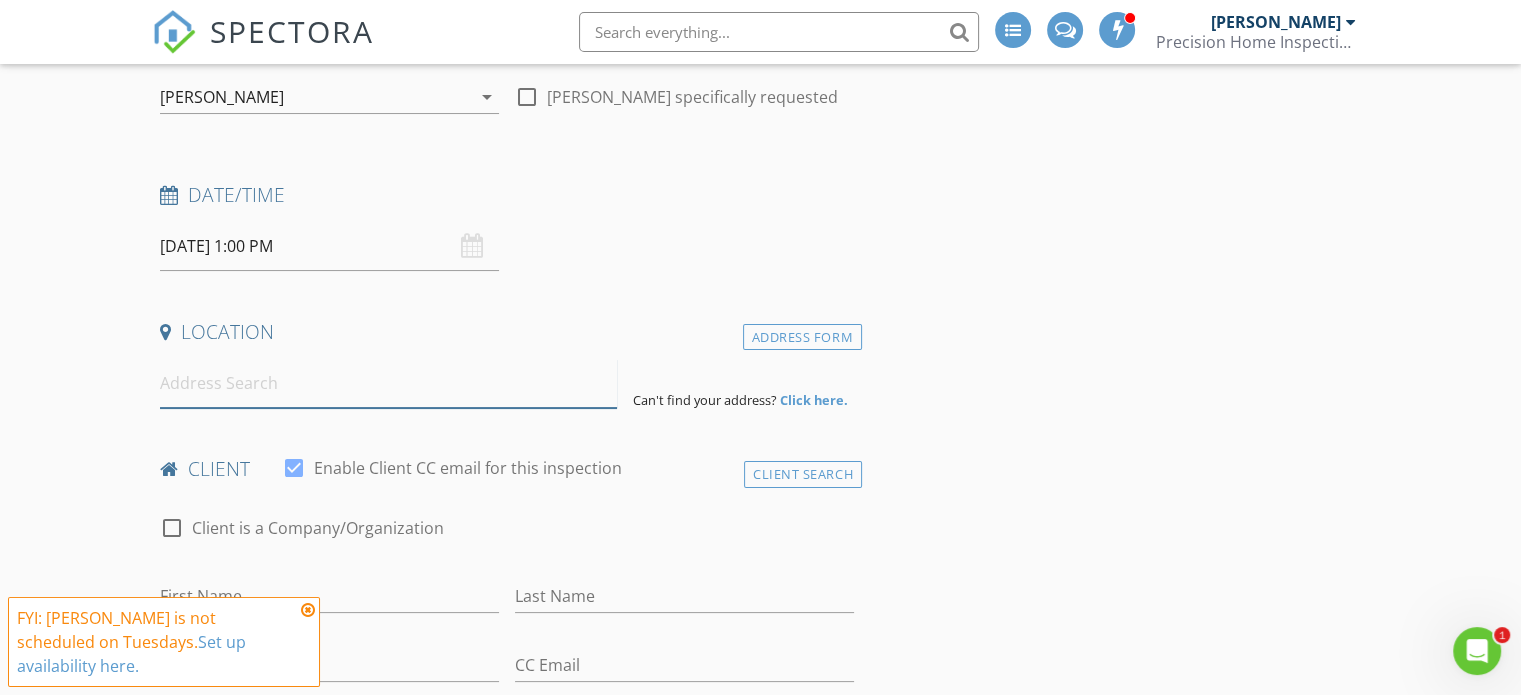 click at bounding box center (388, 383) 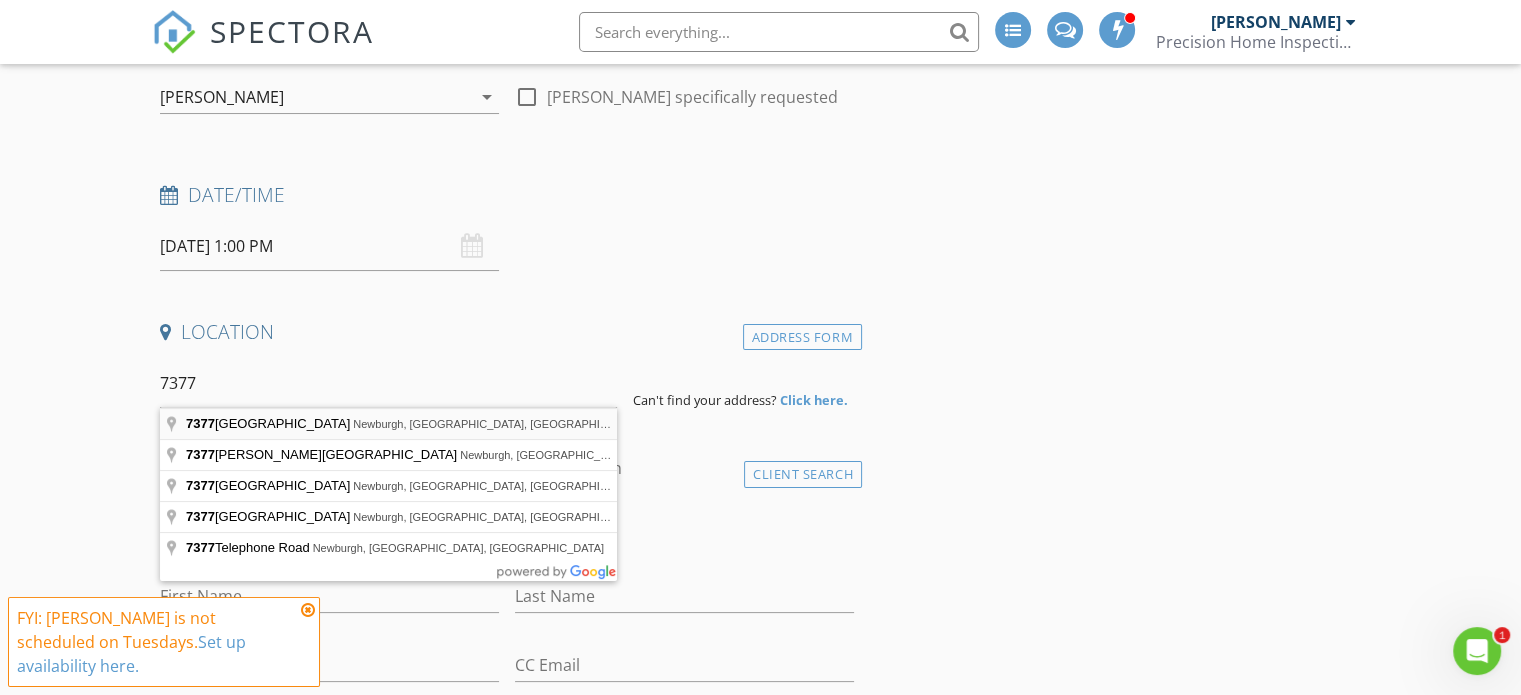 type on "7377 Castle Hills Drive, Newburgh, IN, USA" 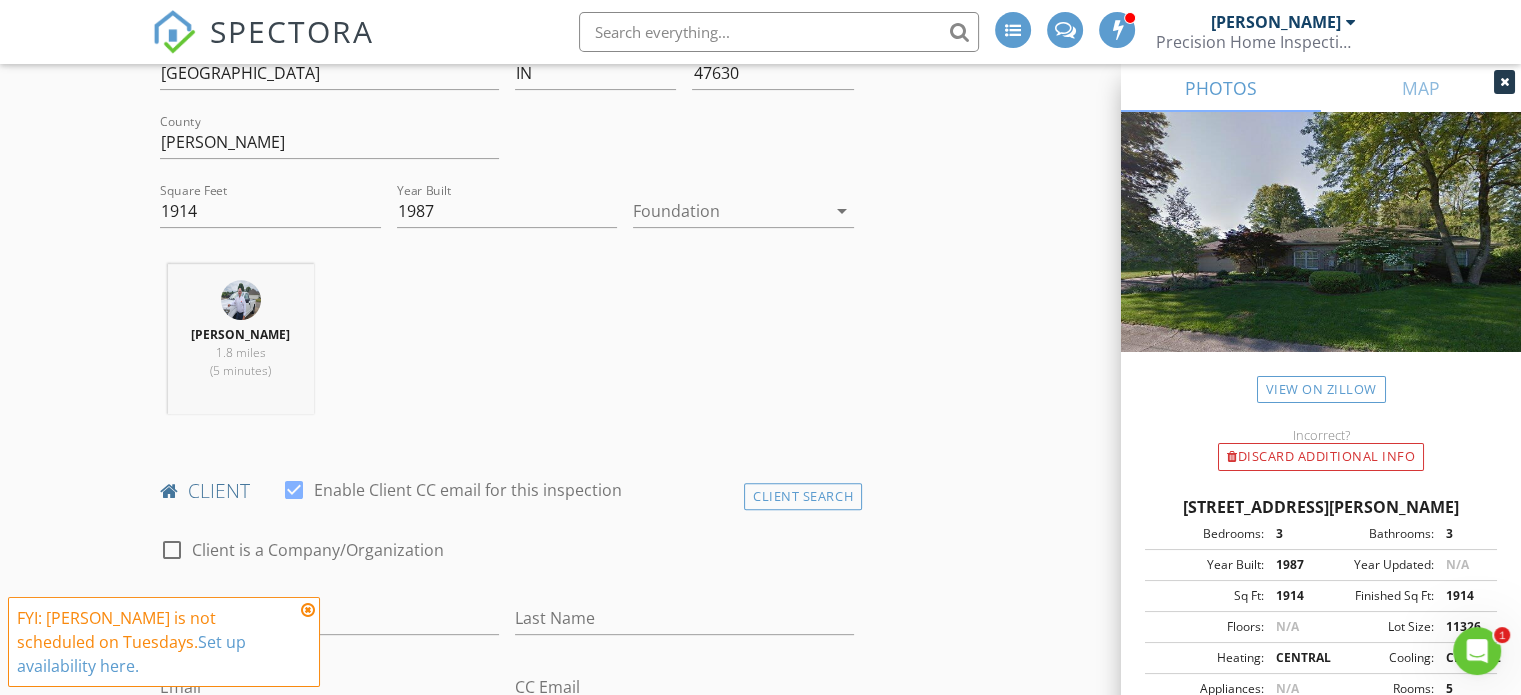 scroll, scrollTop: 596, scrollLeft: 0, axis: vertical 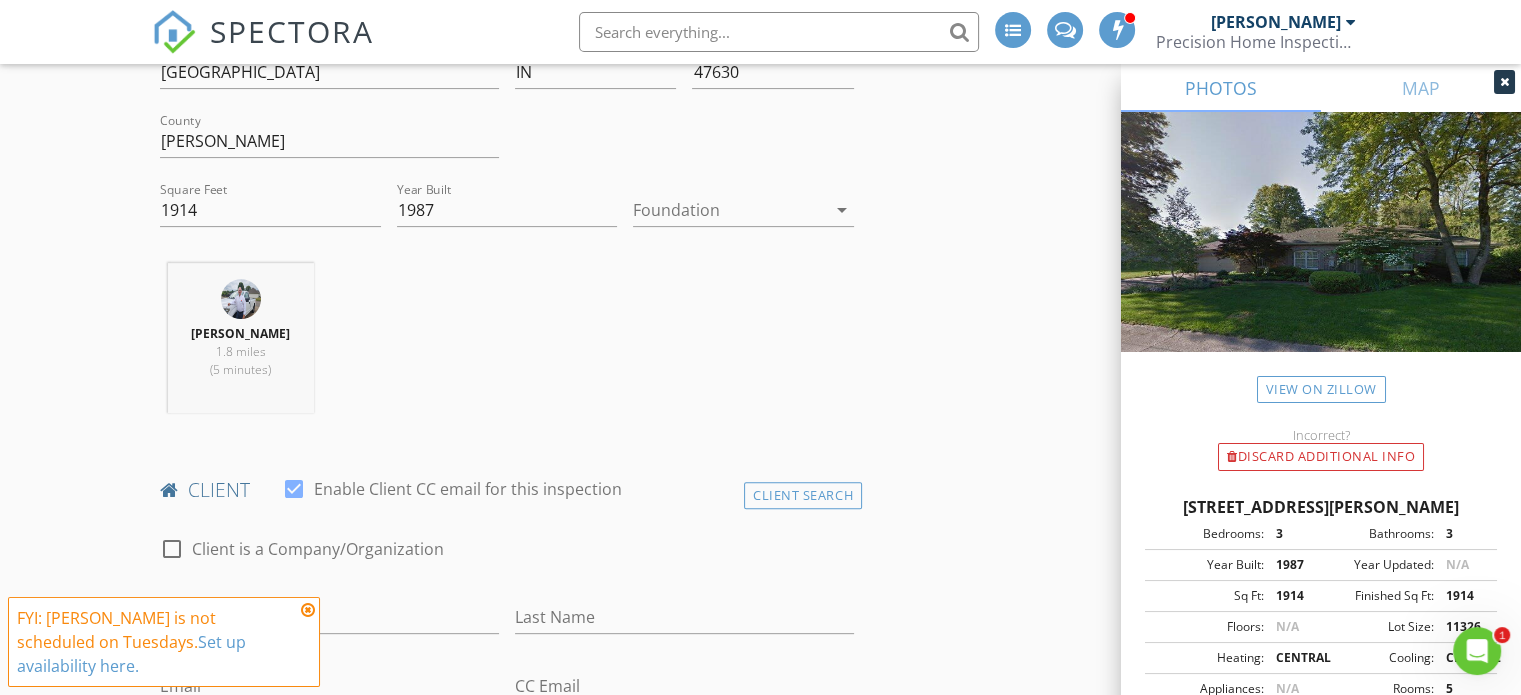 click at bounding box center (729, 210) 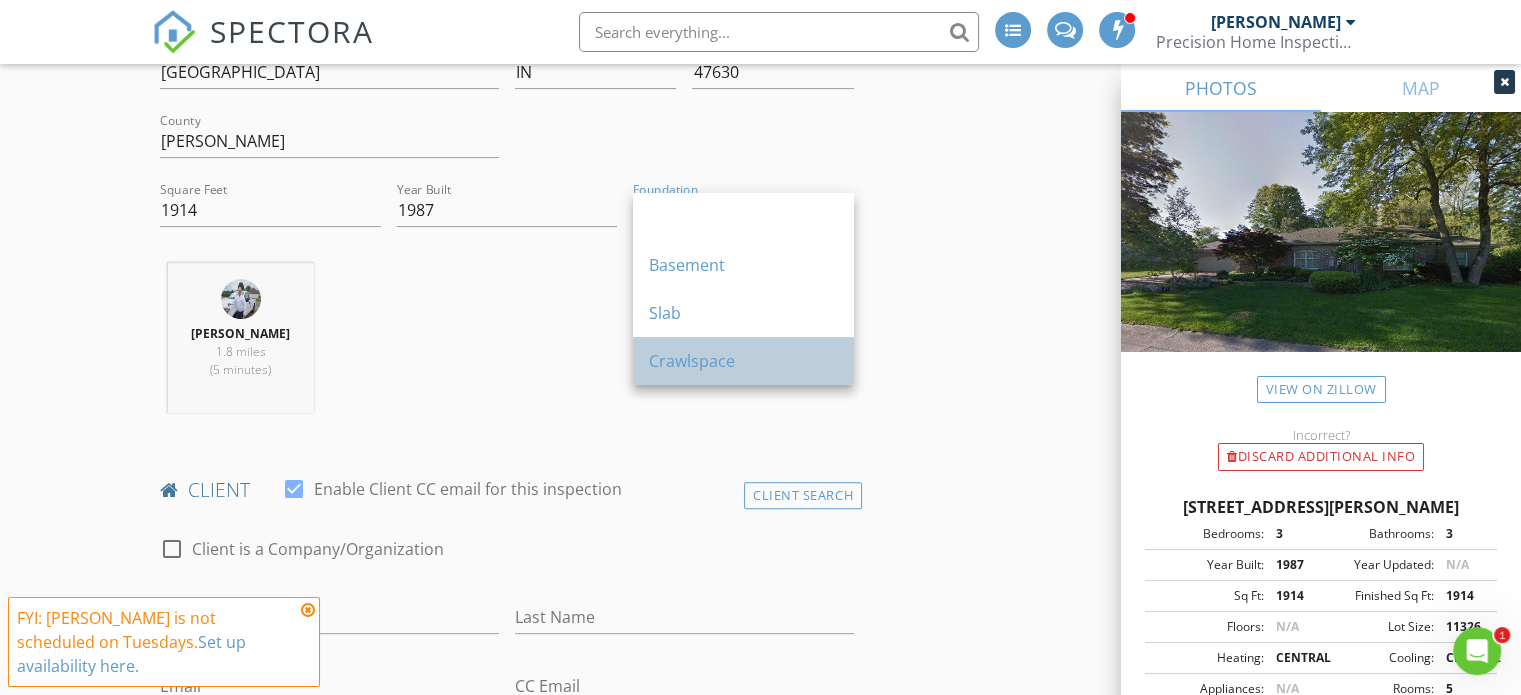 click on "Crawlspace" at bounding box center [743, 361] 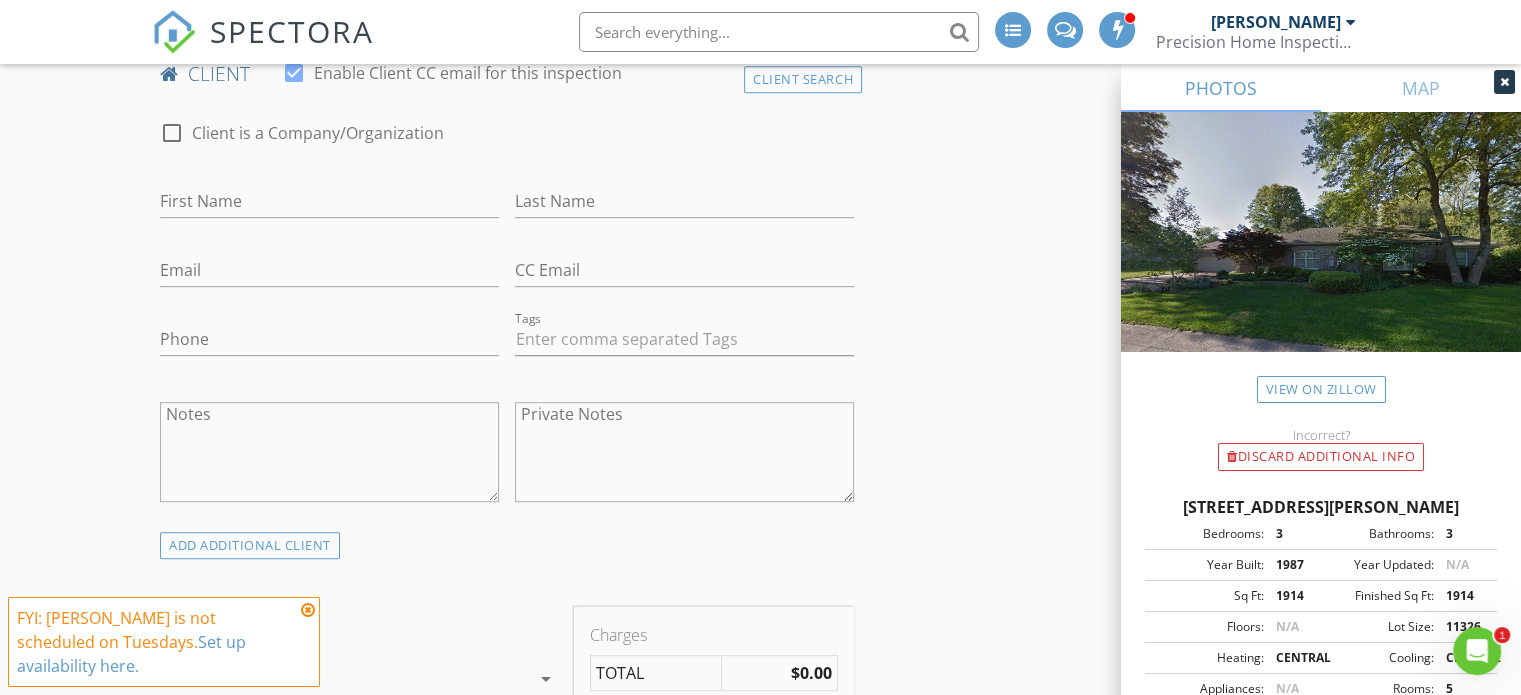 scroll, scrollTop: 995, scrollLeft: 0, axis: vertical 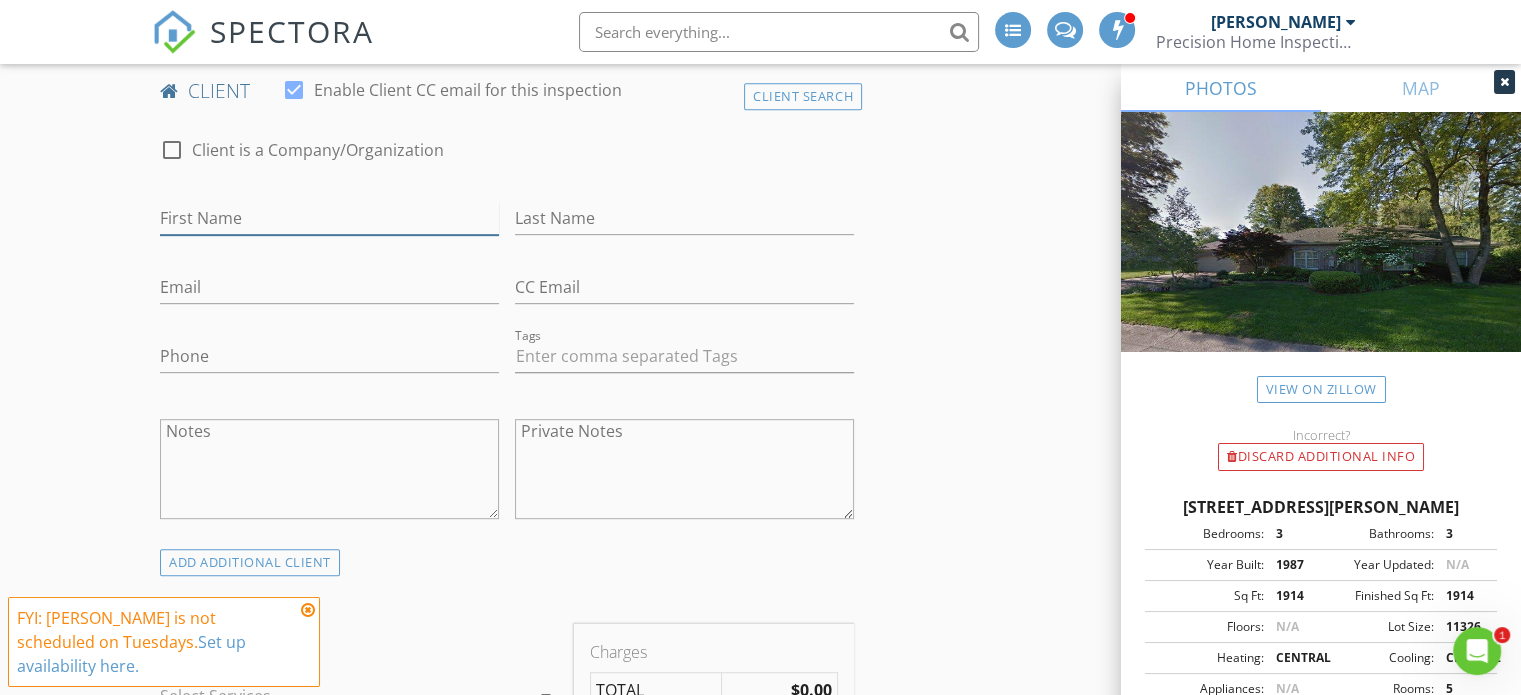 click on "First Name" at bounding box center [329, 218] 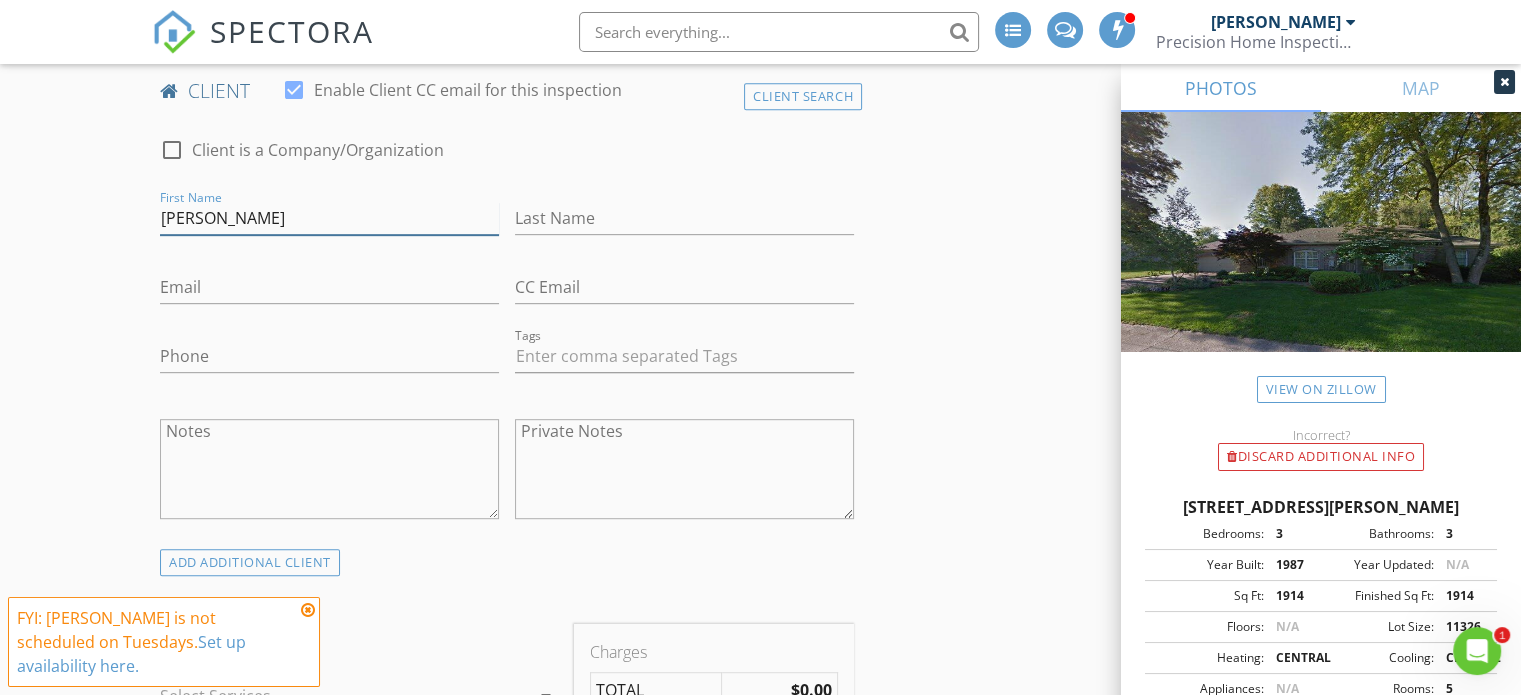 type on "Teresa" 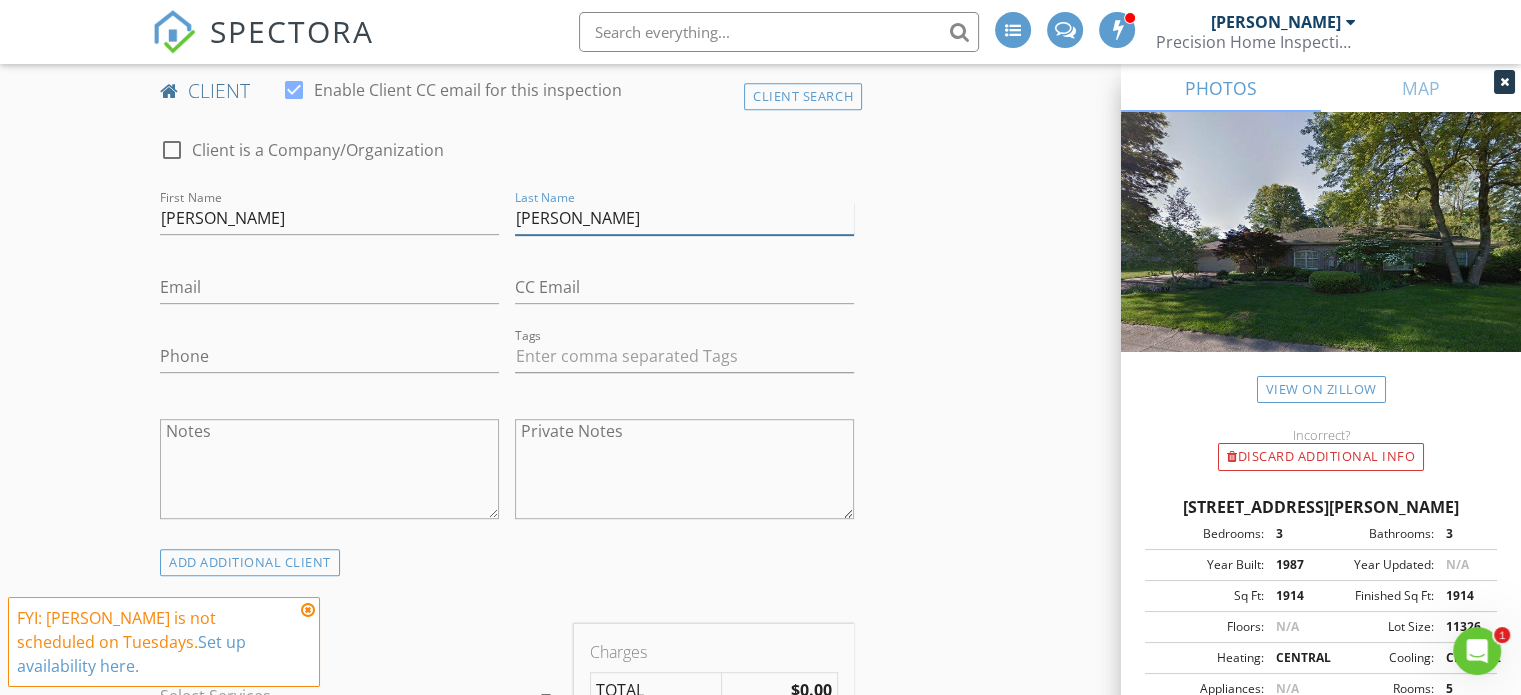 type on "Ruff" 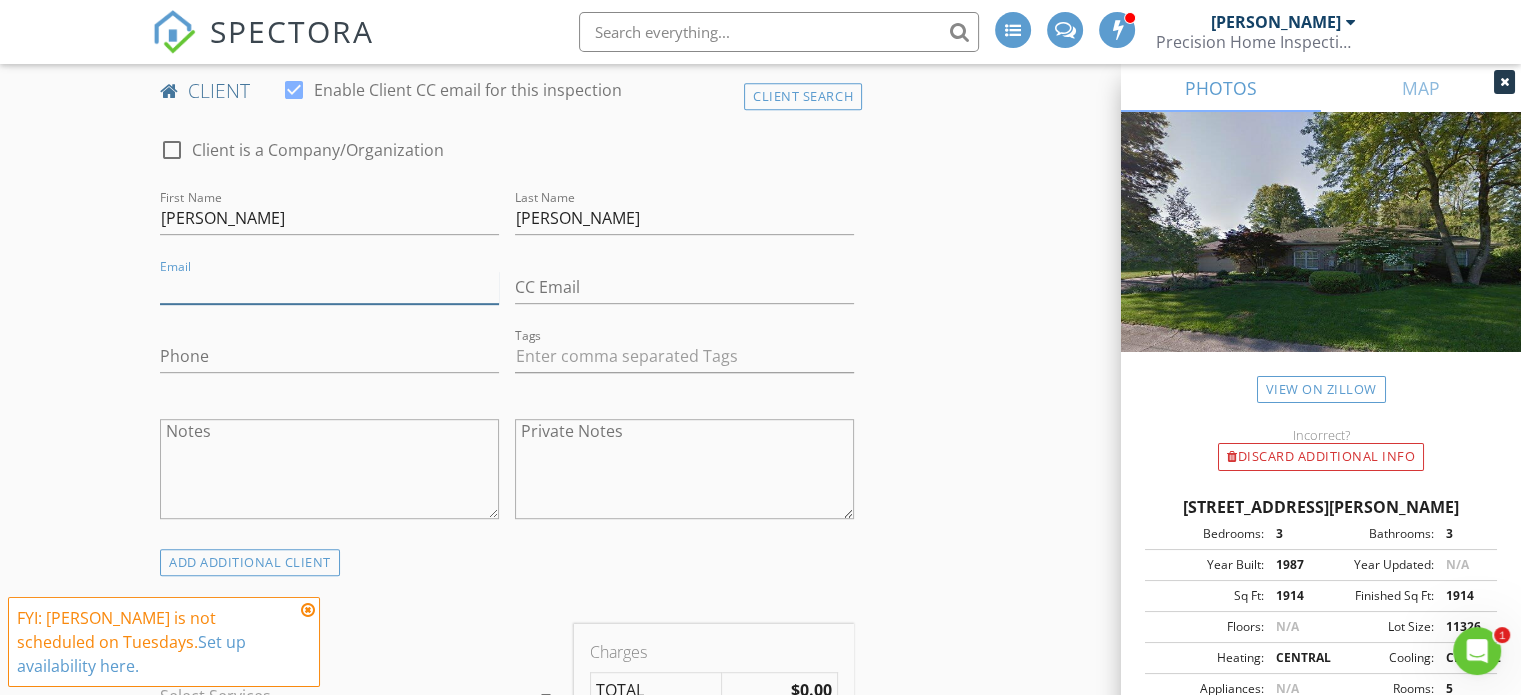 click on "Email" at bounding box center [329, 287] 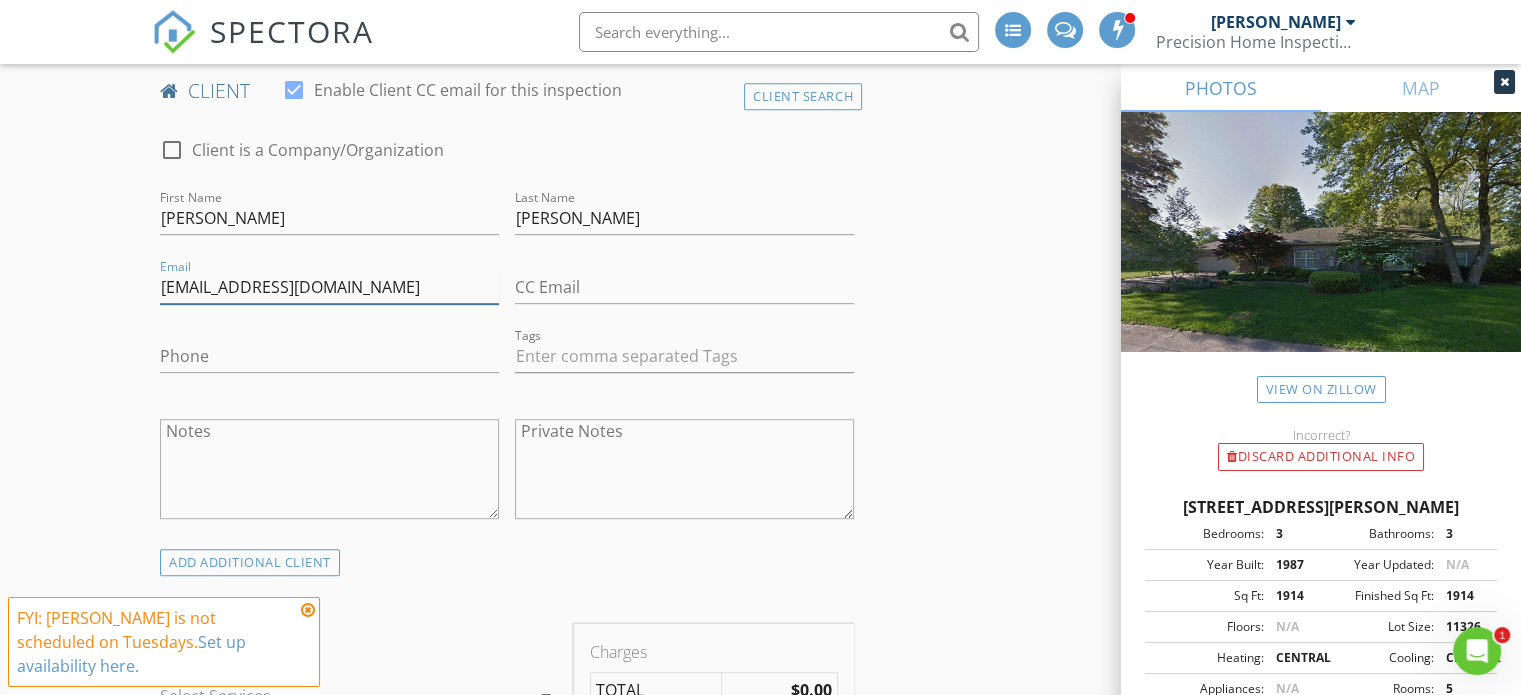 type on "[EMAIL_ADDRESS][DOMAIN_NAME]" 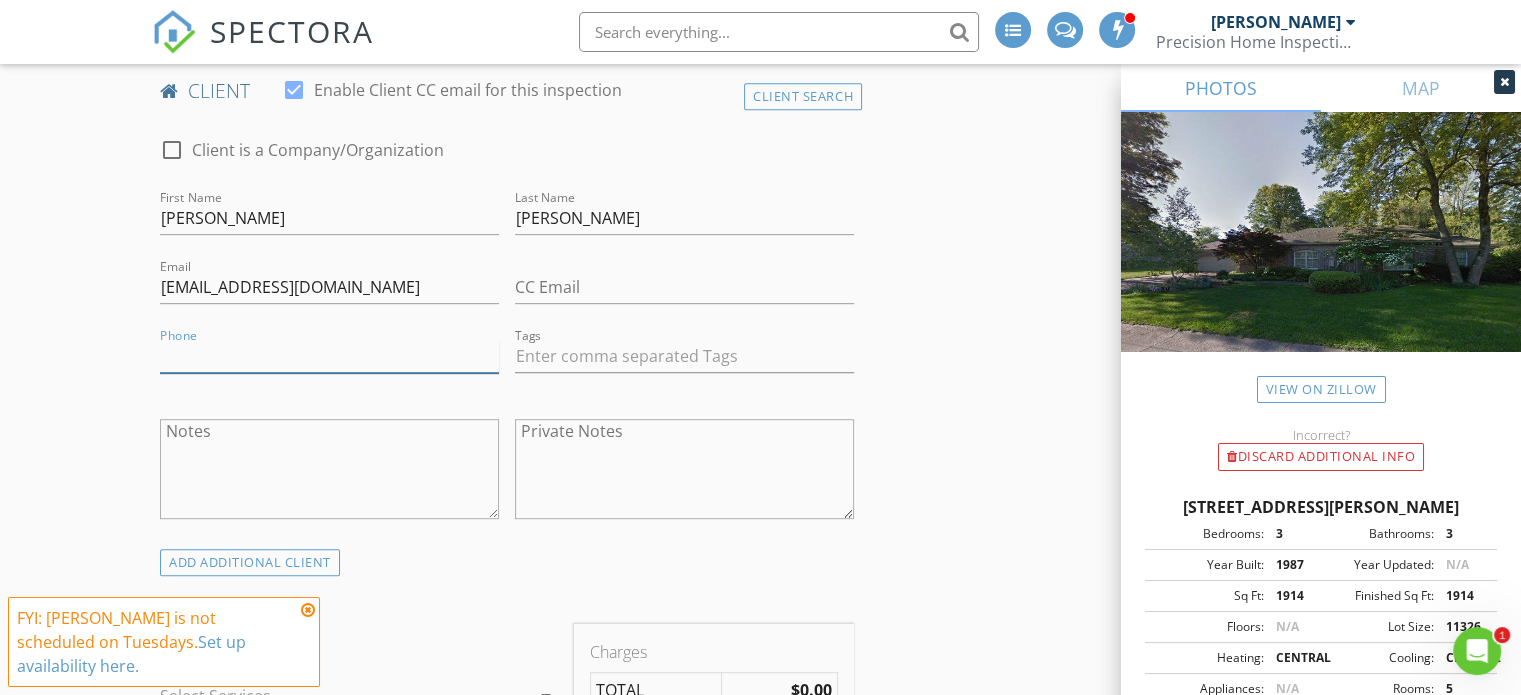 click on "Phone" at bounding box center (329, 356) 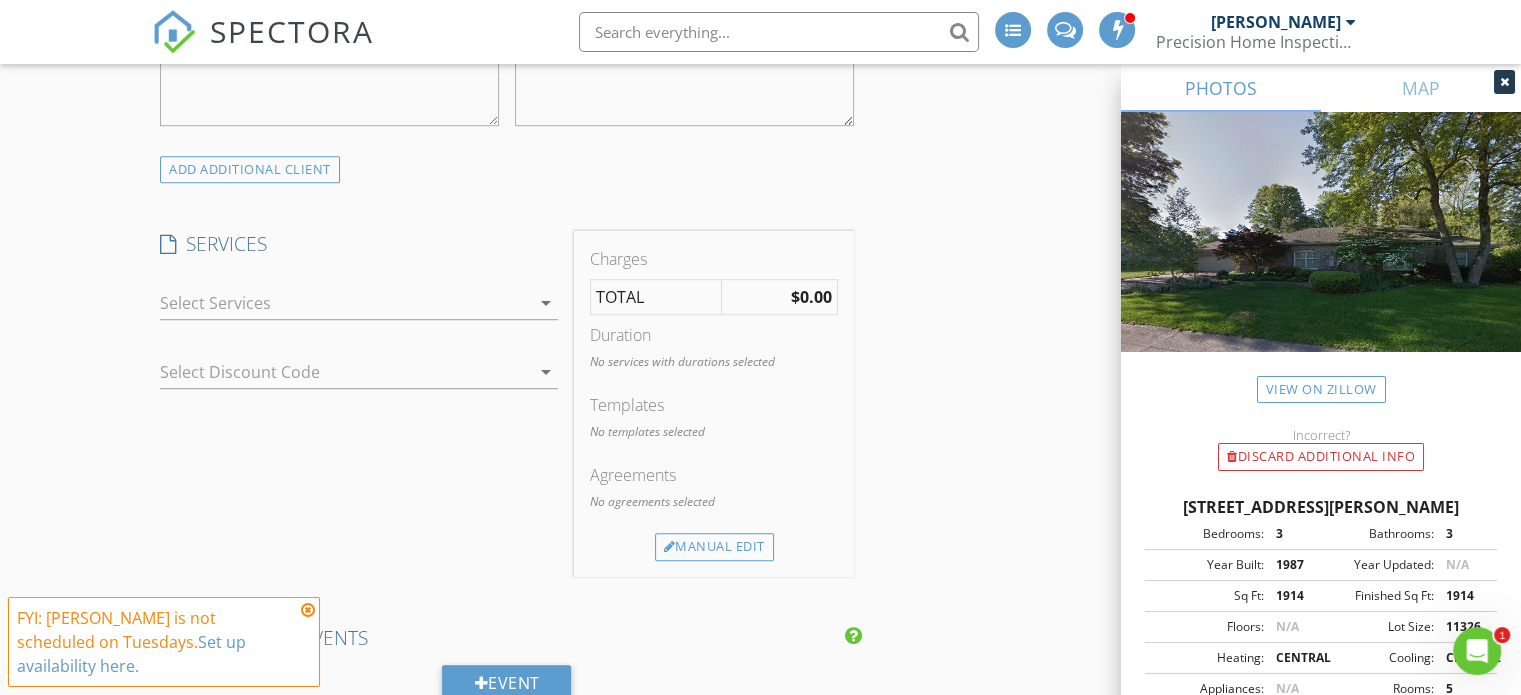 scroll, scrollTop: 1386, scrollLeft: 0, axis: vertical 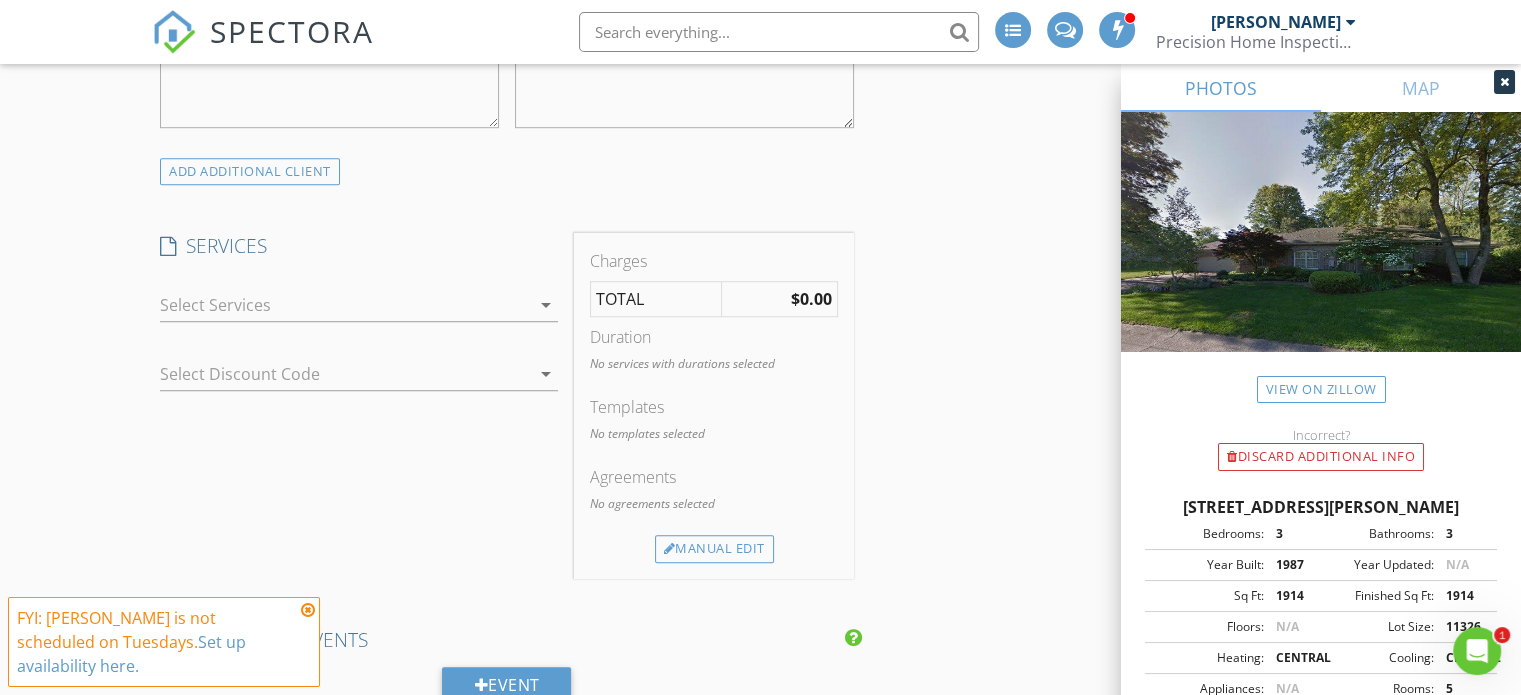 type on "[PHONE_NUMBER]" 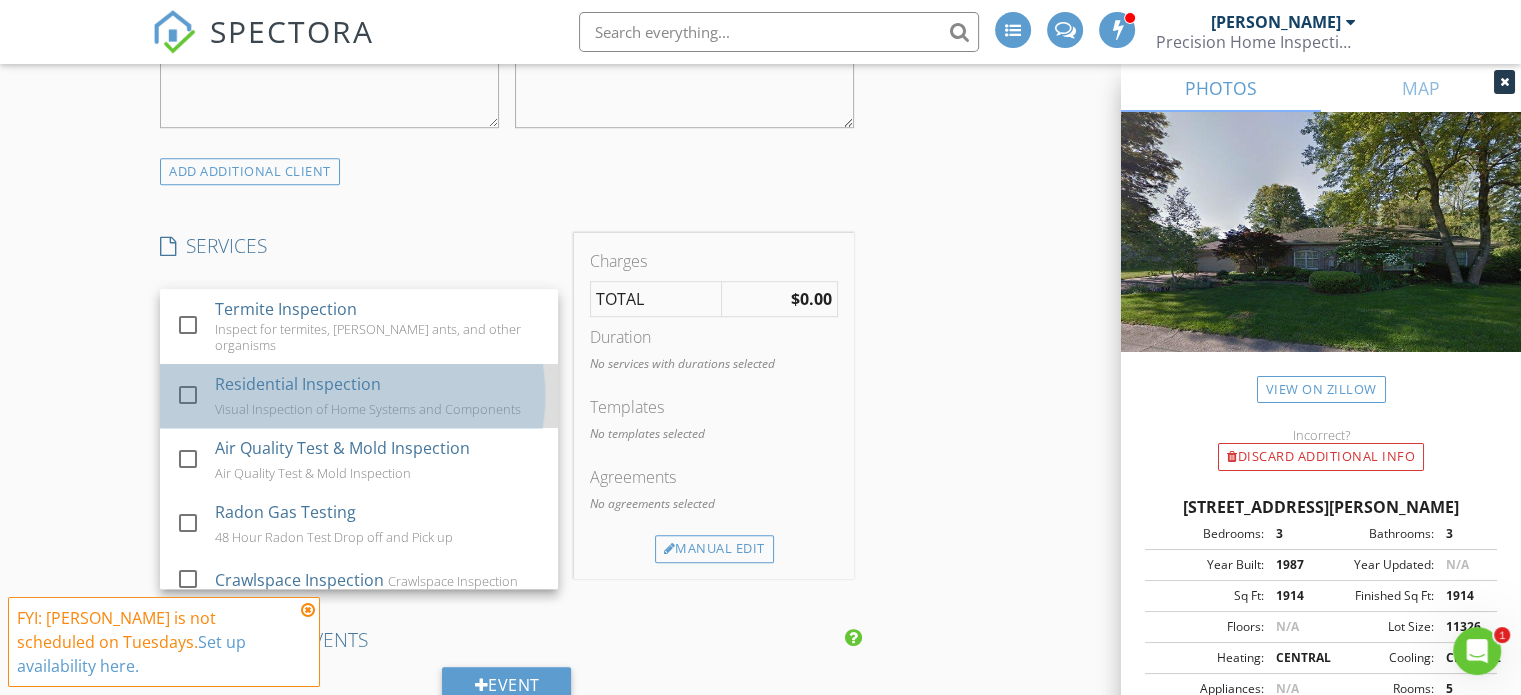 click on "Residential Inspection   Visual Inspection of Home Systems and Components" at bounding box center (379, 396) 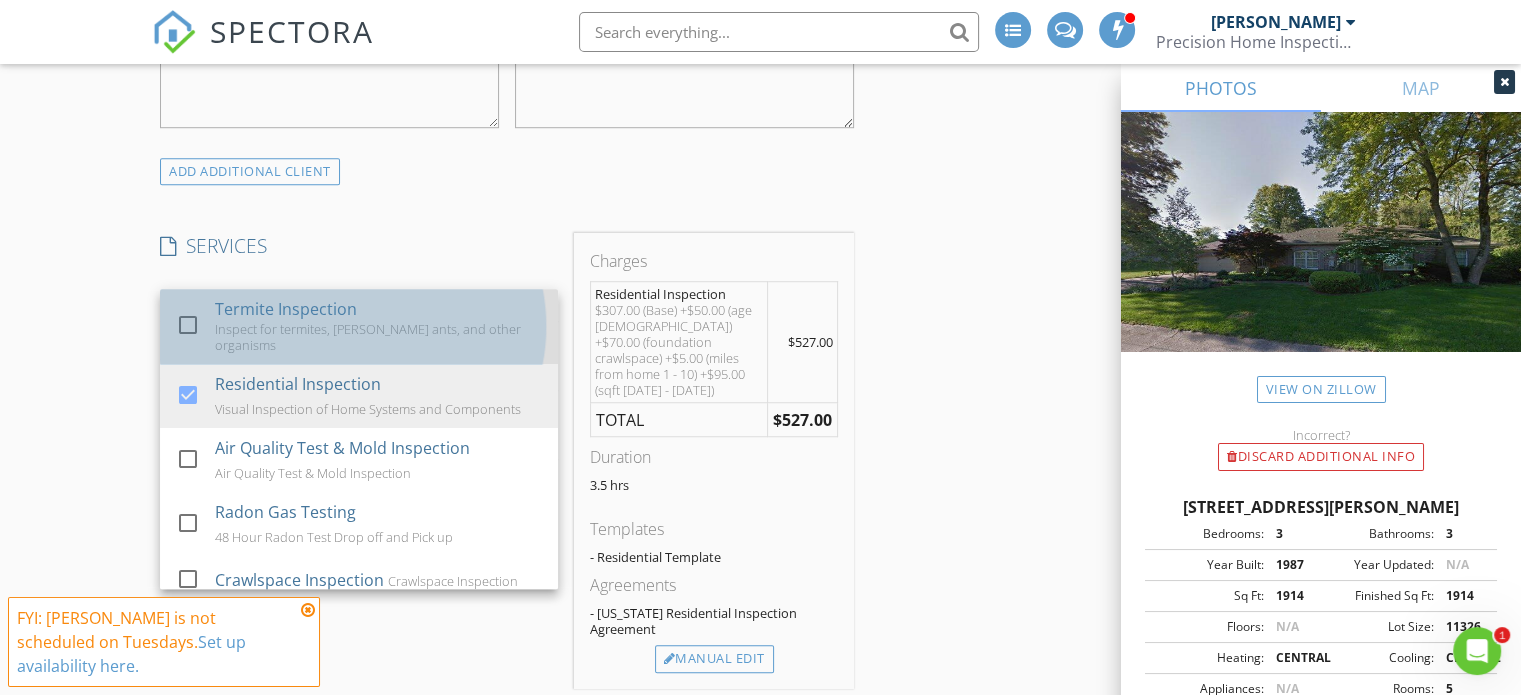 click on "Termite Inspection" at bounding box center (286, 309) 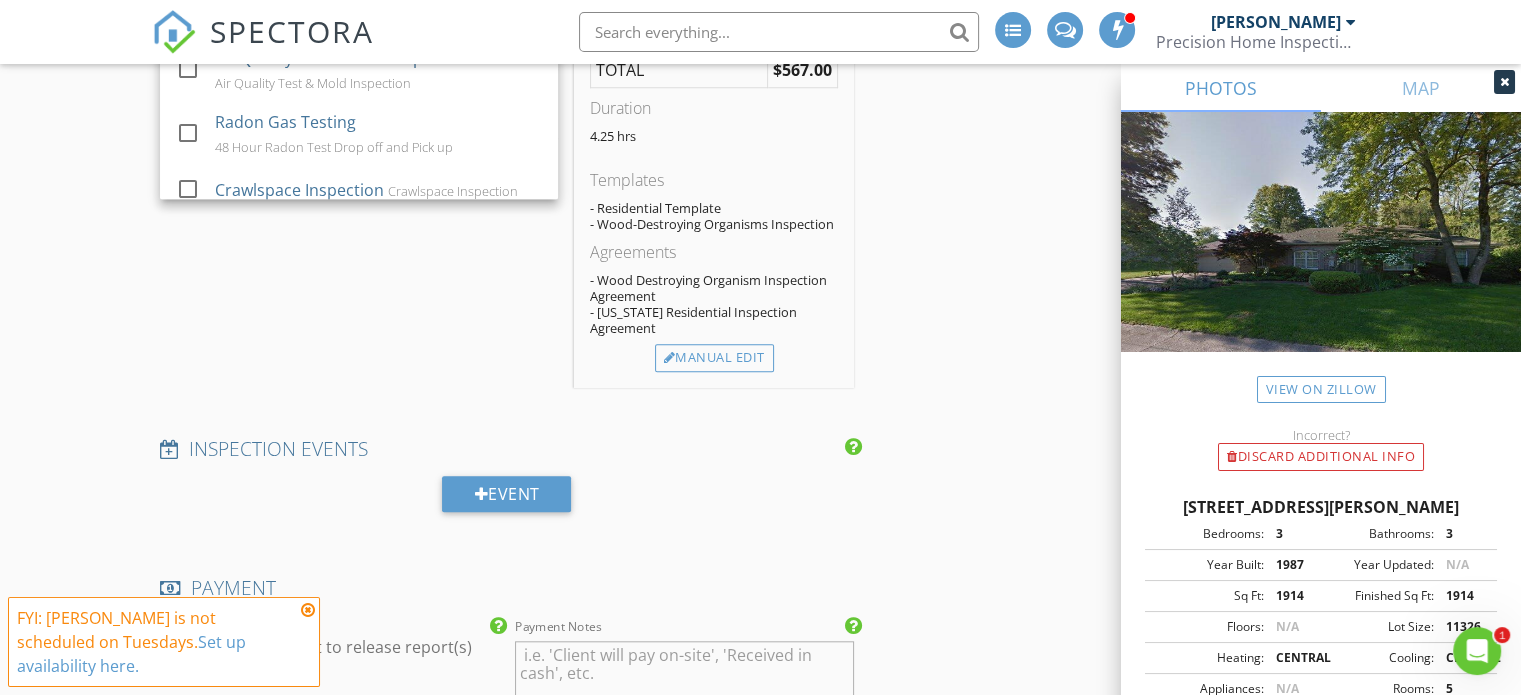 scroll, scrollTop: 1778, scrollLeft: 0, axis: vertical 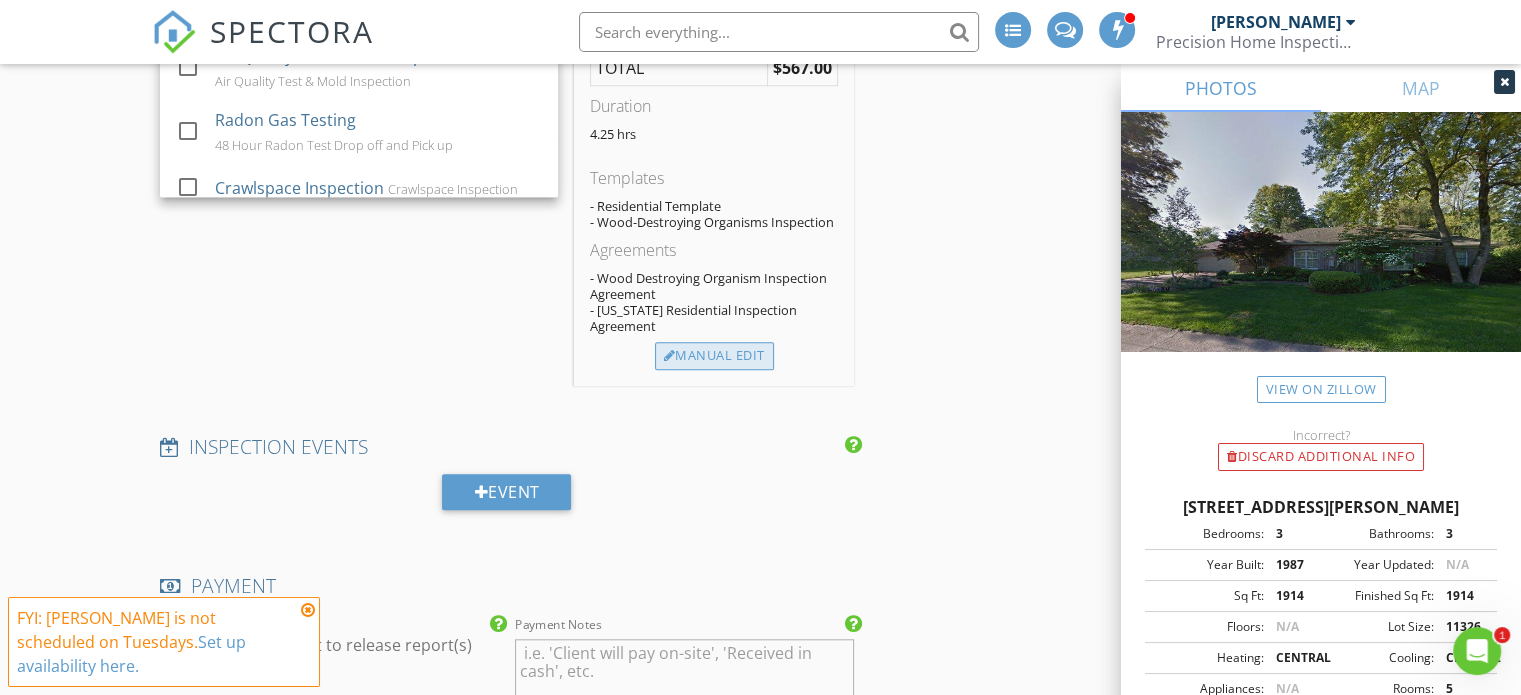 click on "Manual Edit" at bounding box center (714, 356) 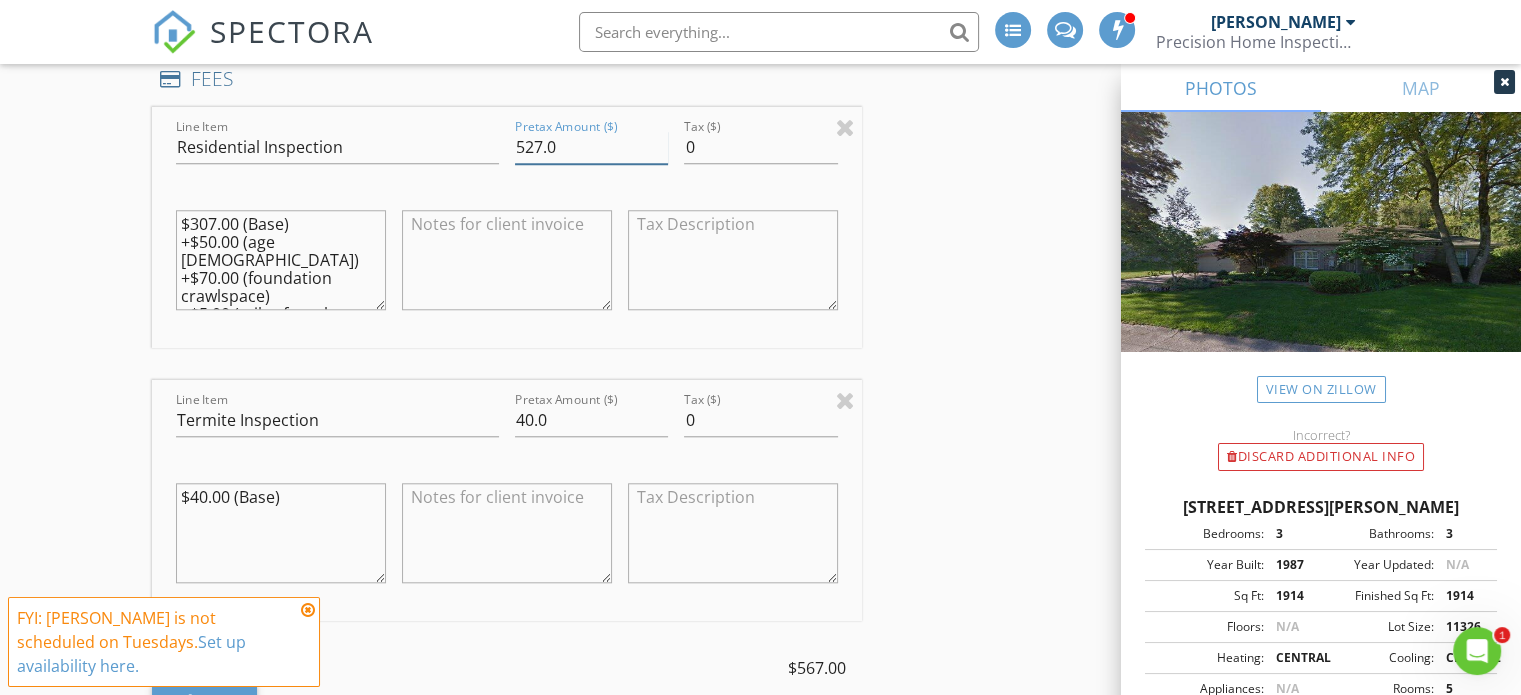 click on "527.0" at bounding box center [591, 147] 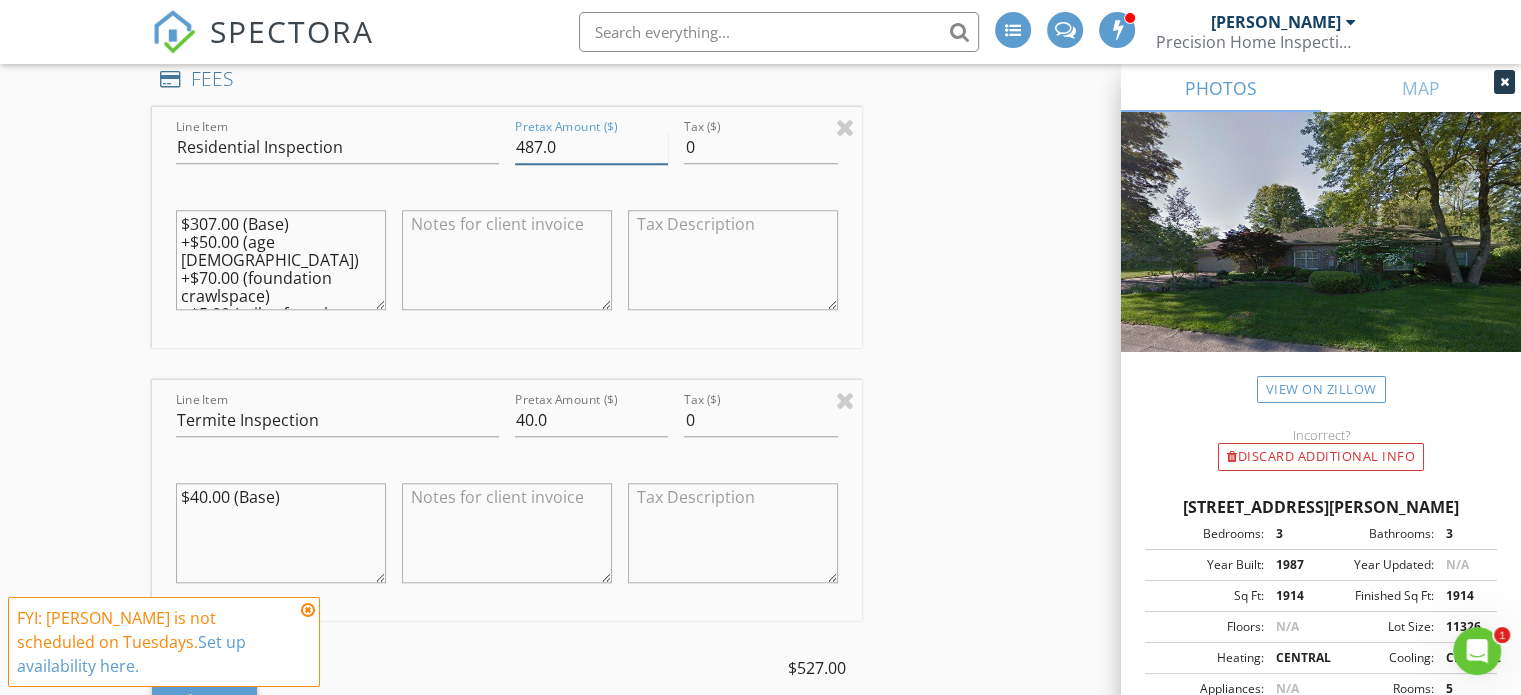 type on "487.0" 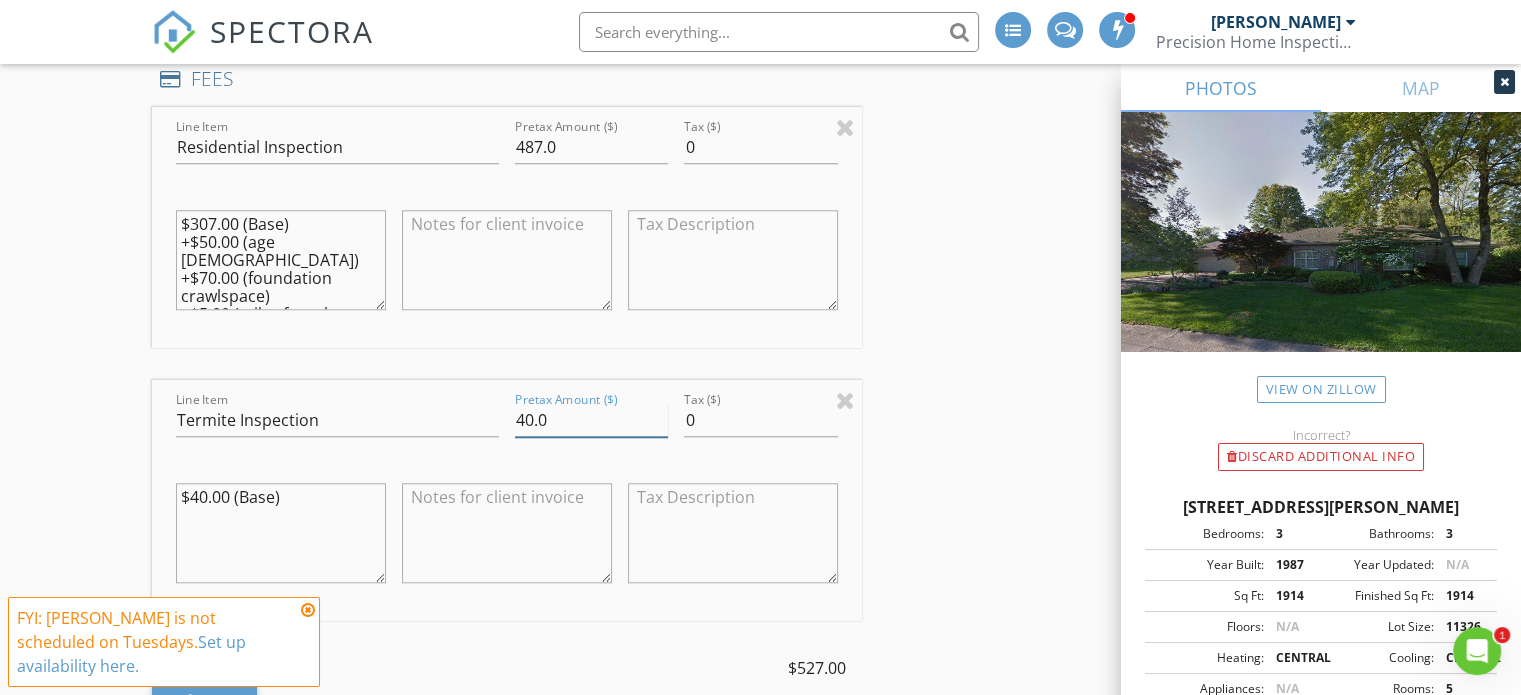 click on "40.0" at bounding box center [591, 420] 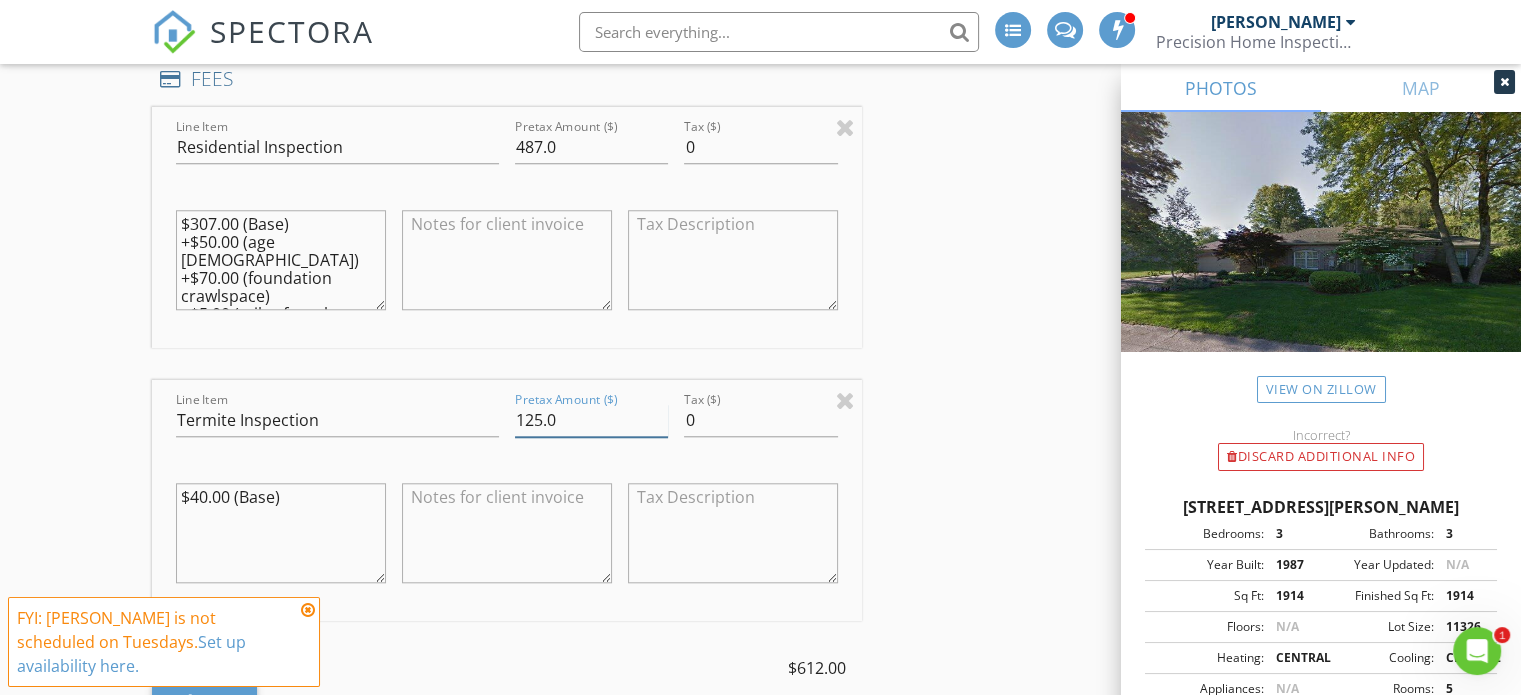 type on "125.0" 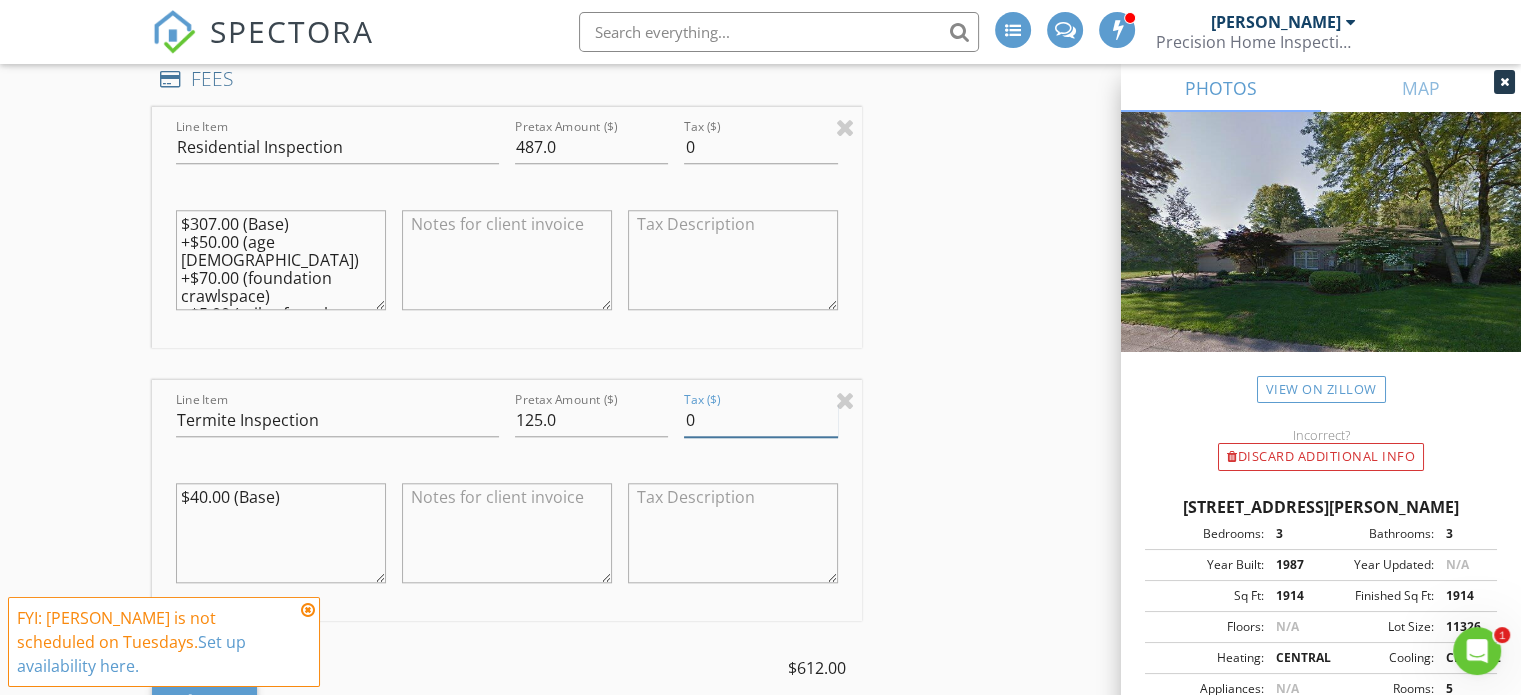 click on "0" at bounding box center (760, 420) 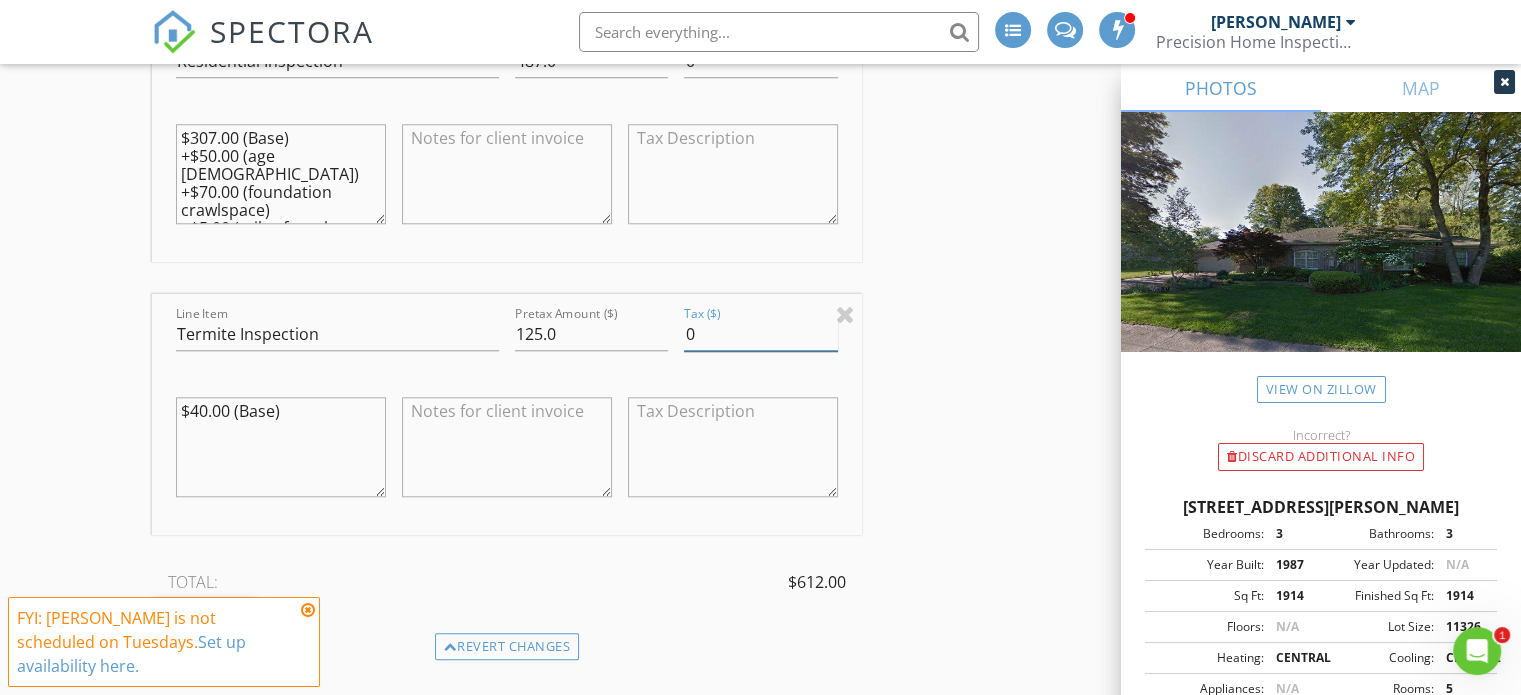 scroll, scrollTop: 1866, scrollLeft: 0, axis: vertical 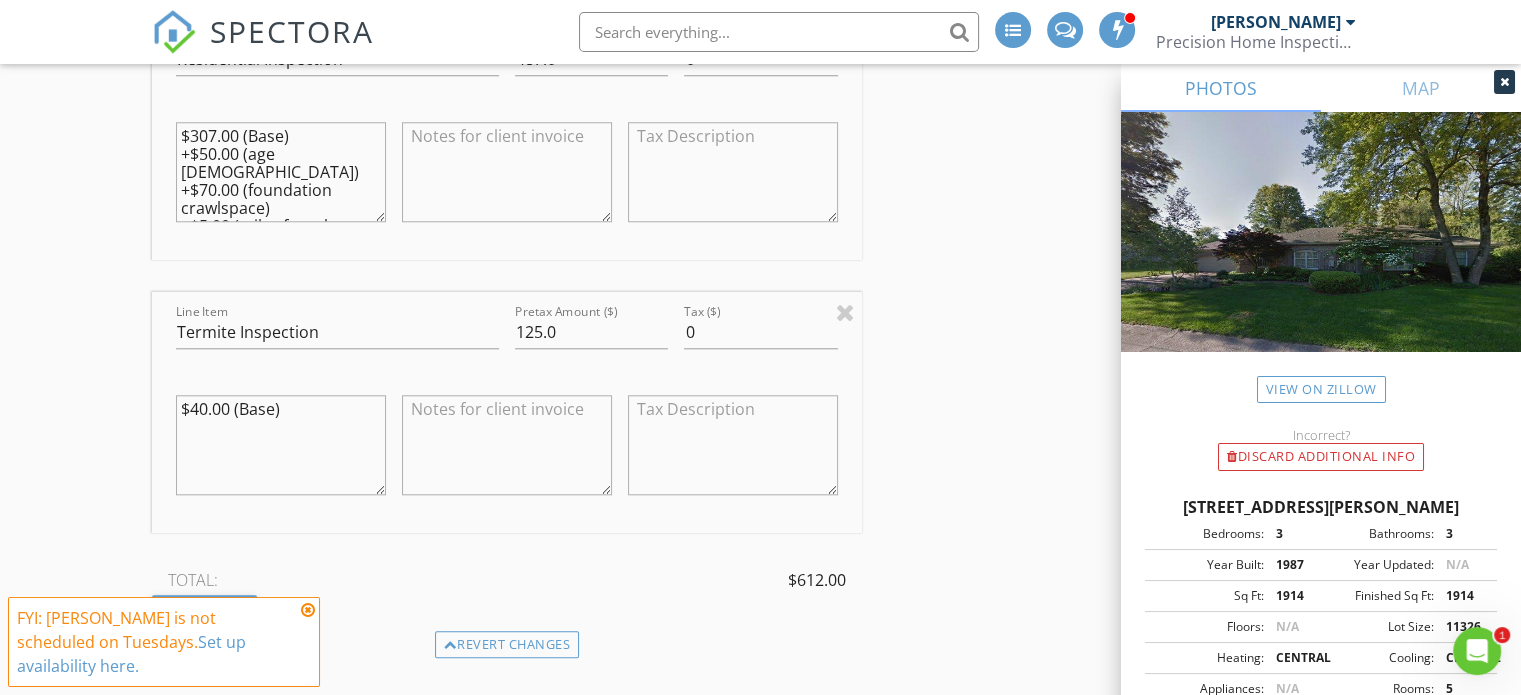 click at bounding box center (507, 445) 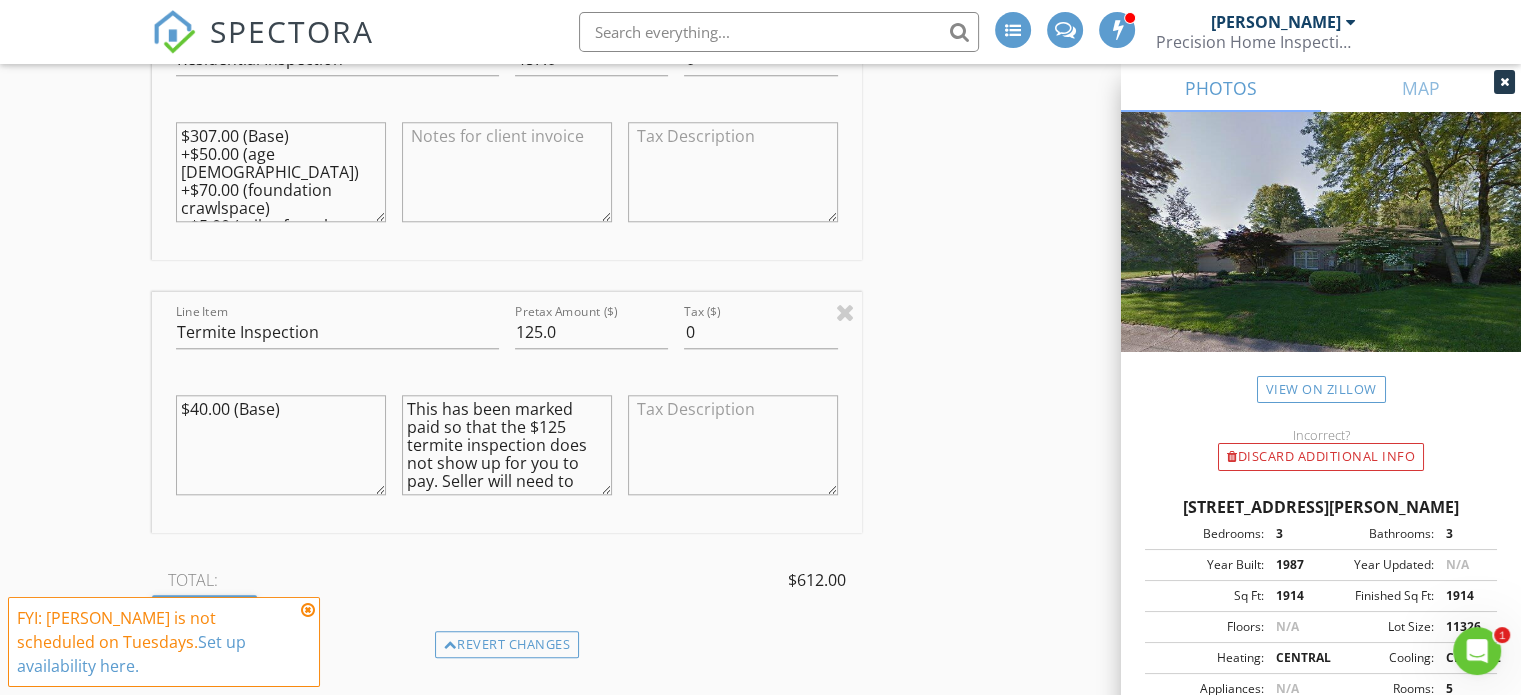 scroll, scrollTop: 15, scrollLeft: 0, axis: vertical 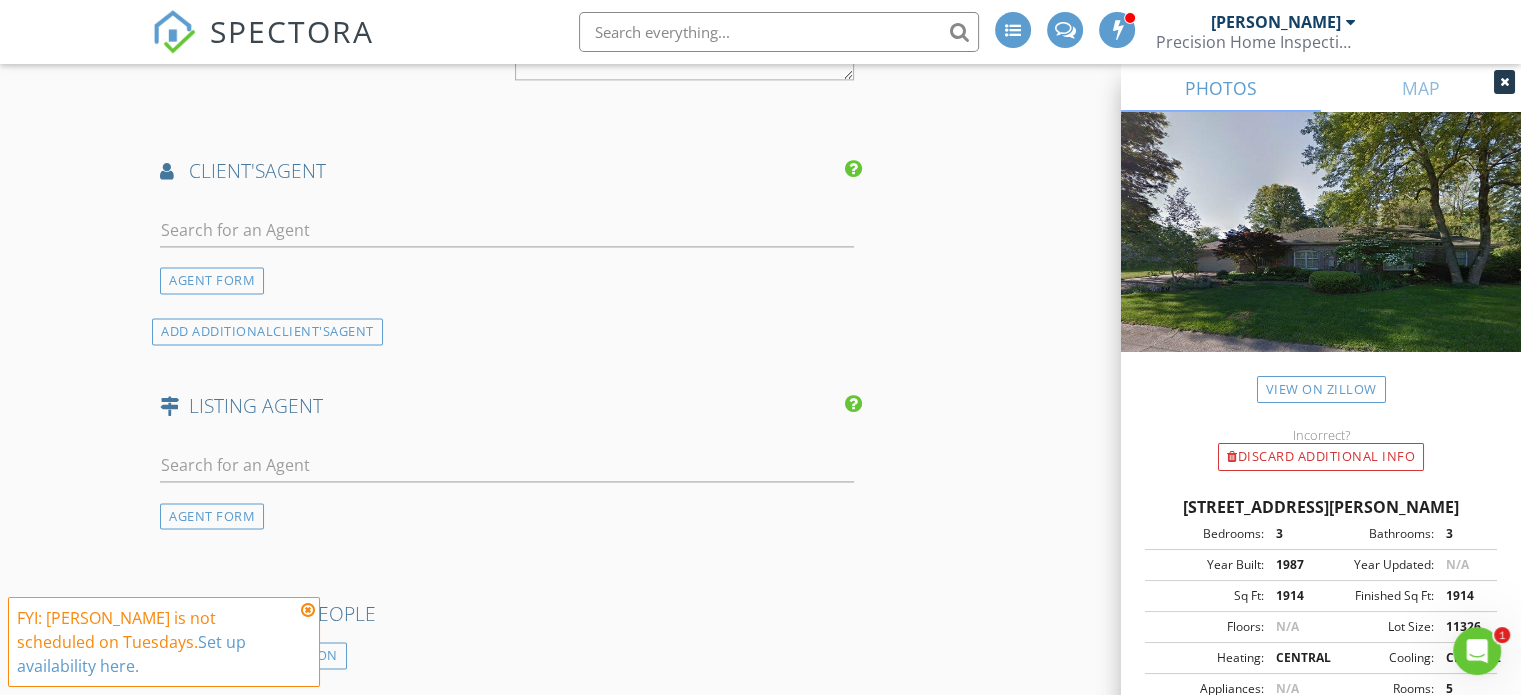 type on "This has been marked paid so that the $125 termite inspection does not show up for you to pay. Seller will need to pay." 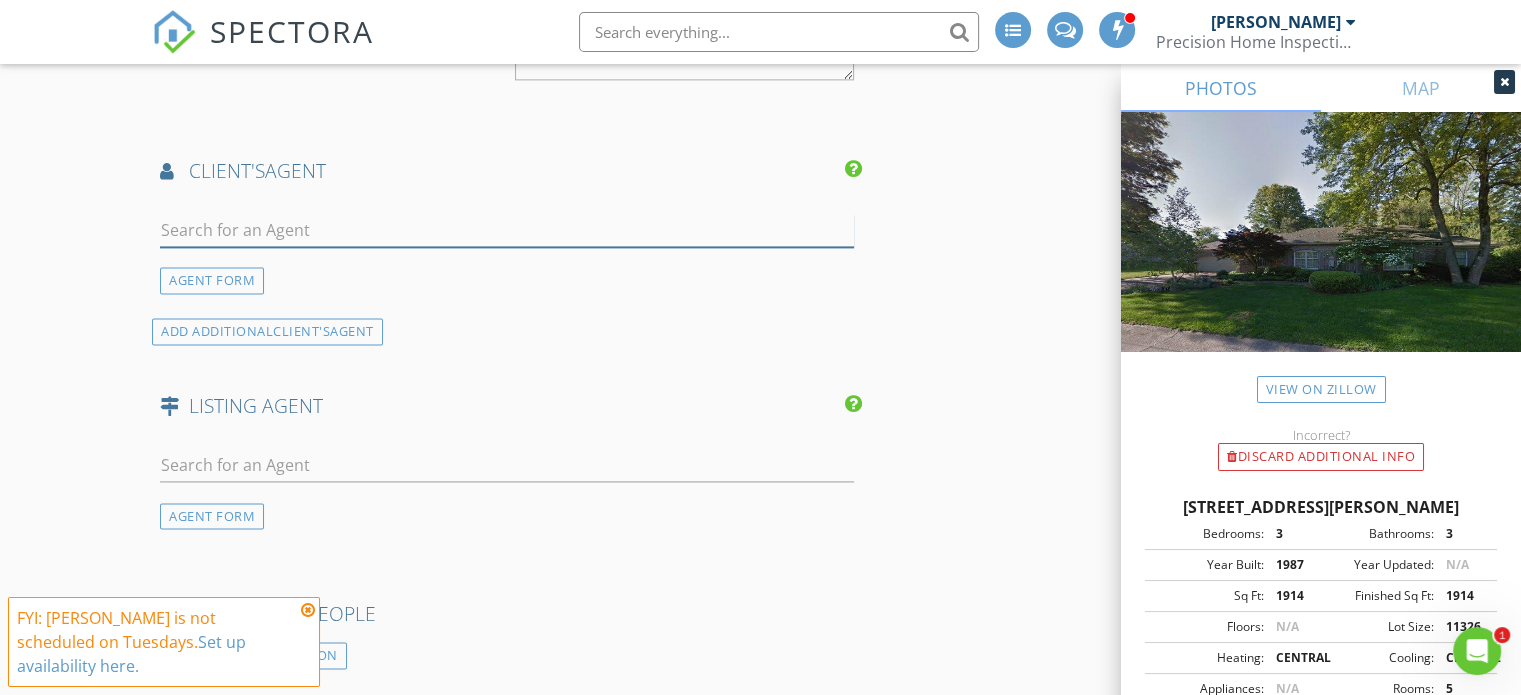 click at bounding box center (507, 230) 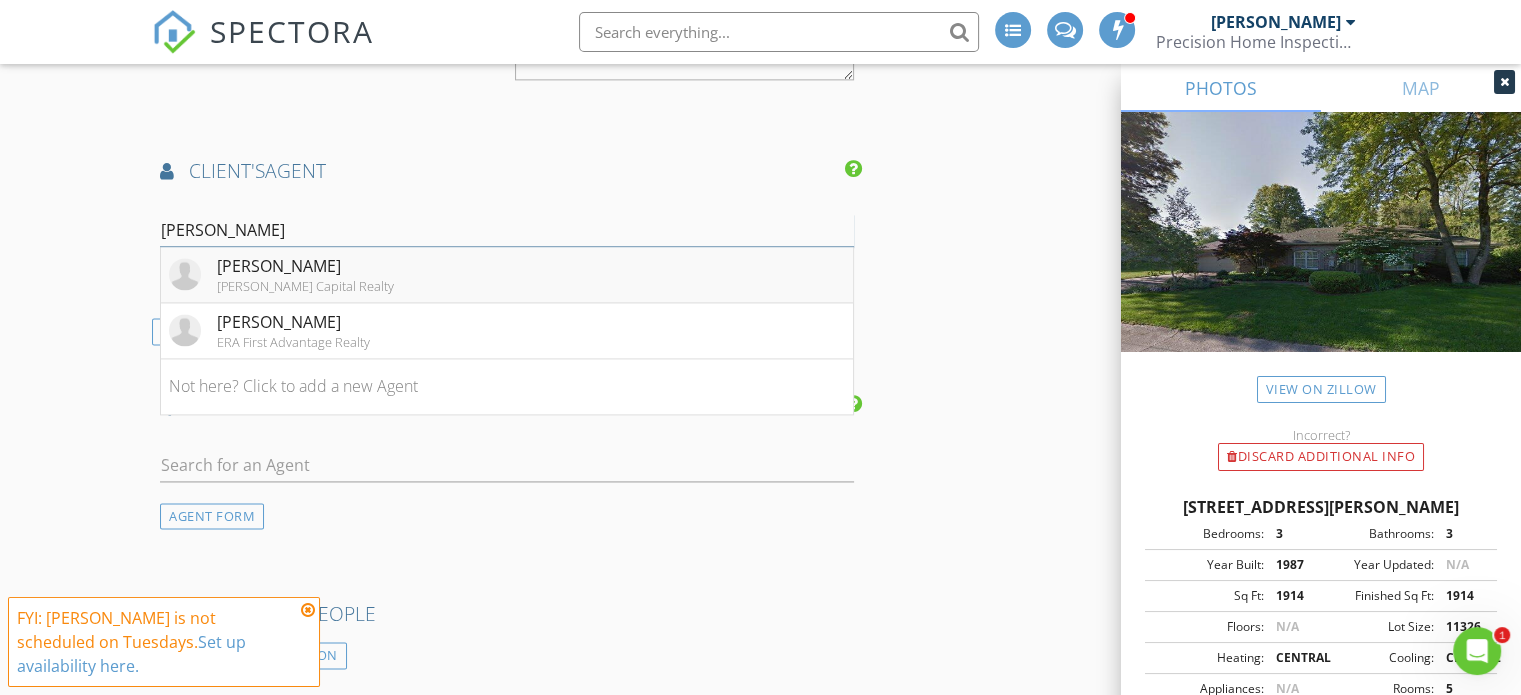 type on "rebecca" 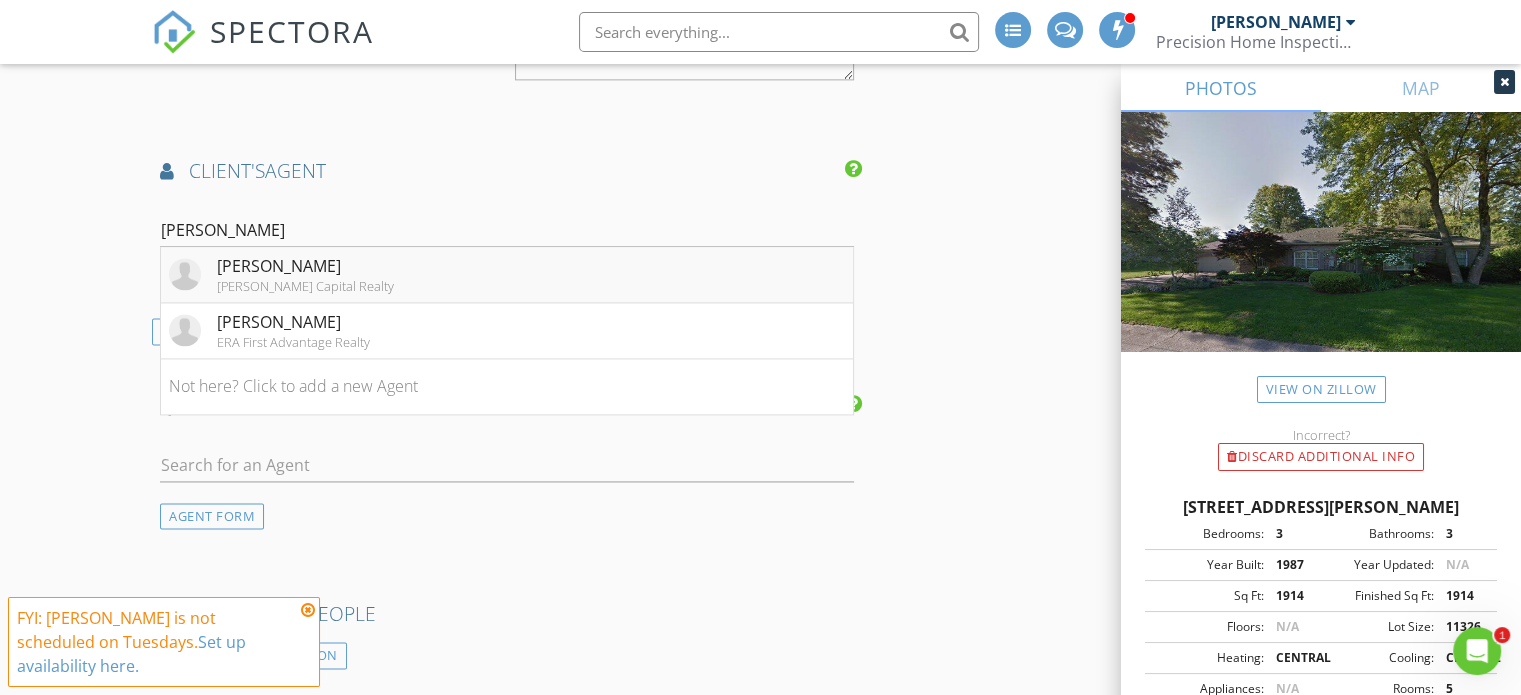 click on "[PERSON_NAME]" at bounding box center (305, 266) 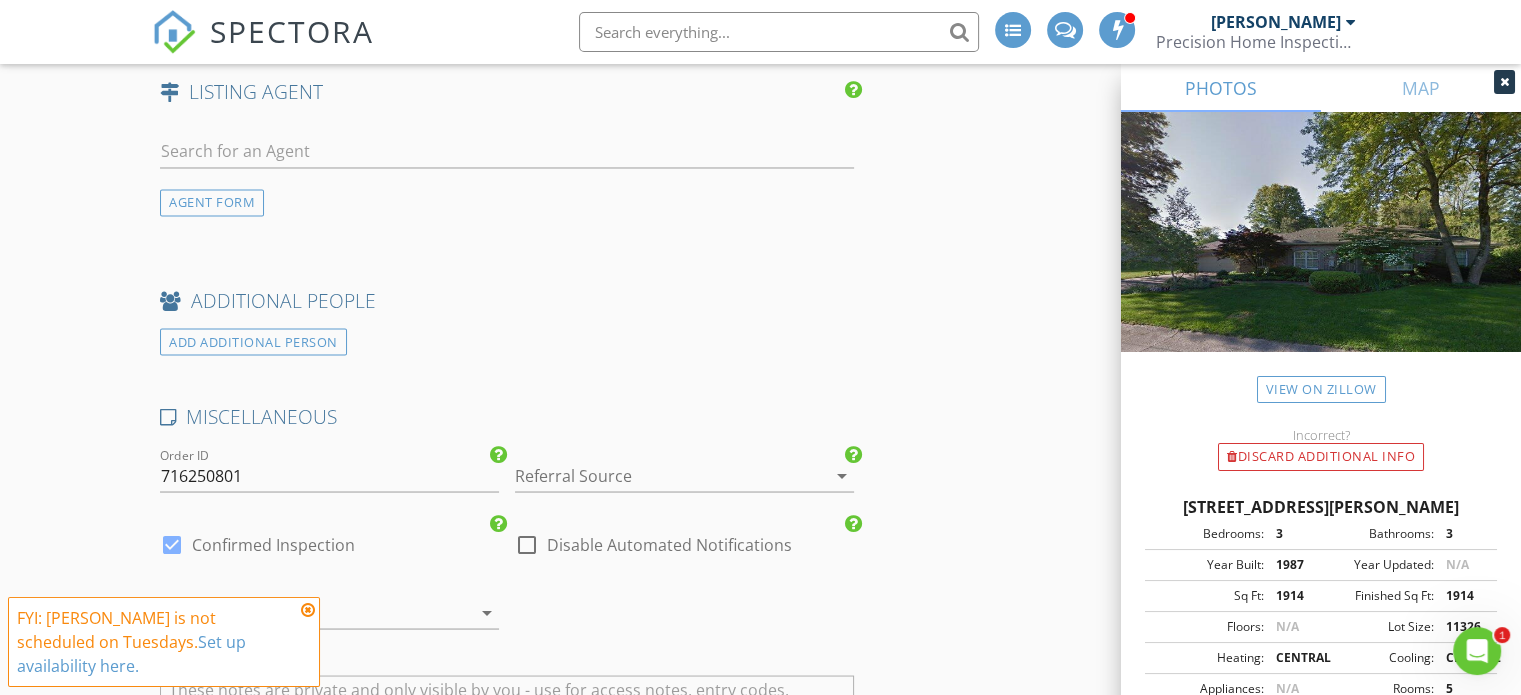 scroll, scrollTop: 3494, scrollLeft: 0, axis: vertical 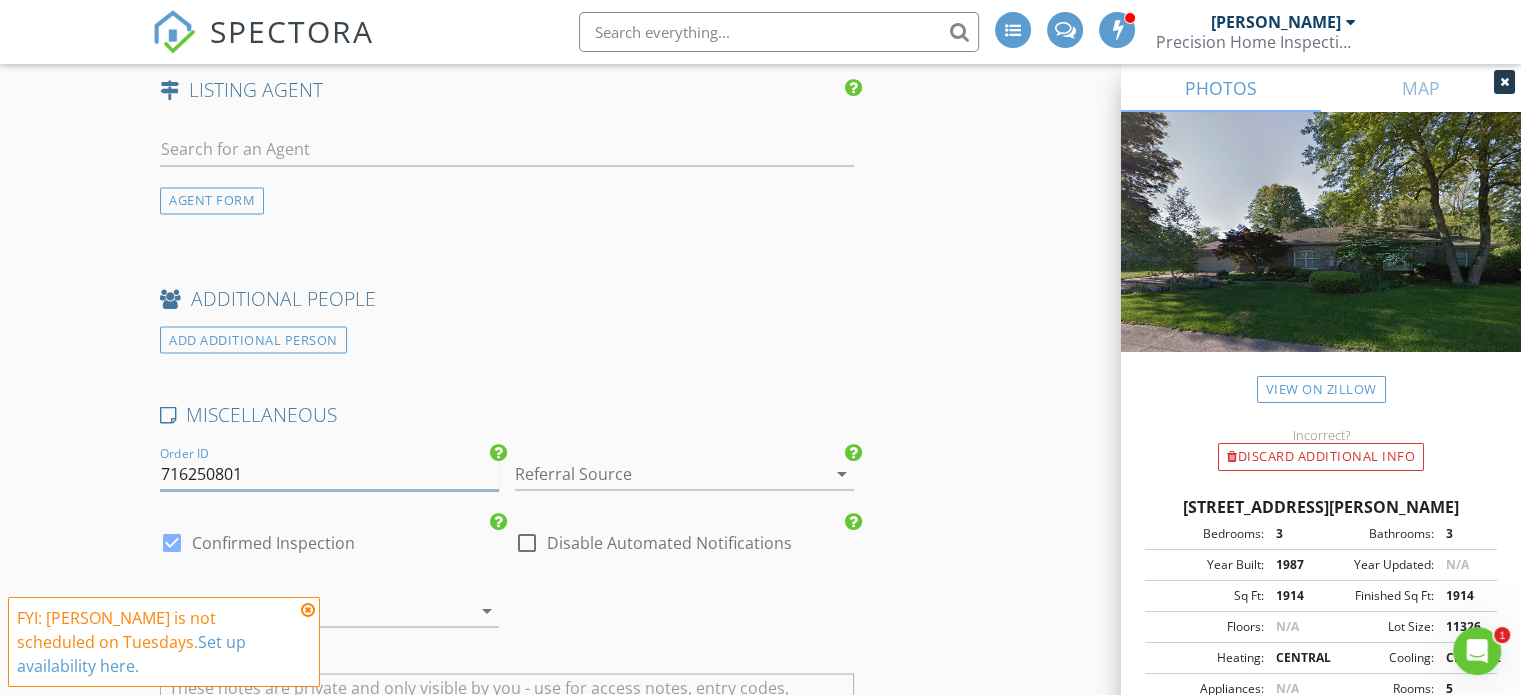 click on "716250801" at bounding box center [329, 473] 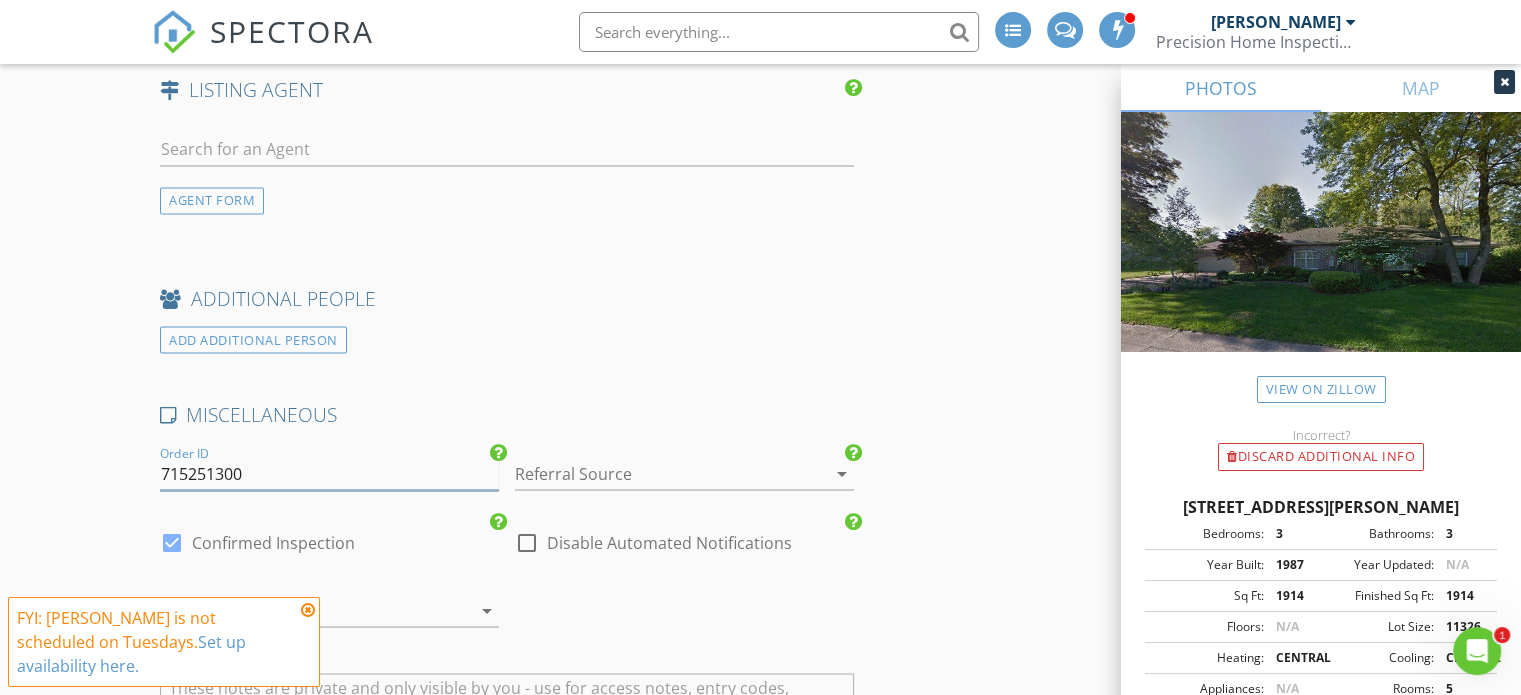 type on "715251300" 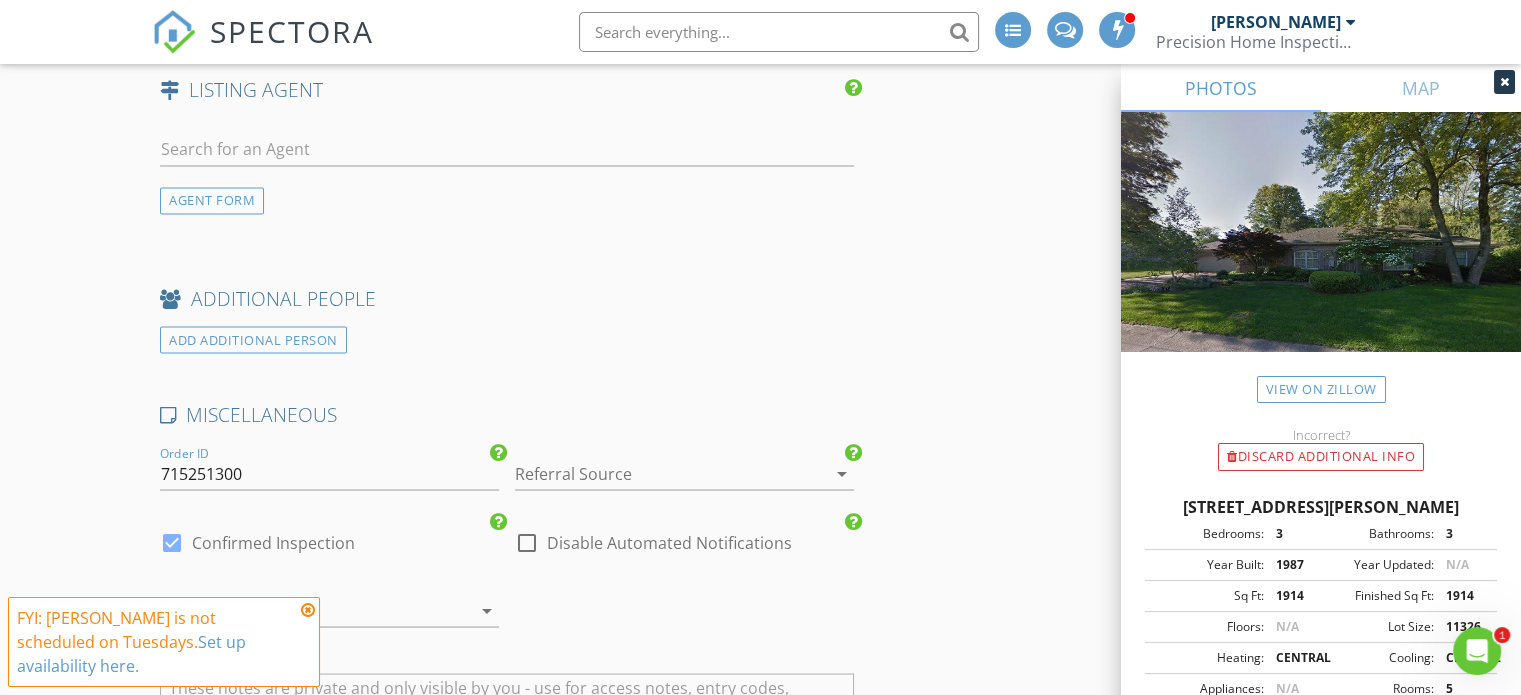 click at bounding box center (656, 473) 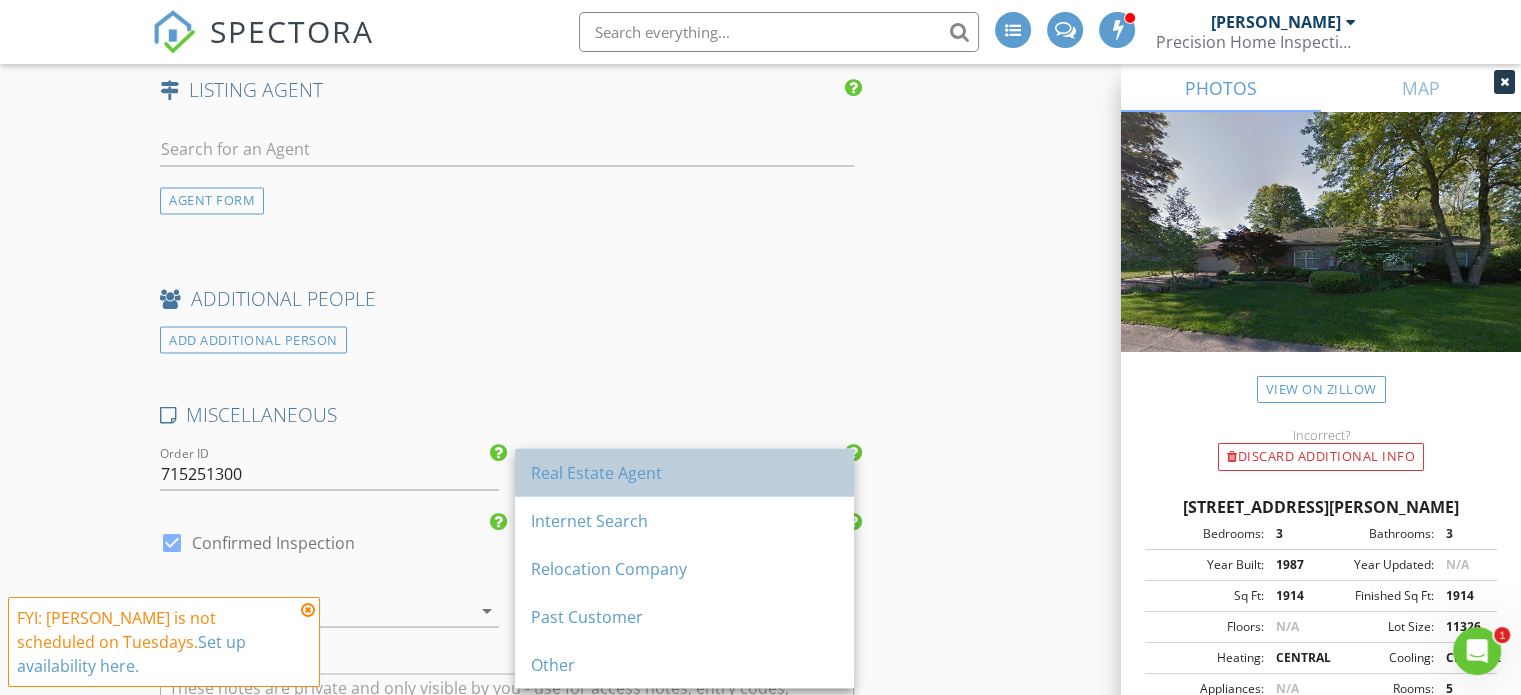 click on "Real Estate Agent" at bounding box center (684, 472) 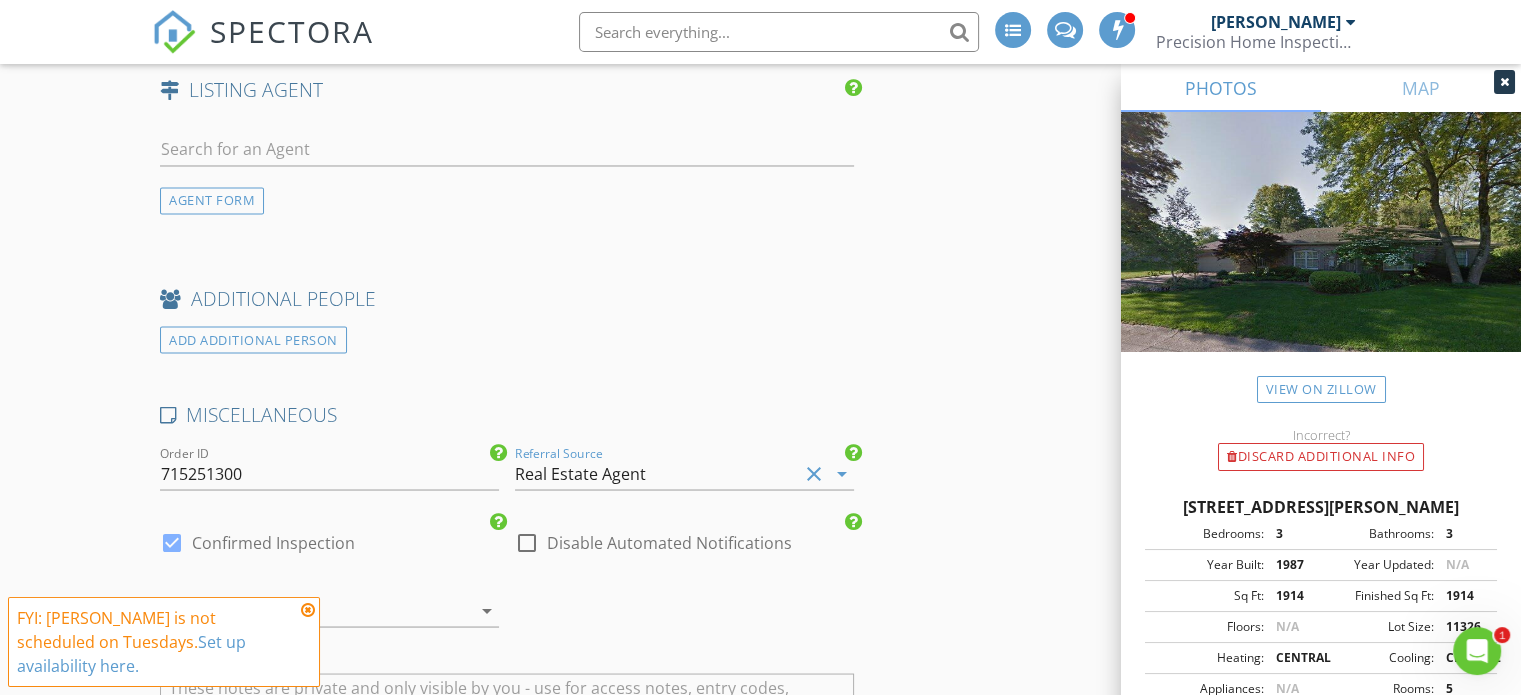click at bounding box center (301, 610) 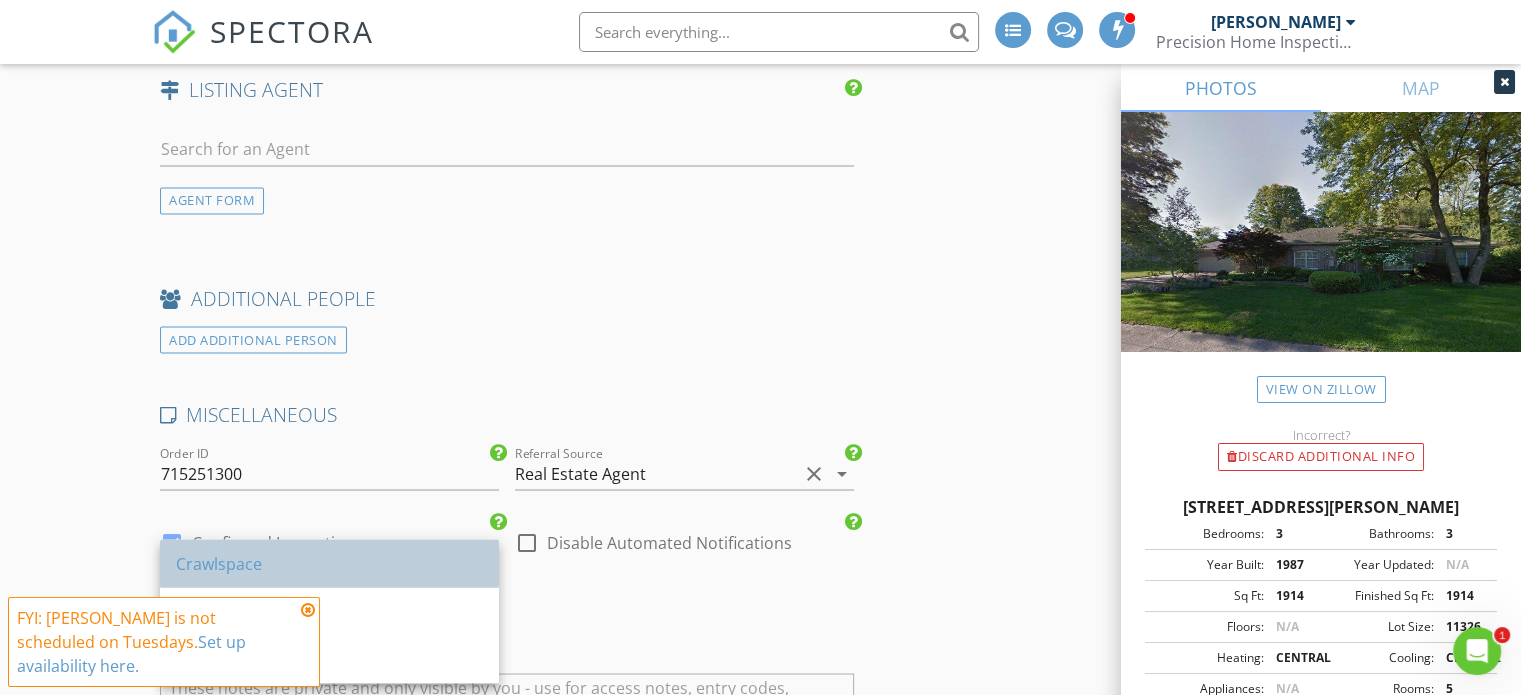 click on "Crawlspace" at bounding box center (329, 563) 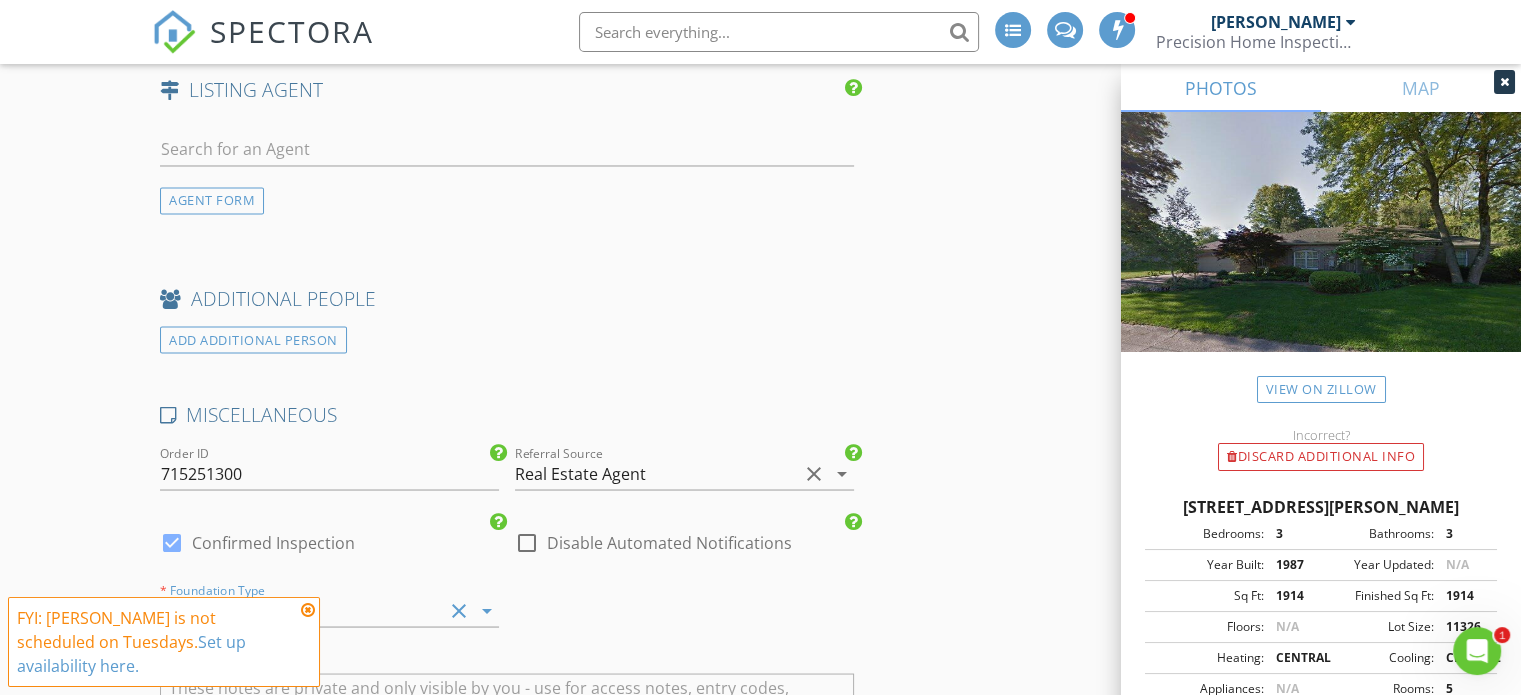 type on "4.25" 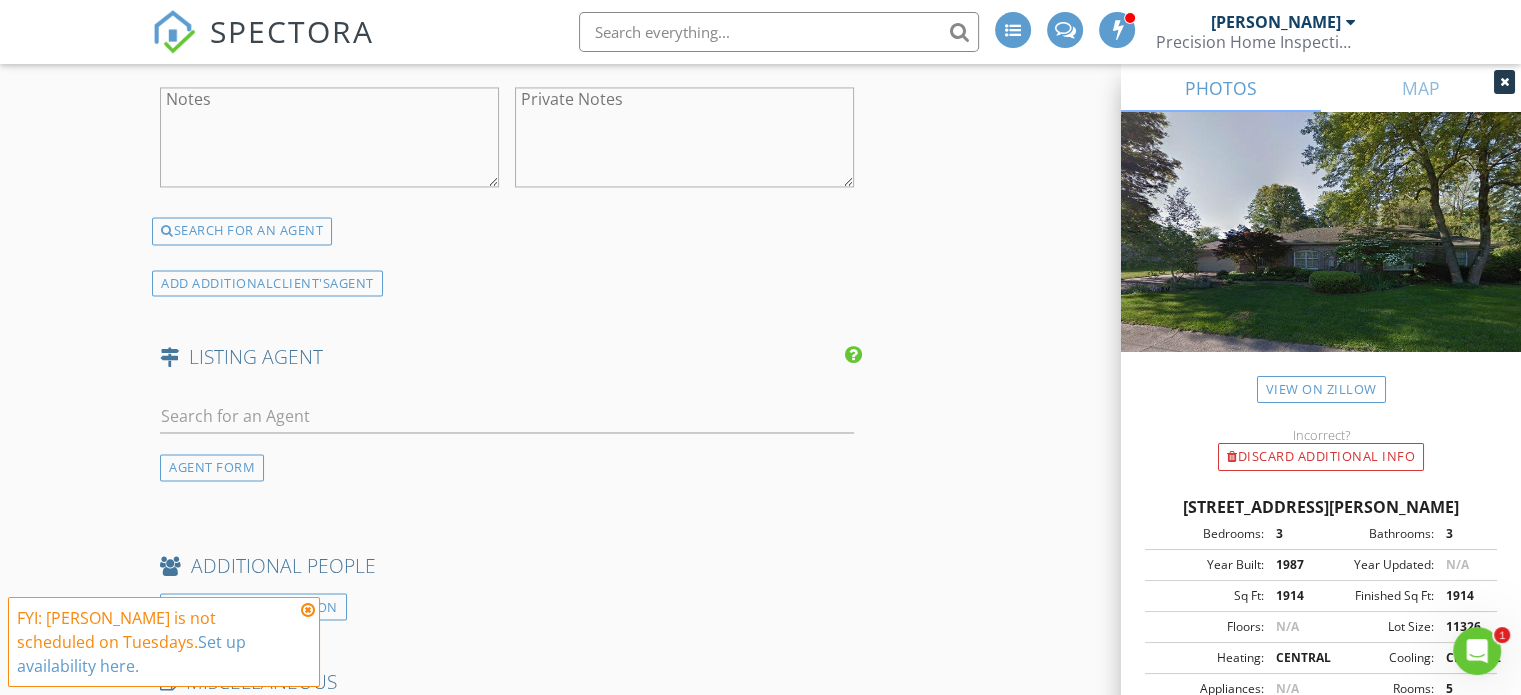 scroll, scrollTop: 3228, scrollLeft: 0, axis: vertical 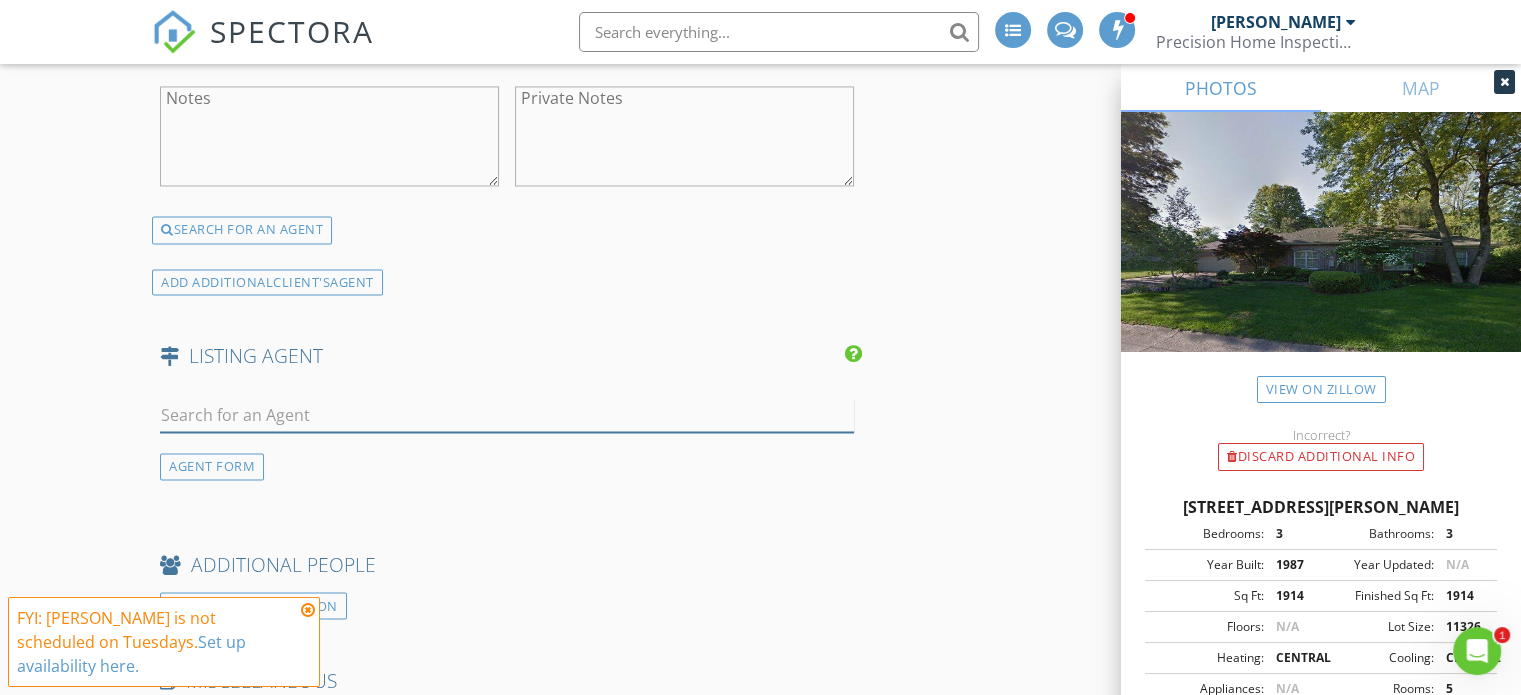 click at bounding box center (507, 415) 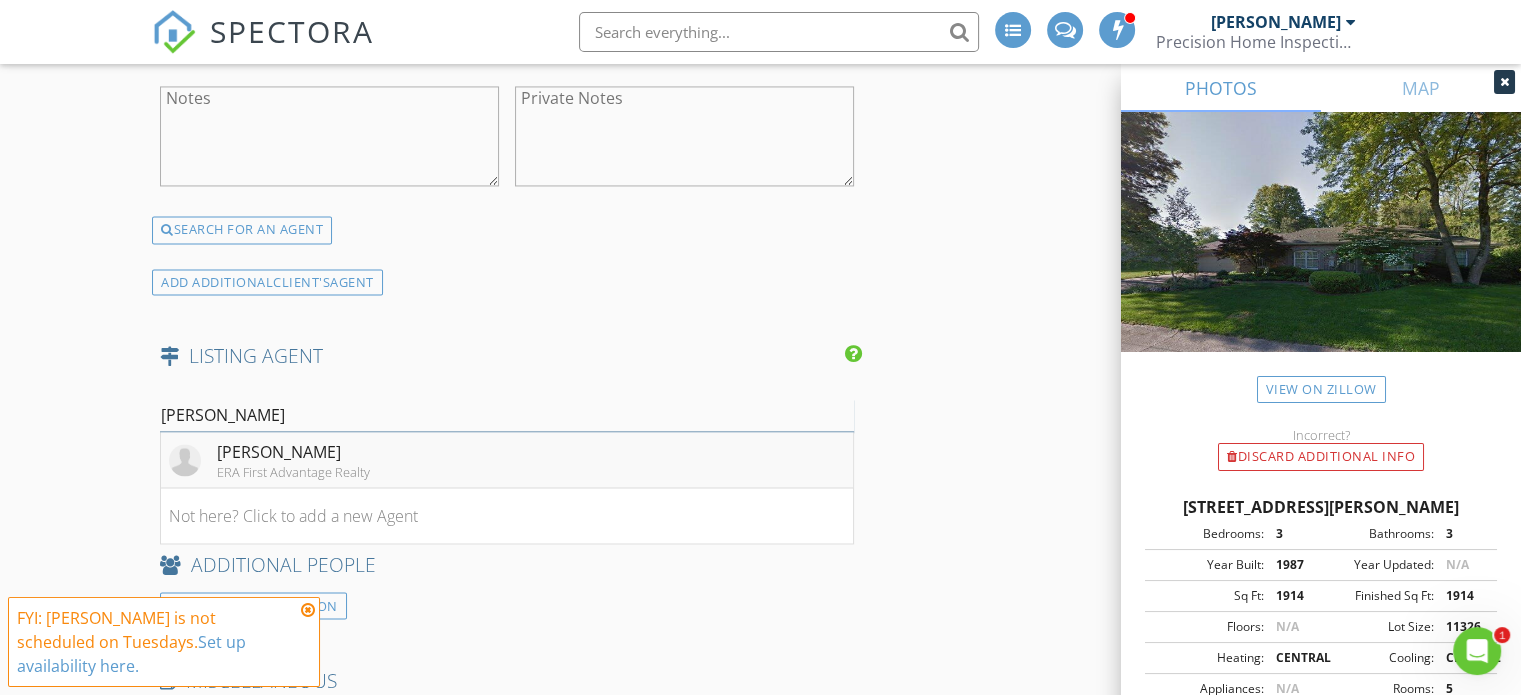 type on "cyndi" 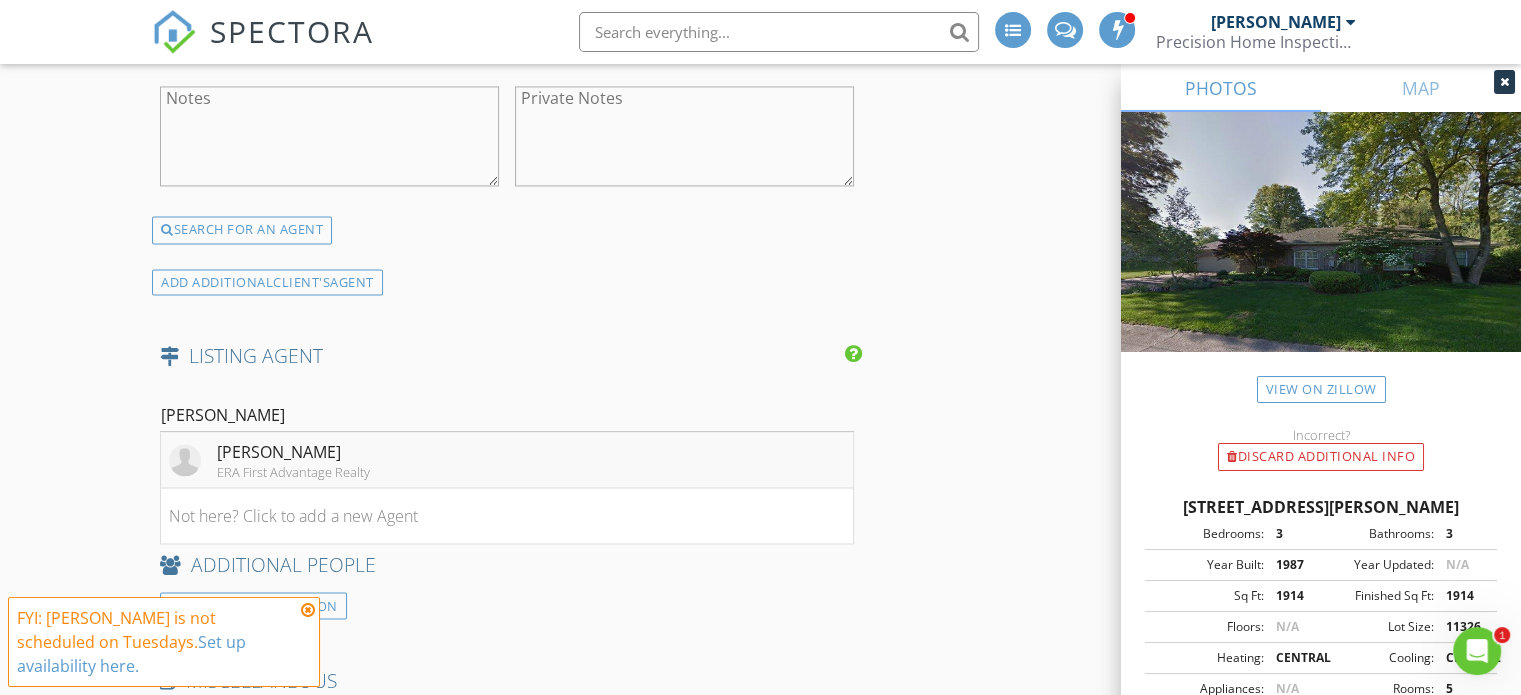 click on "[PERSON_NAME]" at bounding box center (293, 452) 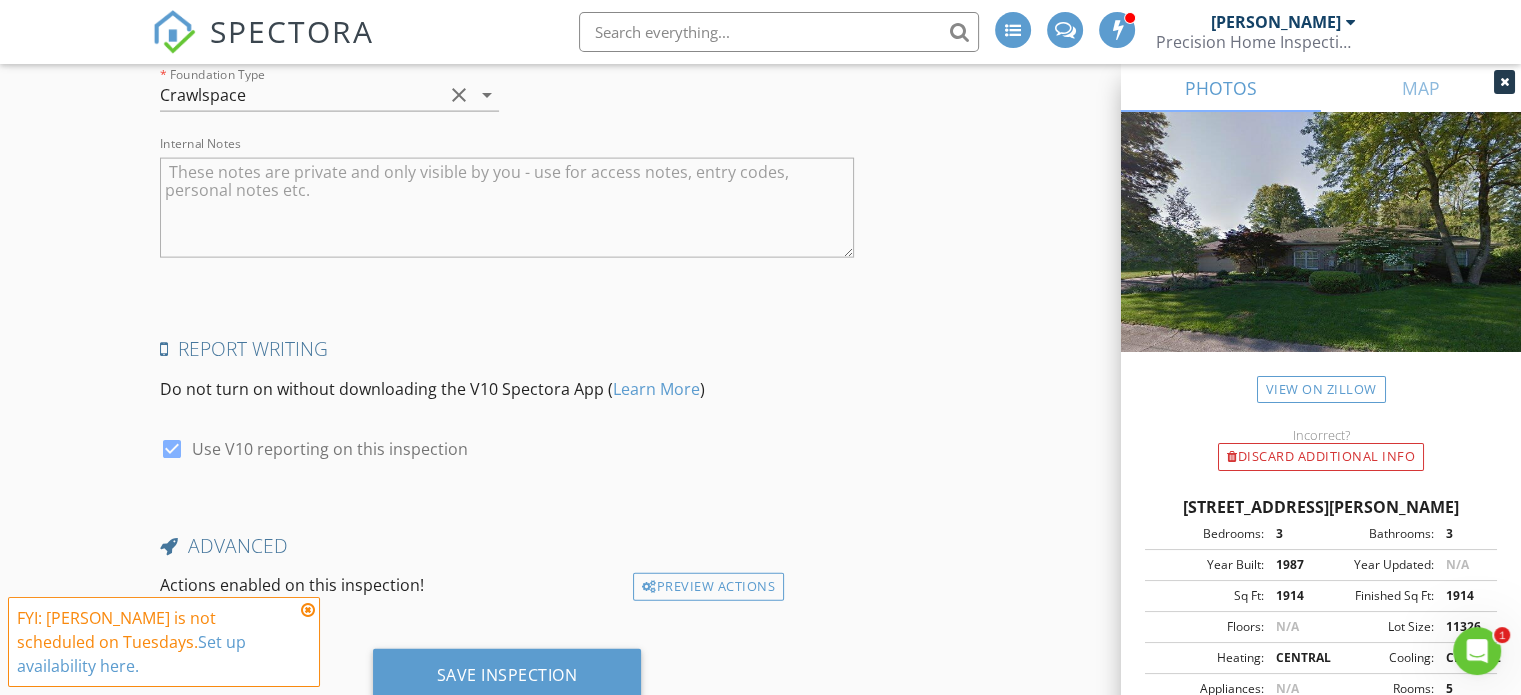 scroll, scrollTop: 4473, scrollLeft: 0, axis: vertical 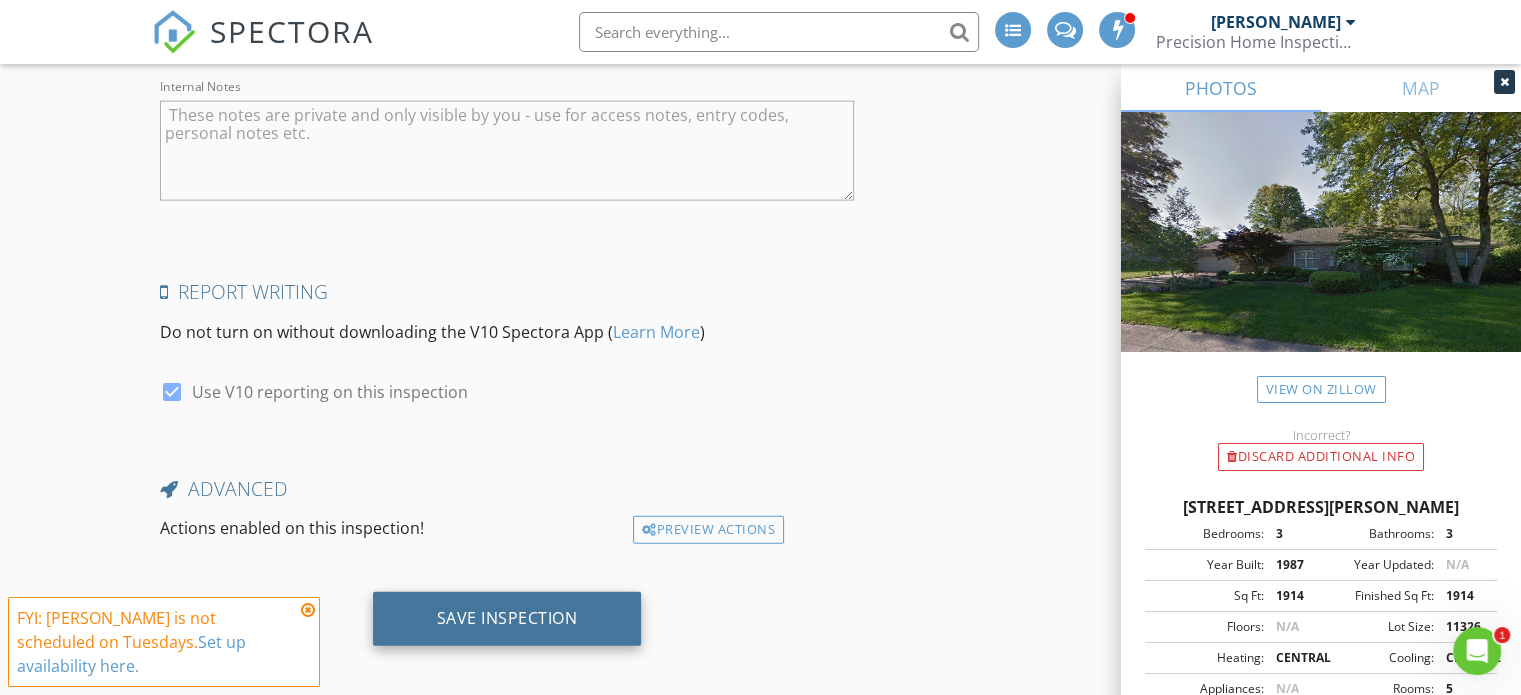 click on "Save Inspection" at bounding box center [507, 619] 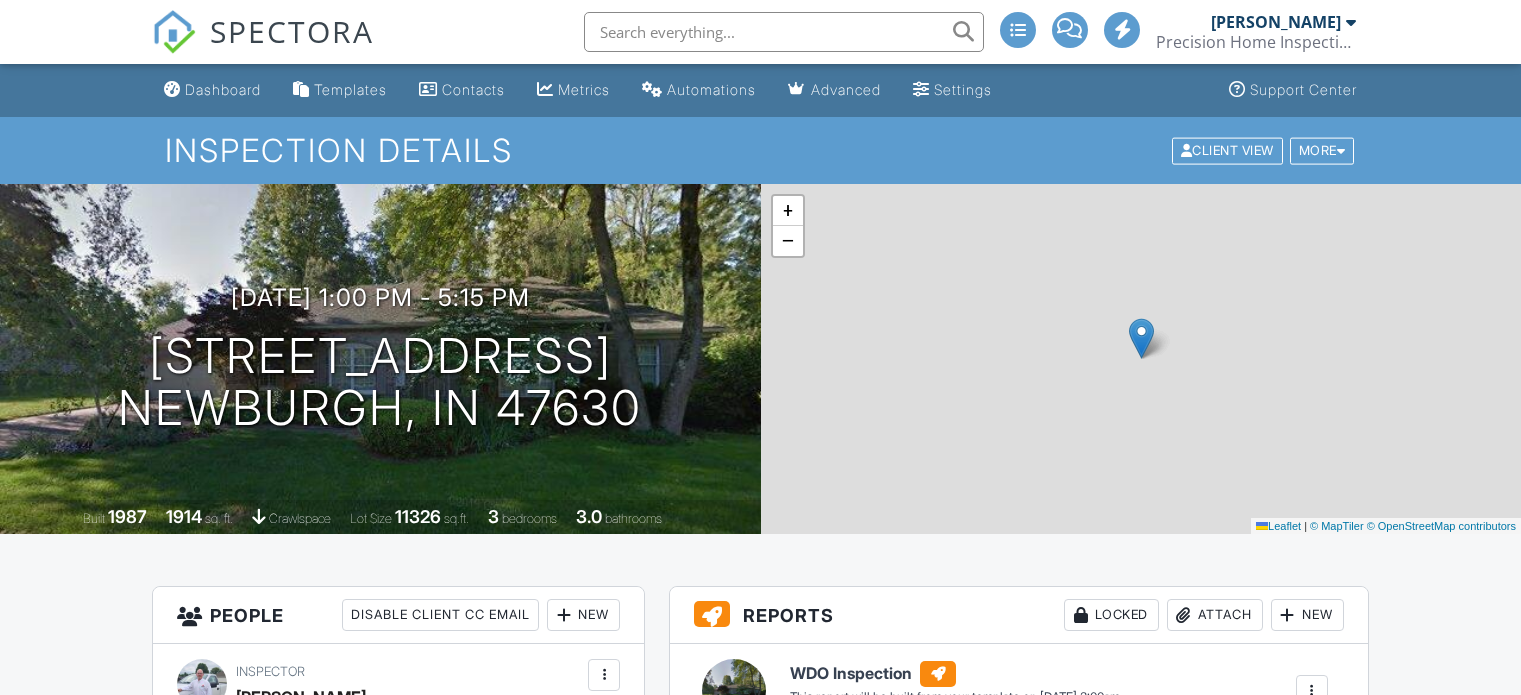 scroll, scrollTop: 0, scrollLeft: 0, axis: both 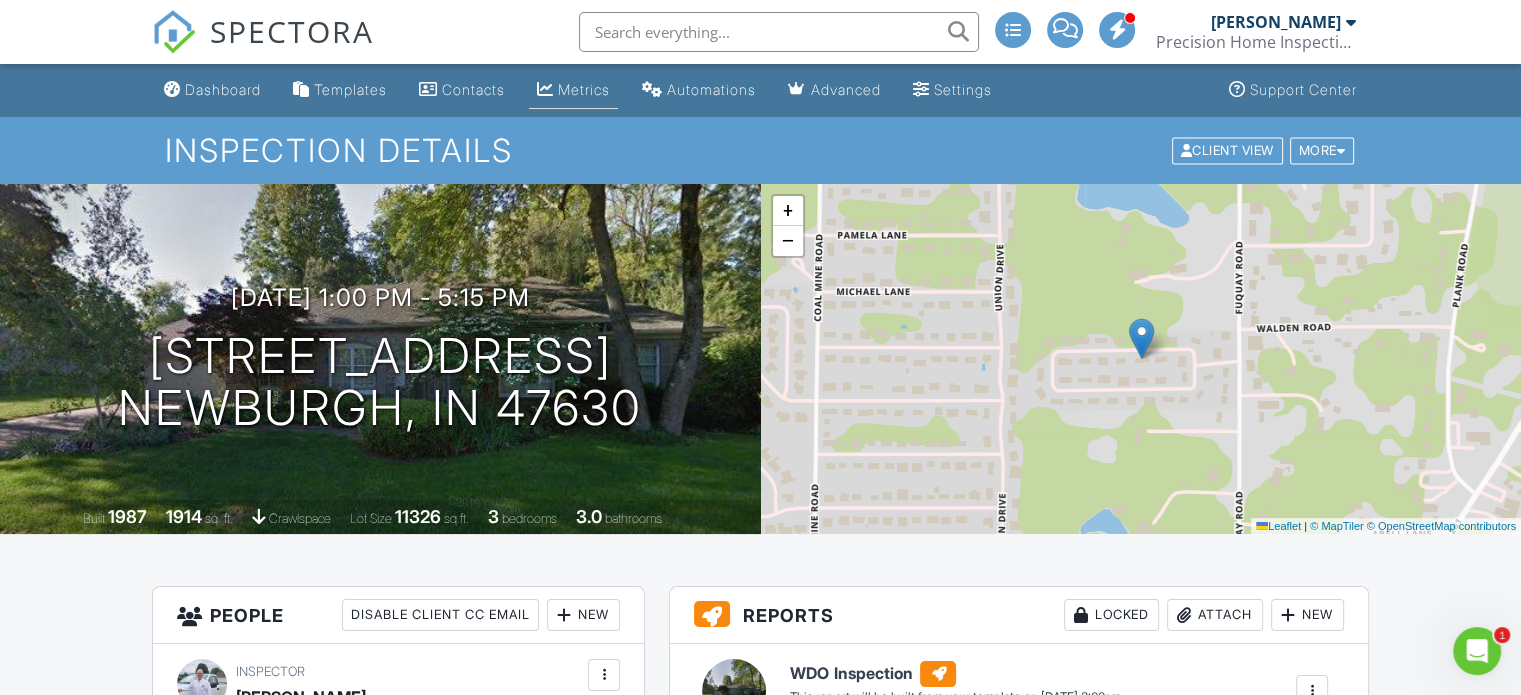 click on "Metrics" at bounding box center (584, 89) 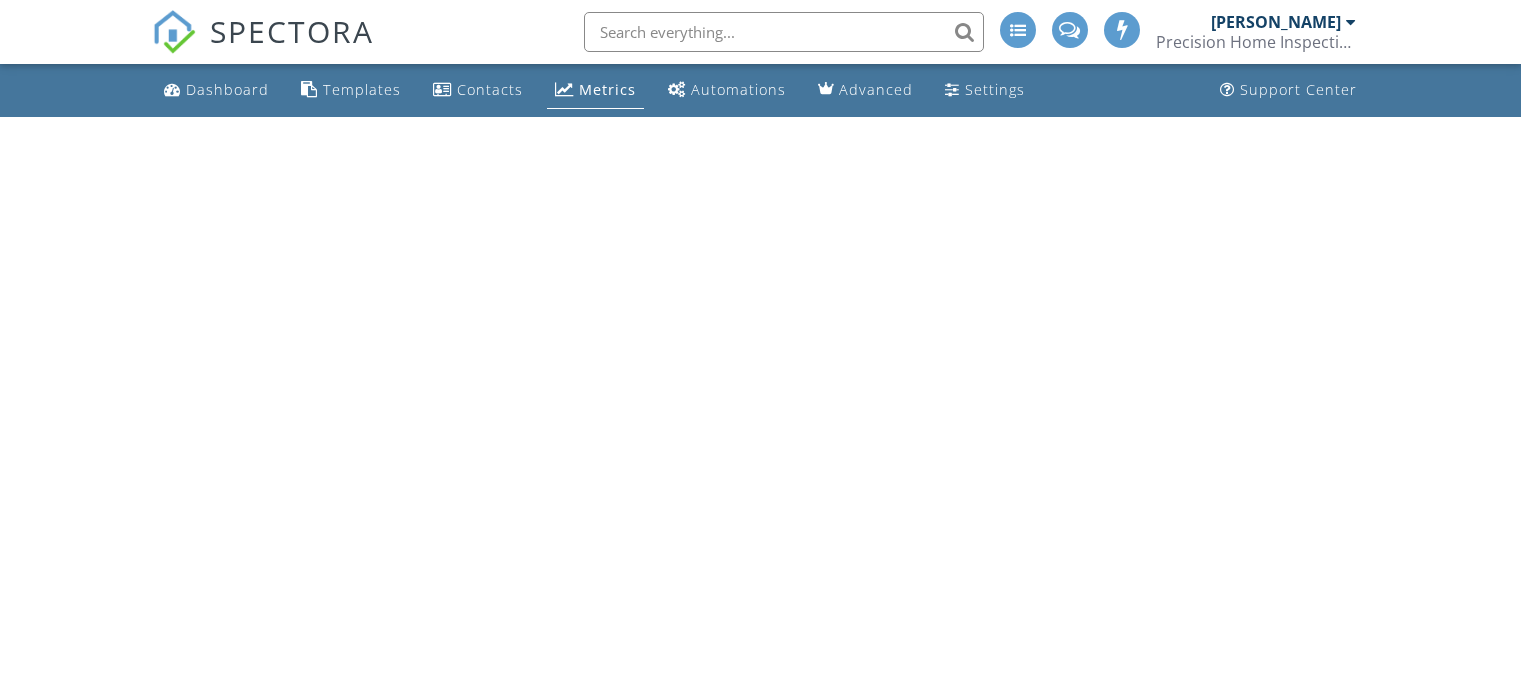 scroll, scrollTop: 0, scrollLeft: 0, axis: both 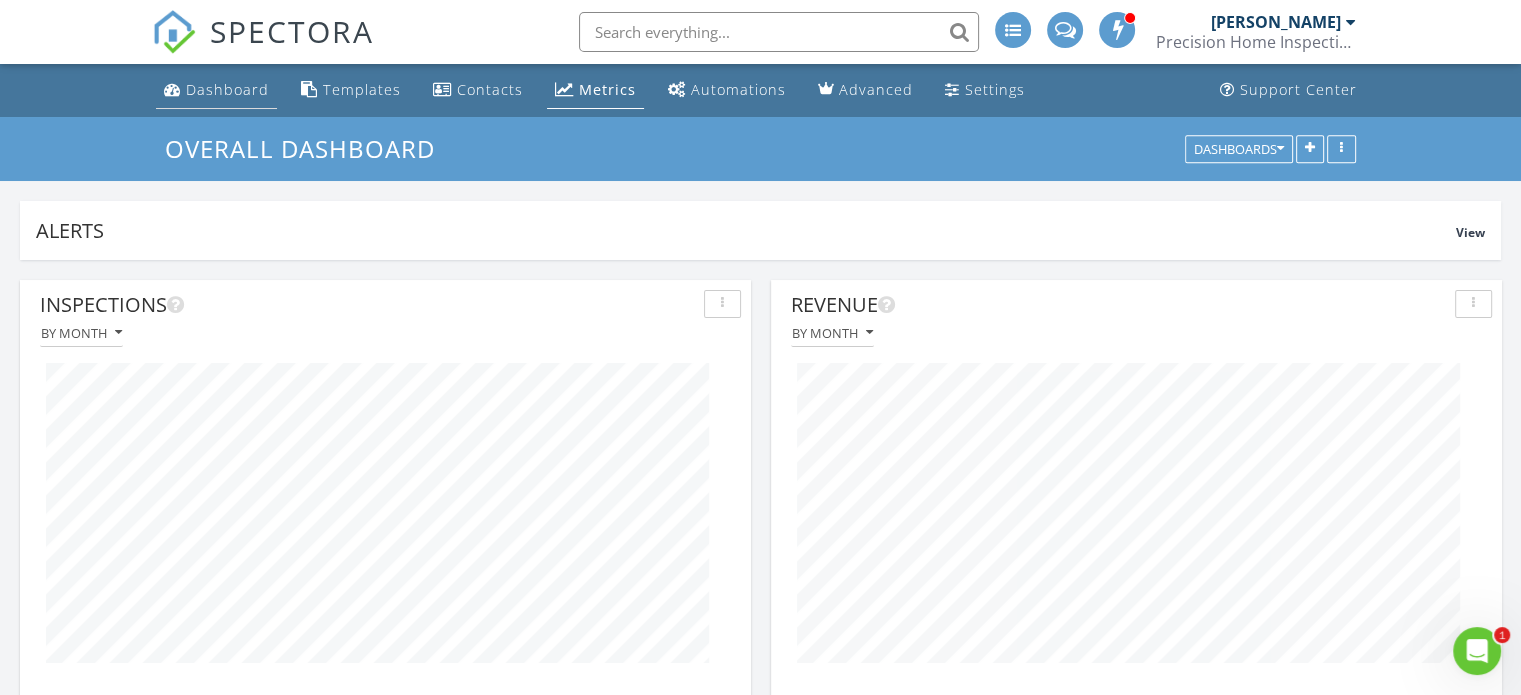 click on "Dashboard" at bounding box center [227, 89] 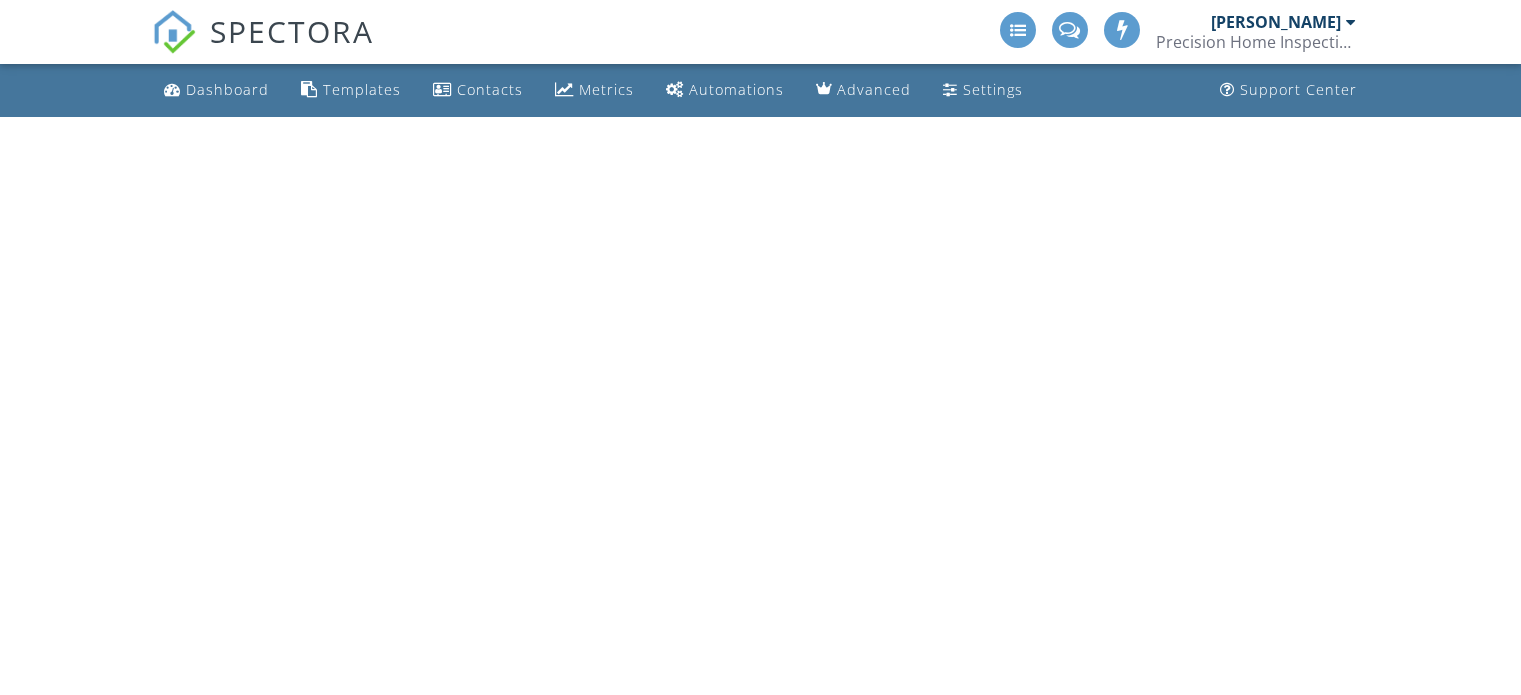 scroll, scrollTop: 0, scrollLeft: 0, axis: both 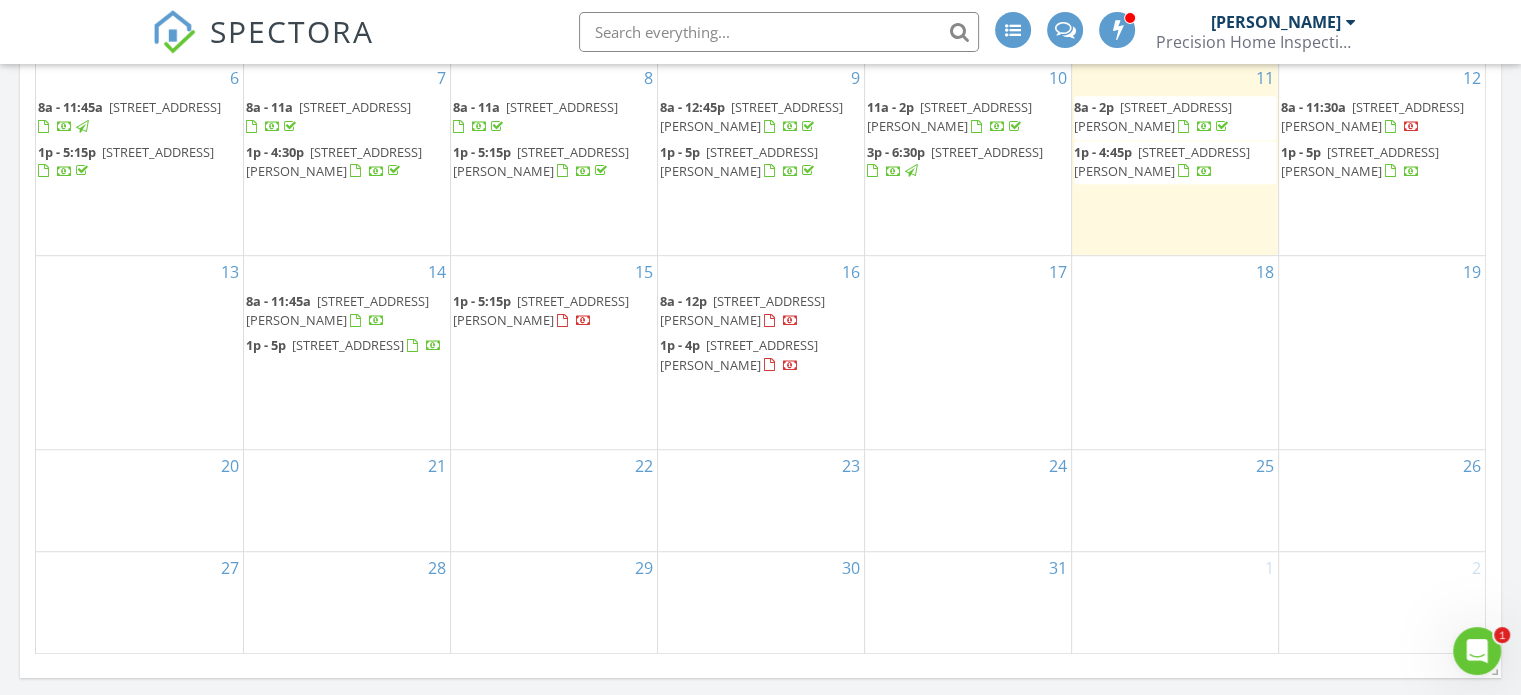 click on "7377 Castle Hills Dr, Newburgh 47630" at bounding box center (541, 310) 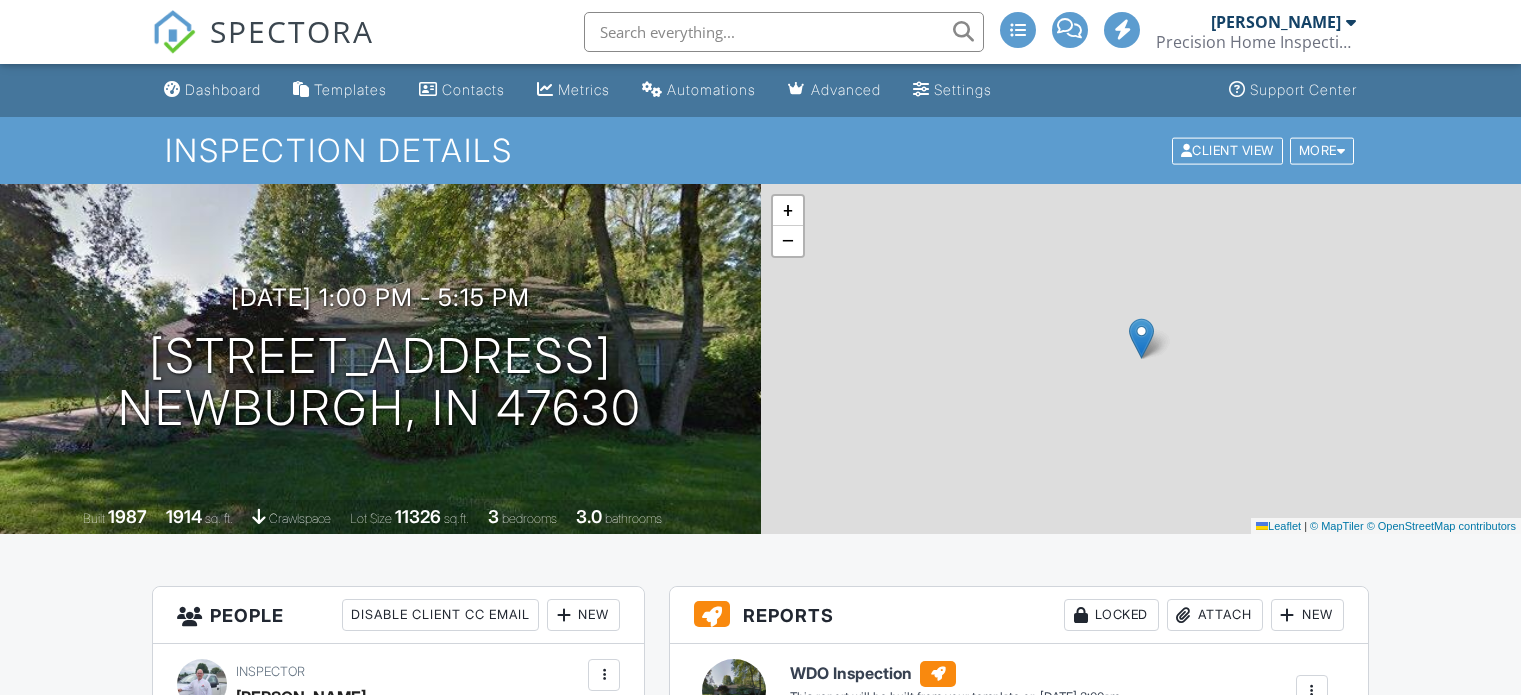 scroll, scrollTop: 0, scrollLeft: 0, axis: both 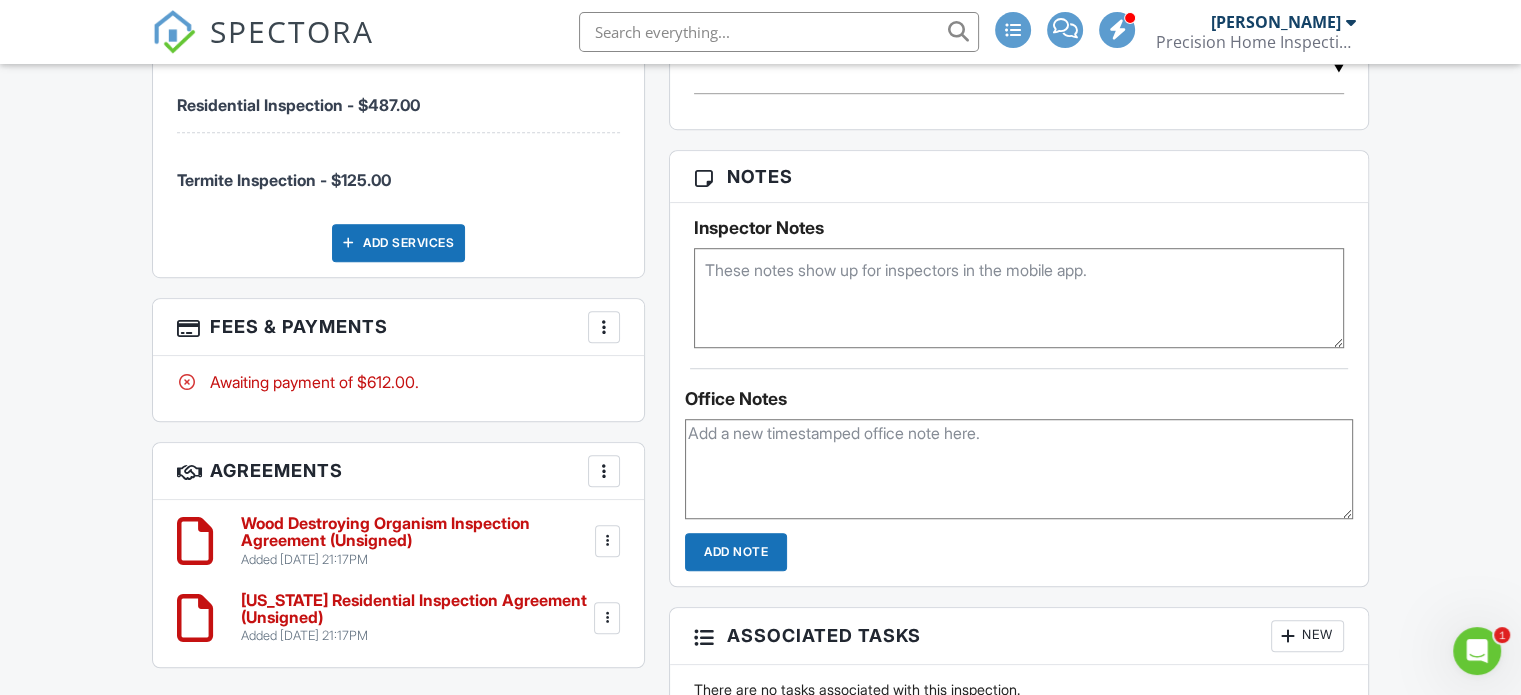 click at bounding box center (604, 327) 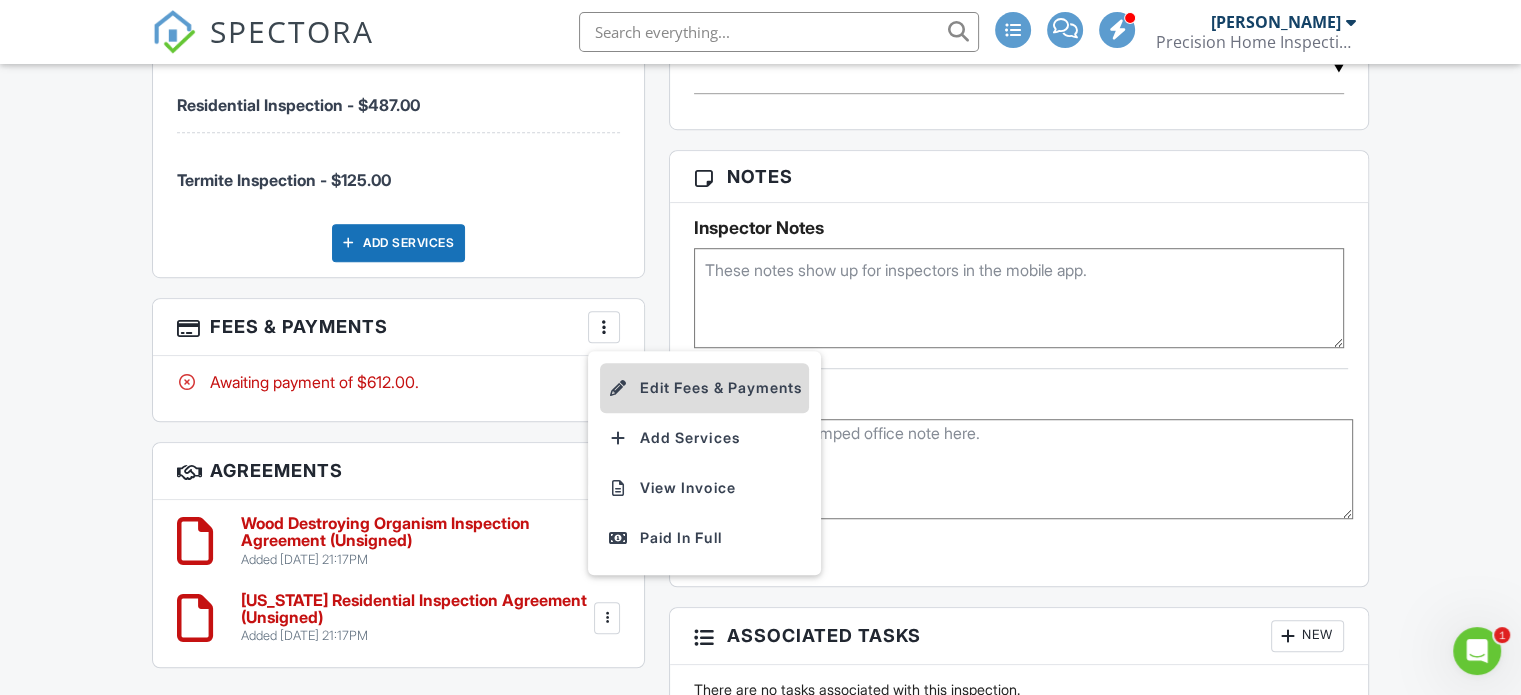 click on "Edit Fees & Payments" at bounding box center [704, 388] 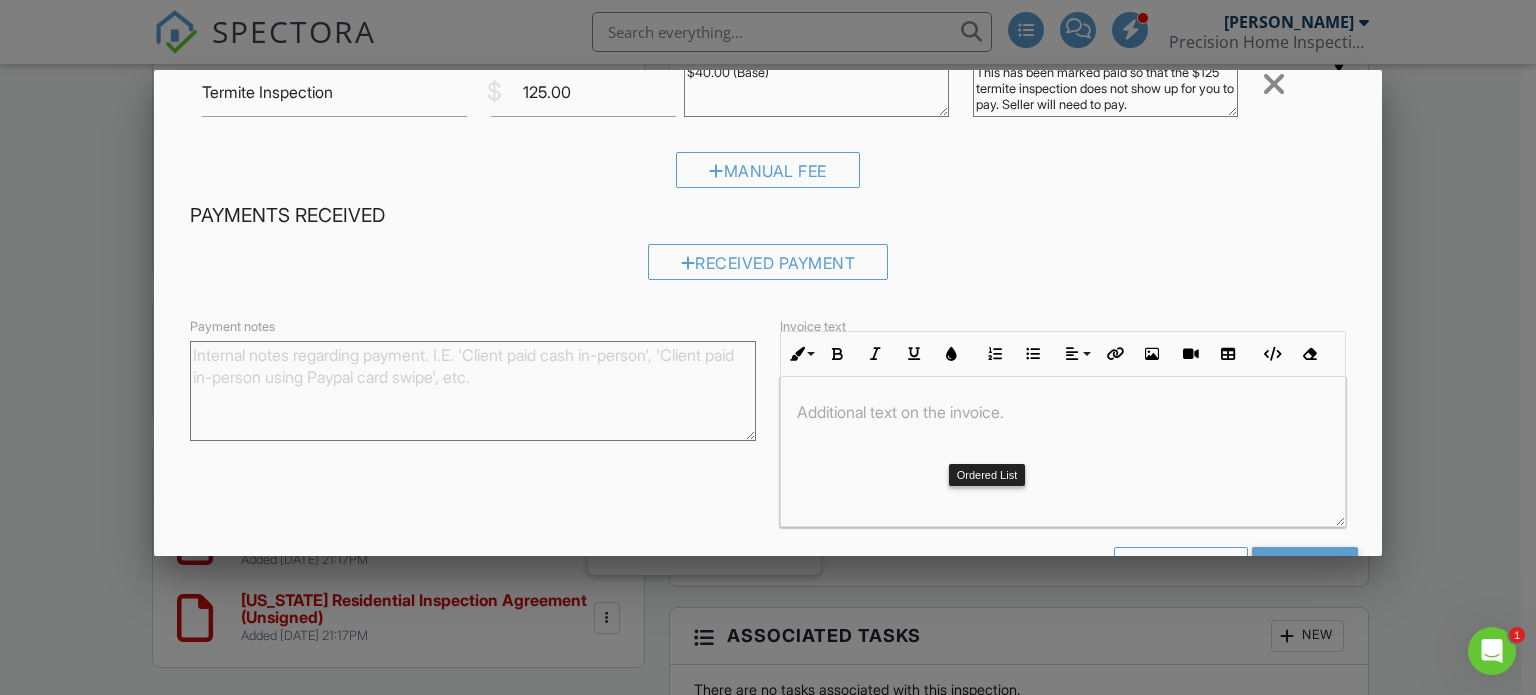 scroll, scrollTop: 275, scrollLeft: 0, axis: vertical 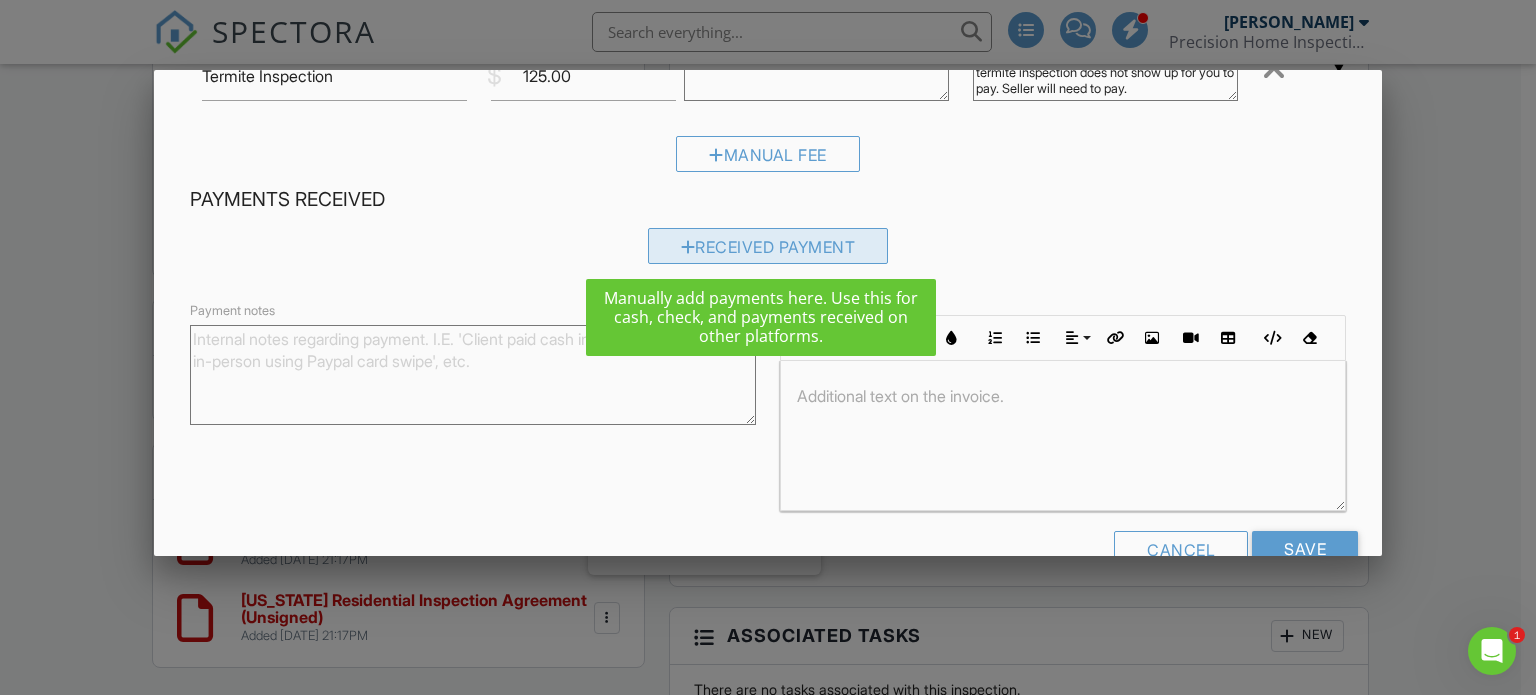 click on "Received Payment" at bounding box center (768, 246) 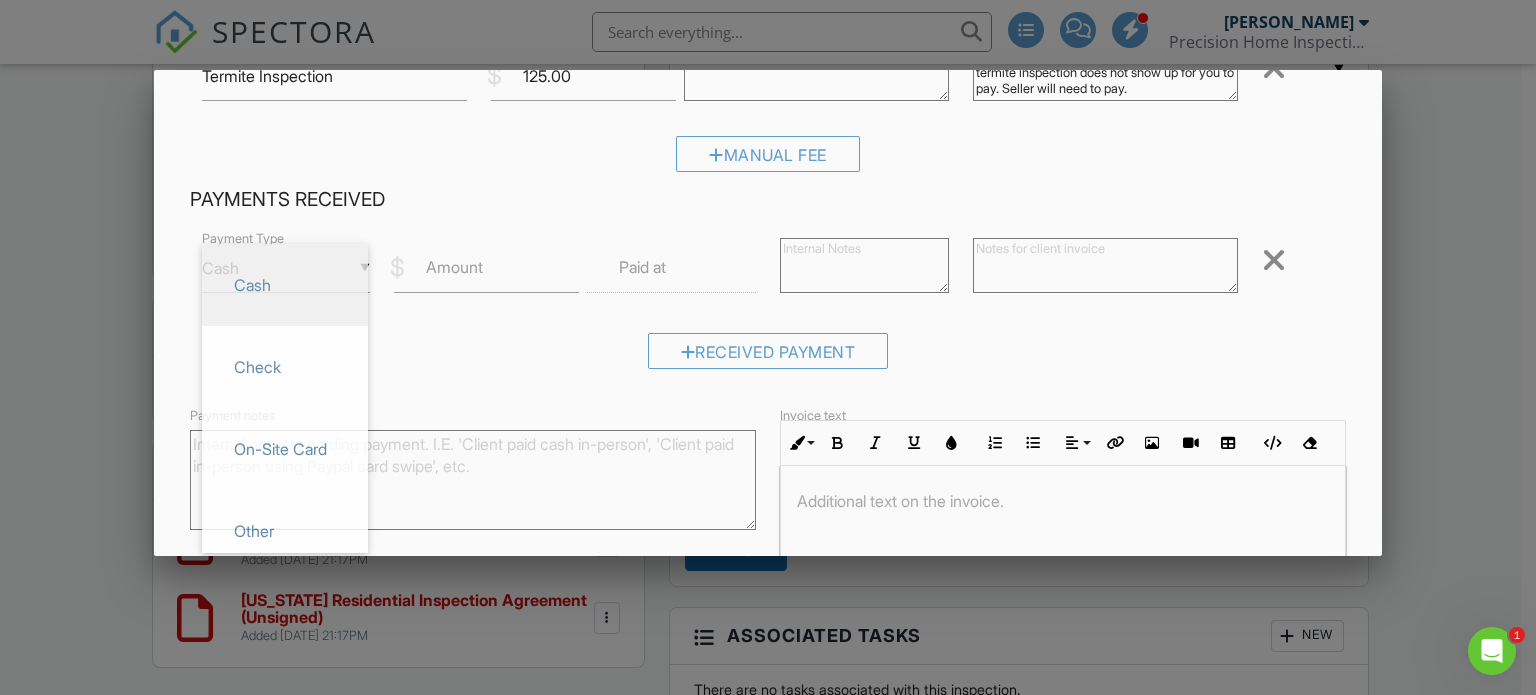 click on "▼ Cash Cash Check On-Site Card Other Cash
Check
On-Site Card
Other" at bounding box center (286, 268) 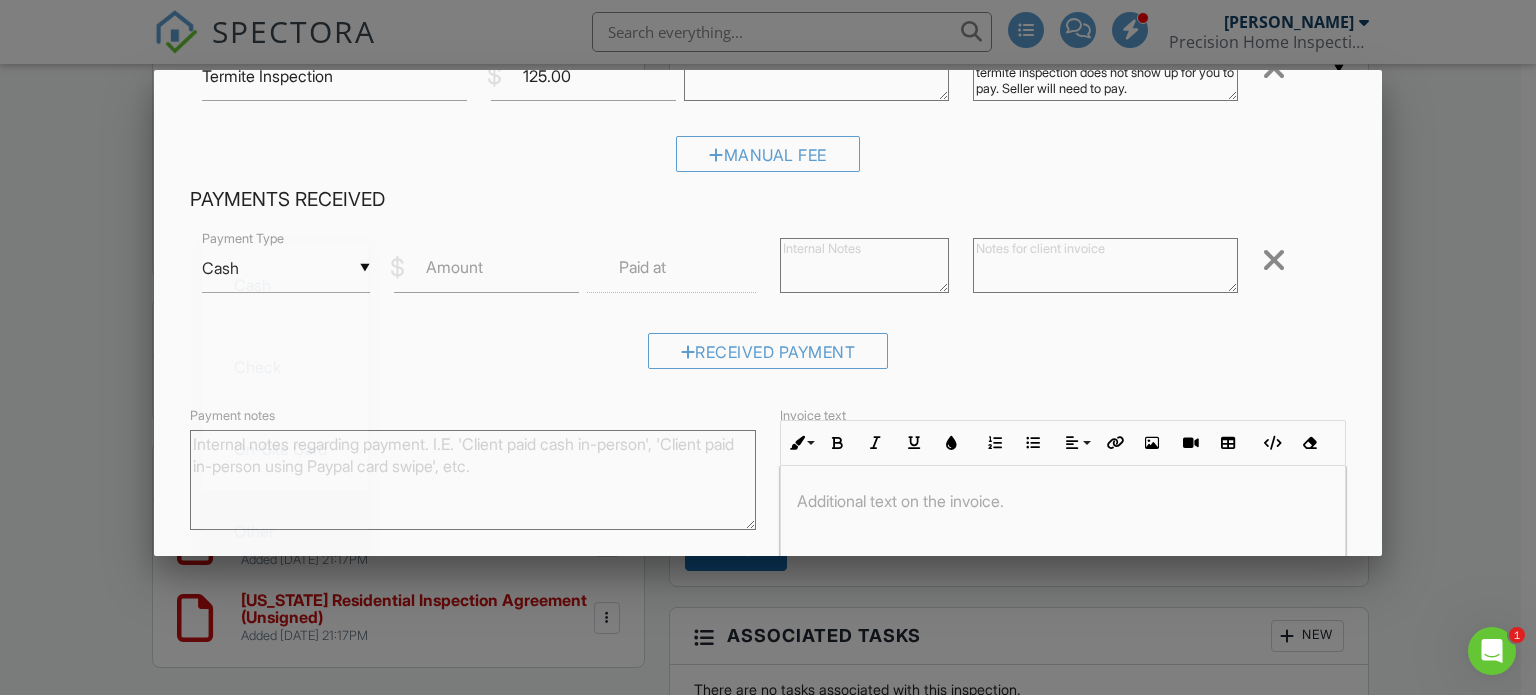 click on "Other" at bounding box center (285, 531) 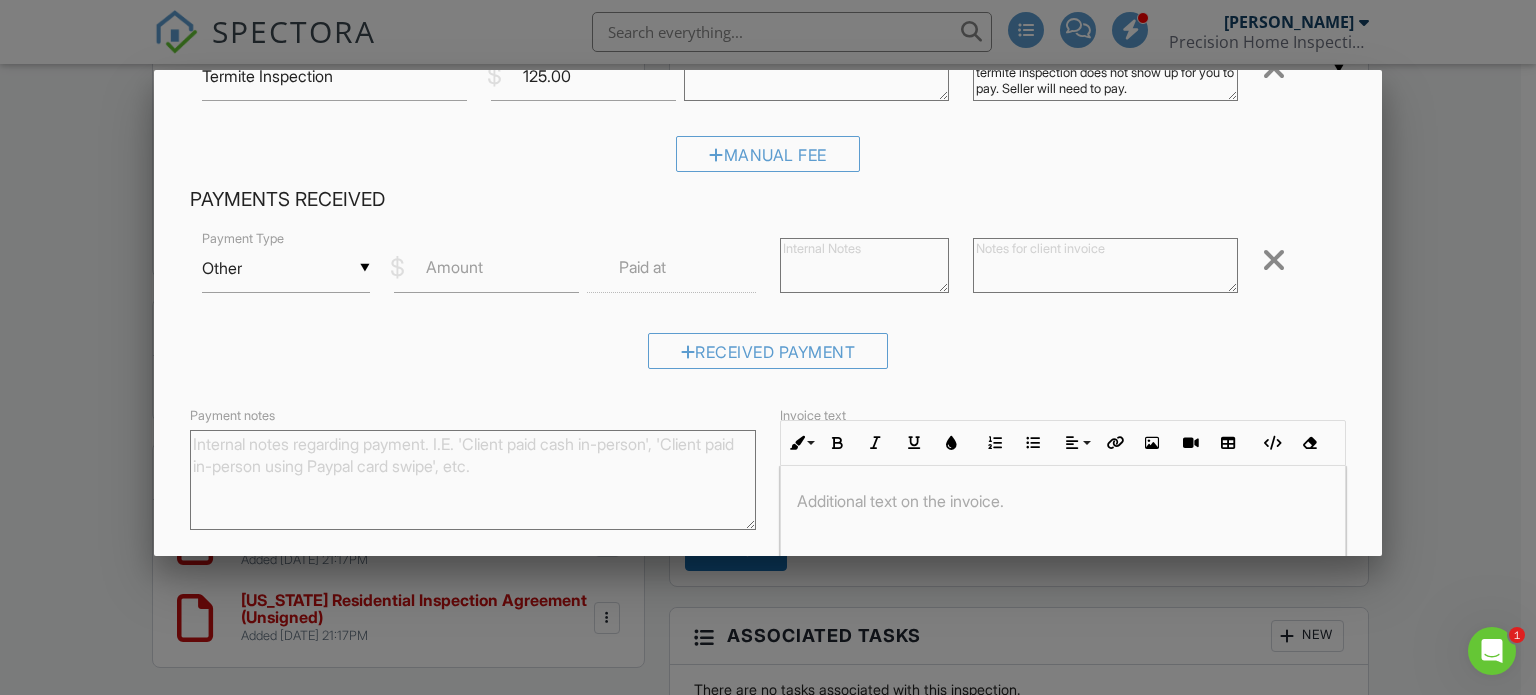 click on "Amount" at bounding box center (454, 267) 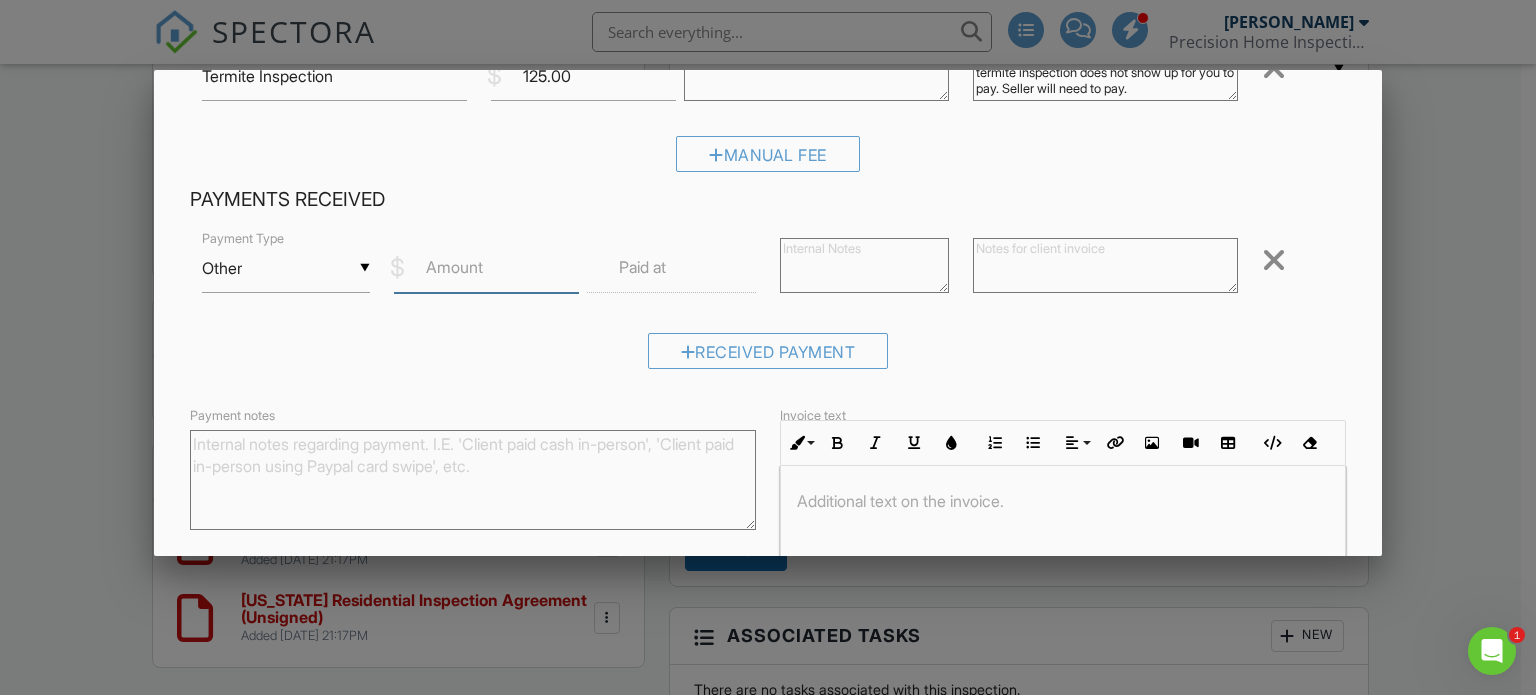 click on "Amount" at bounding box center [486, 268] 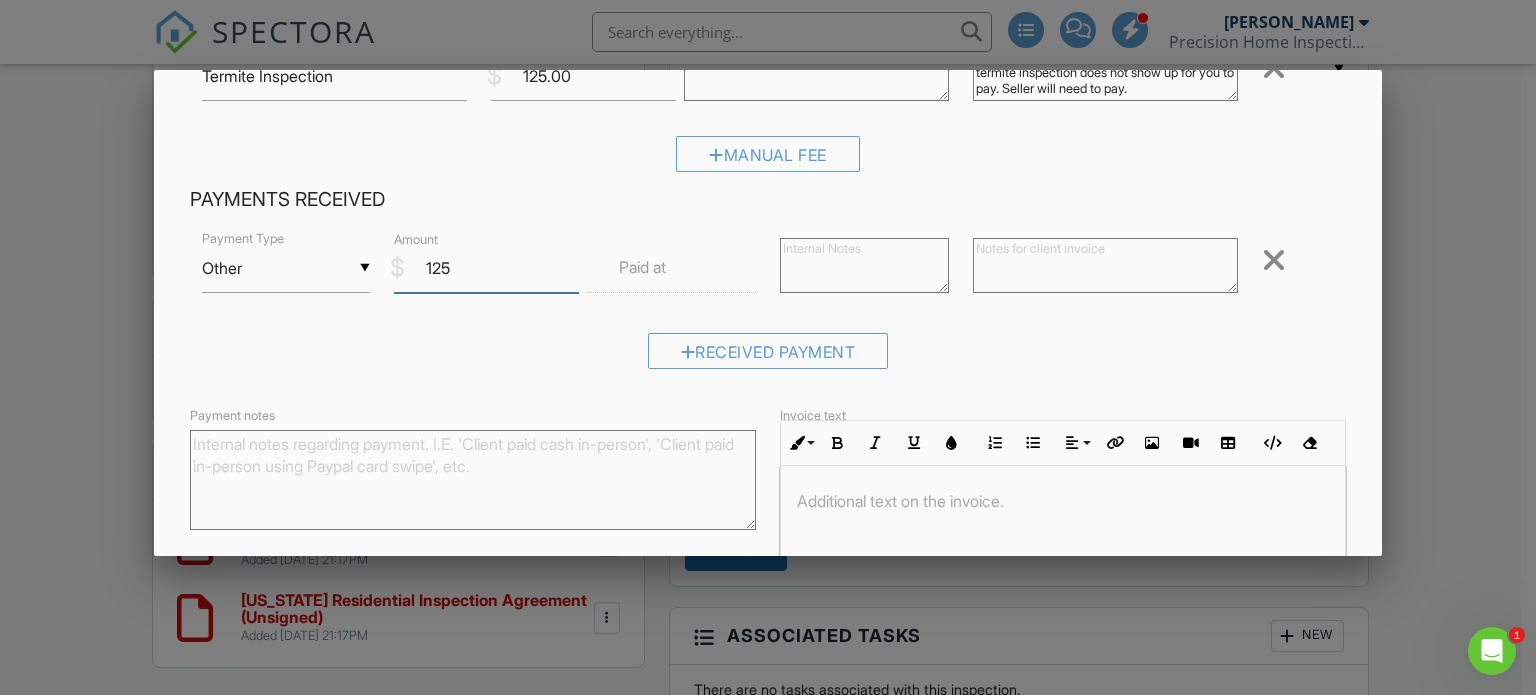 type on "125" 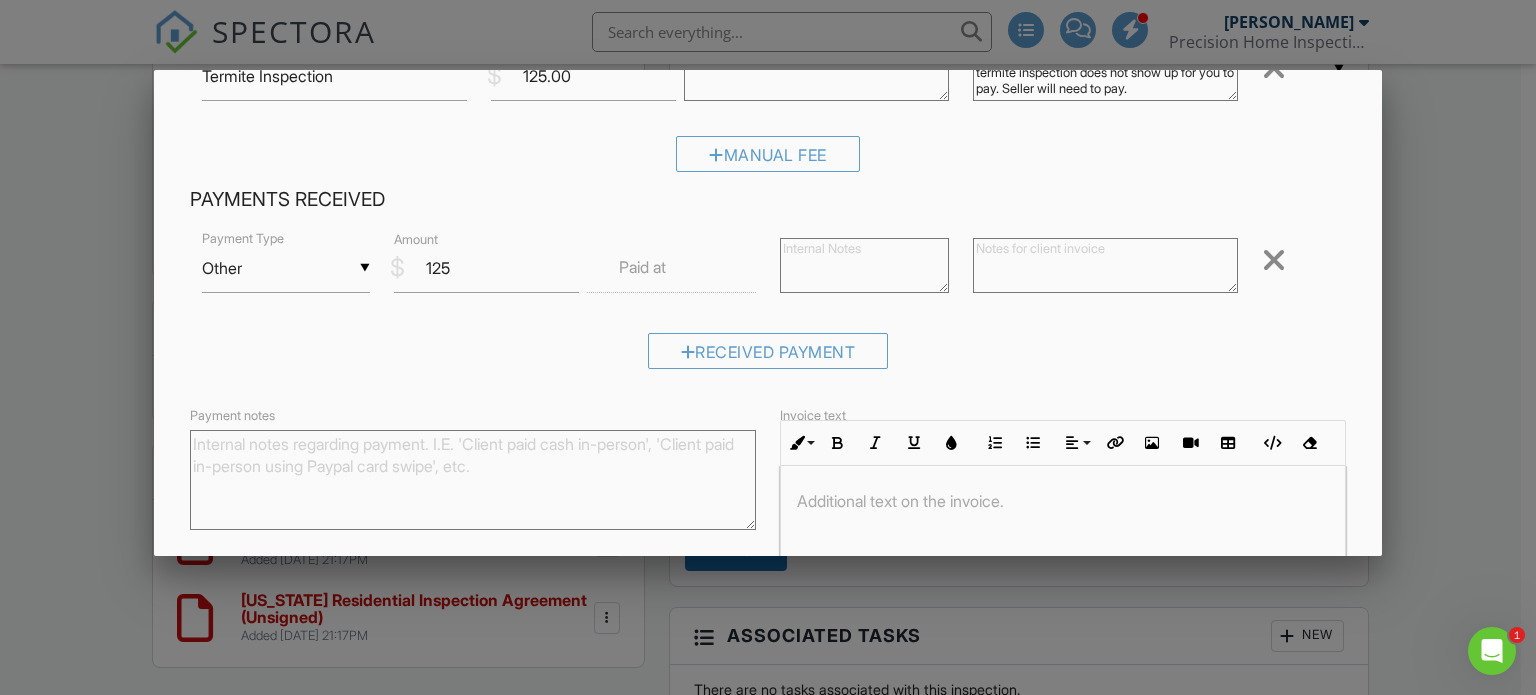 click on "Paid at" at bounding box center (642, 267) 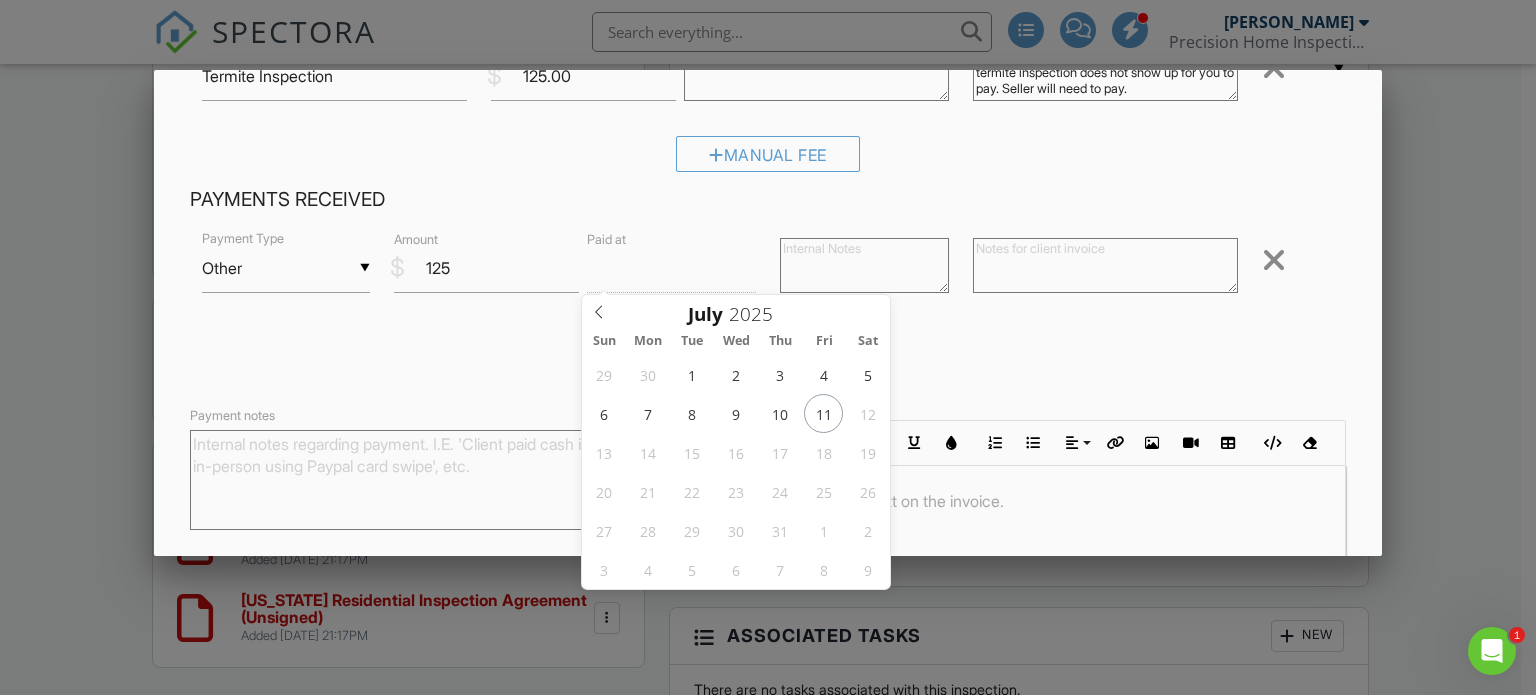 click at bounding box center [671, 268] 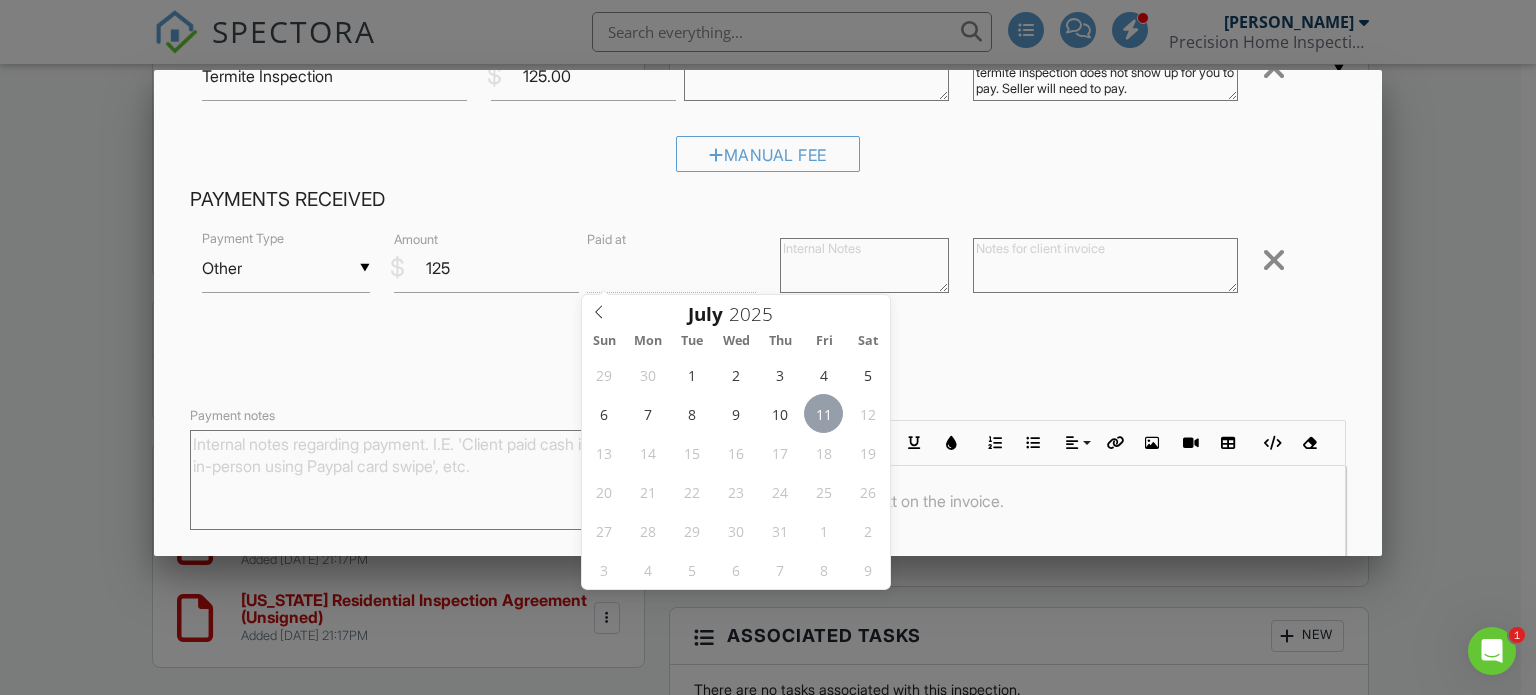 type on "07/11/2025 12:00 PM" 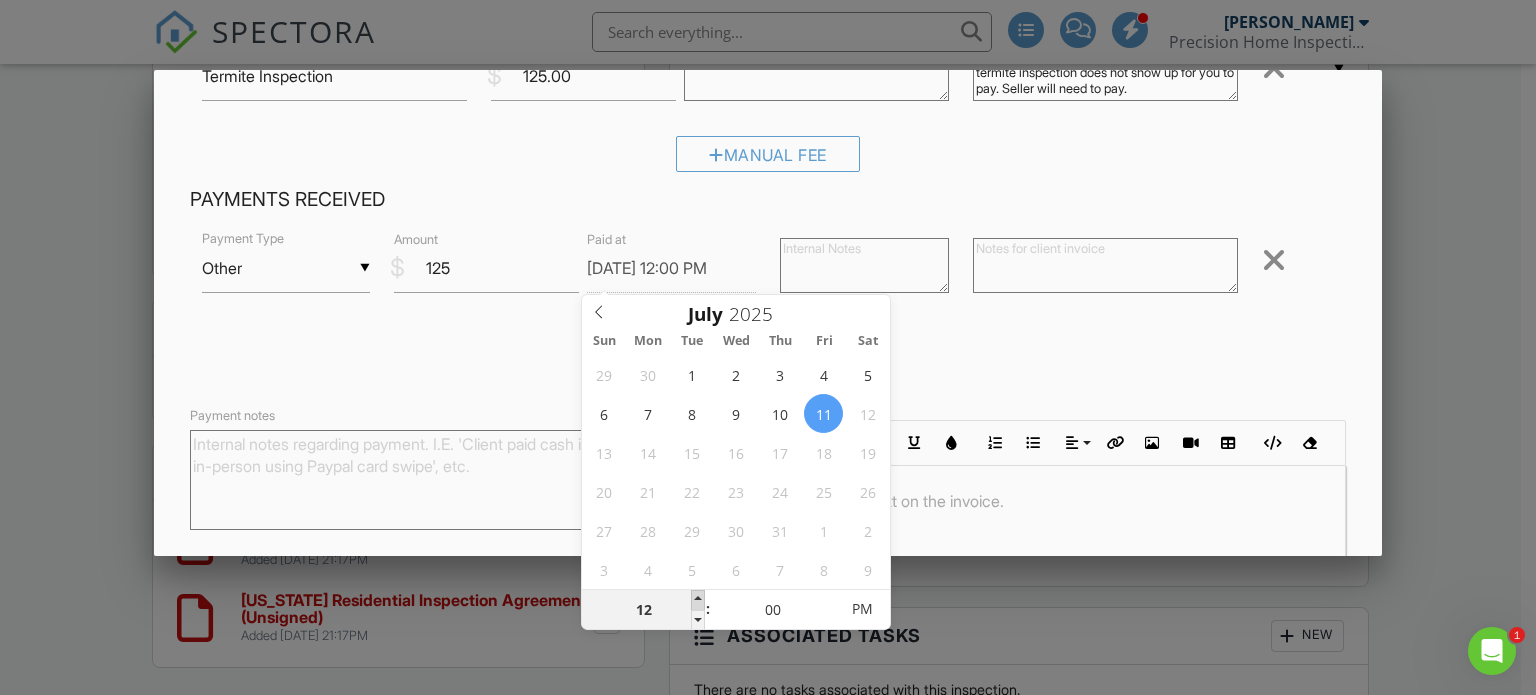 type on "01" 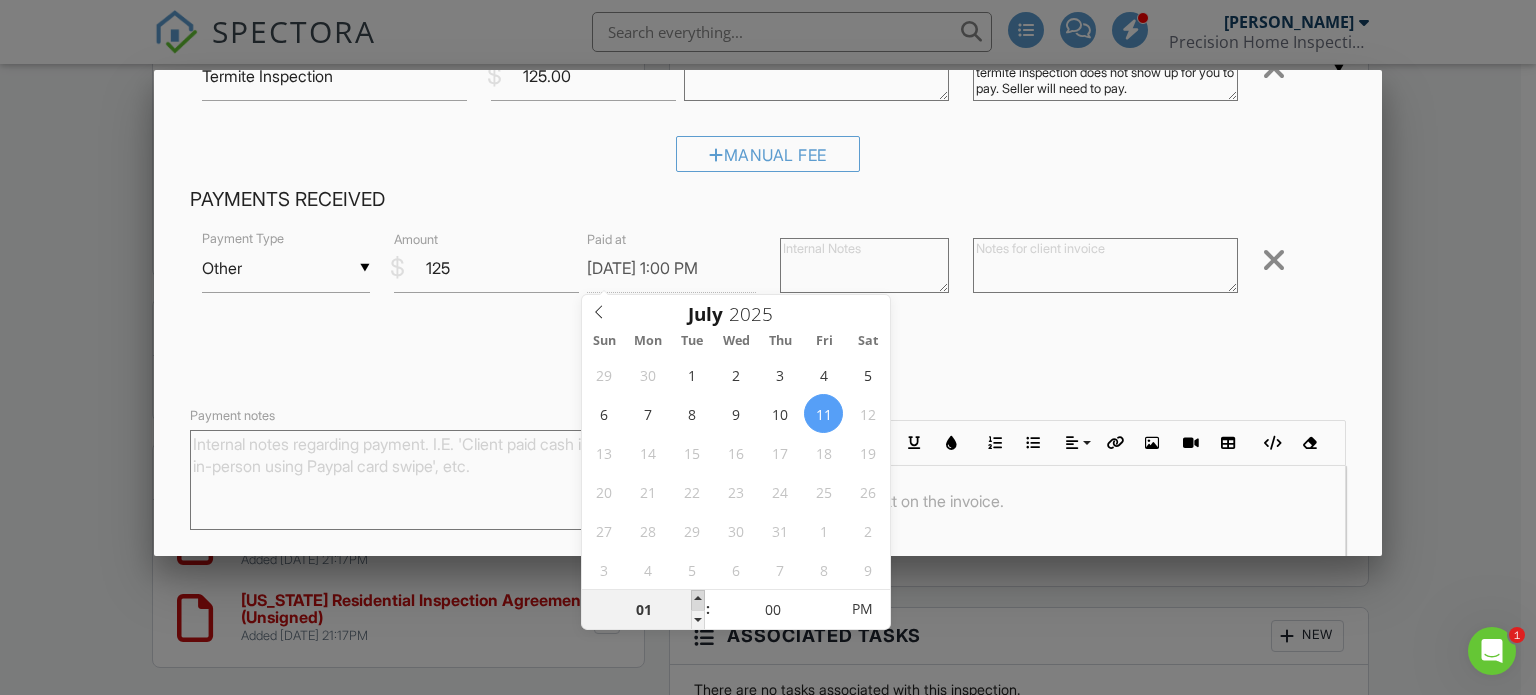 click at bounding box center (698, 600) 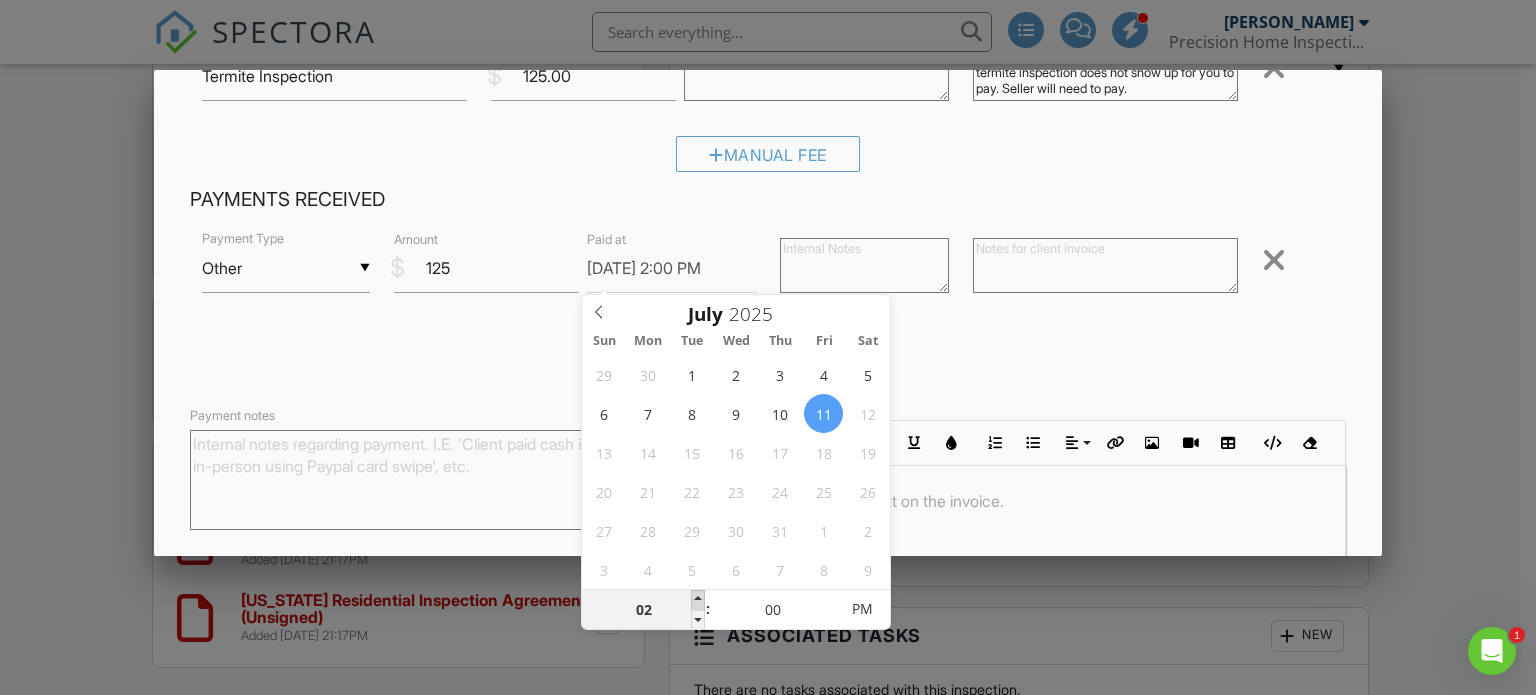 click at bounding box center [698, 600] 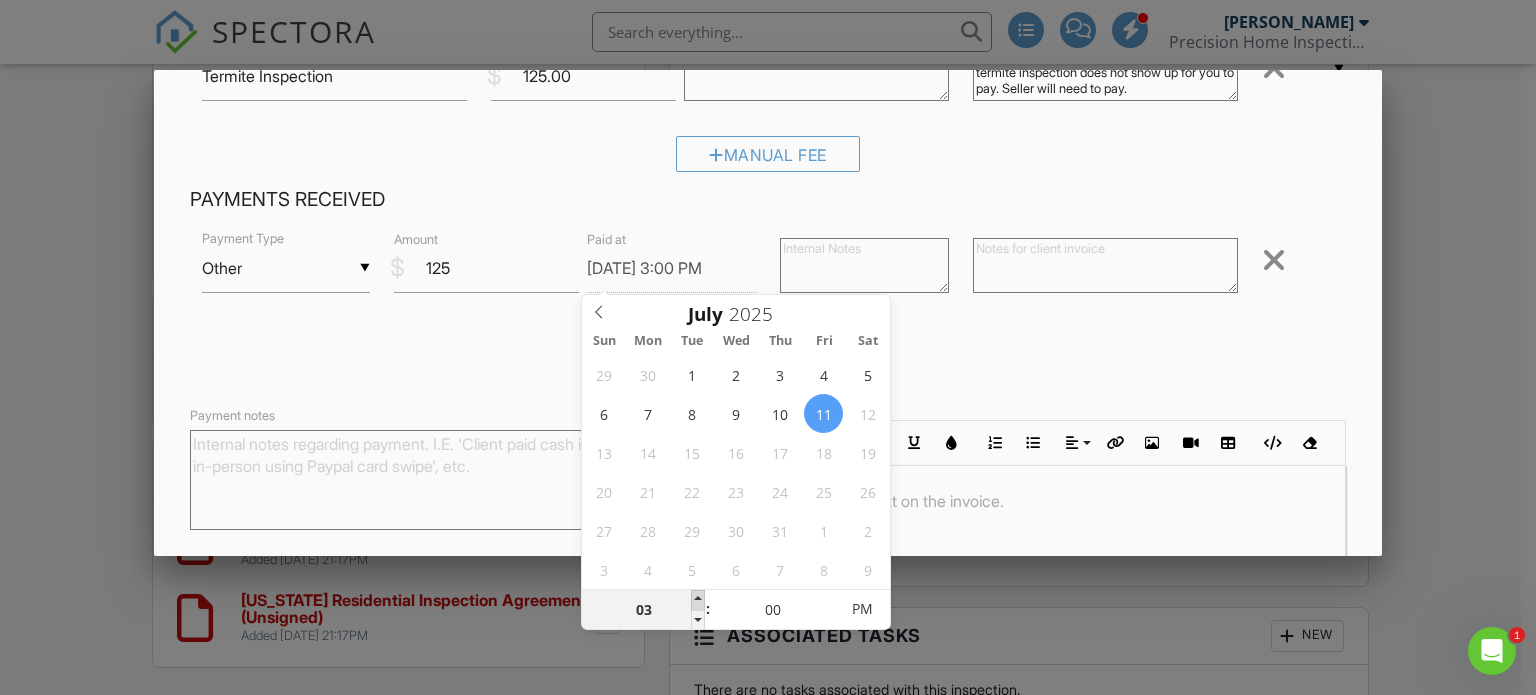click at bounding box center (698, 600) 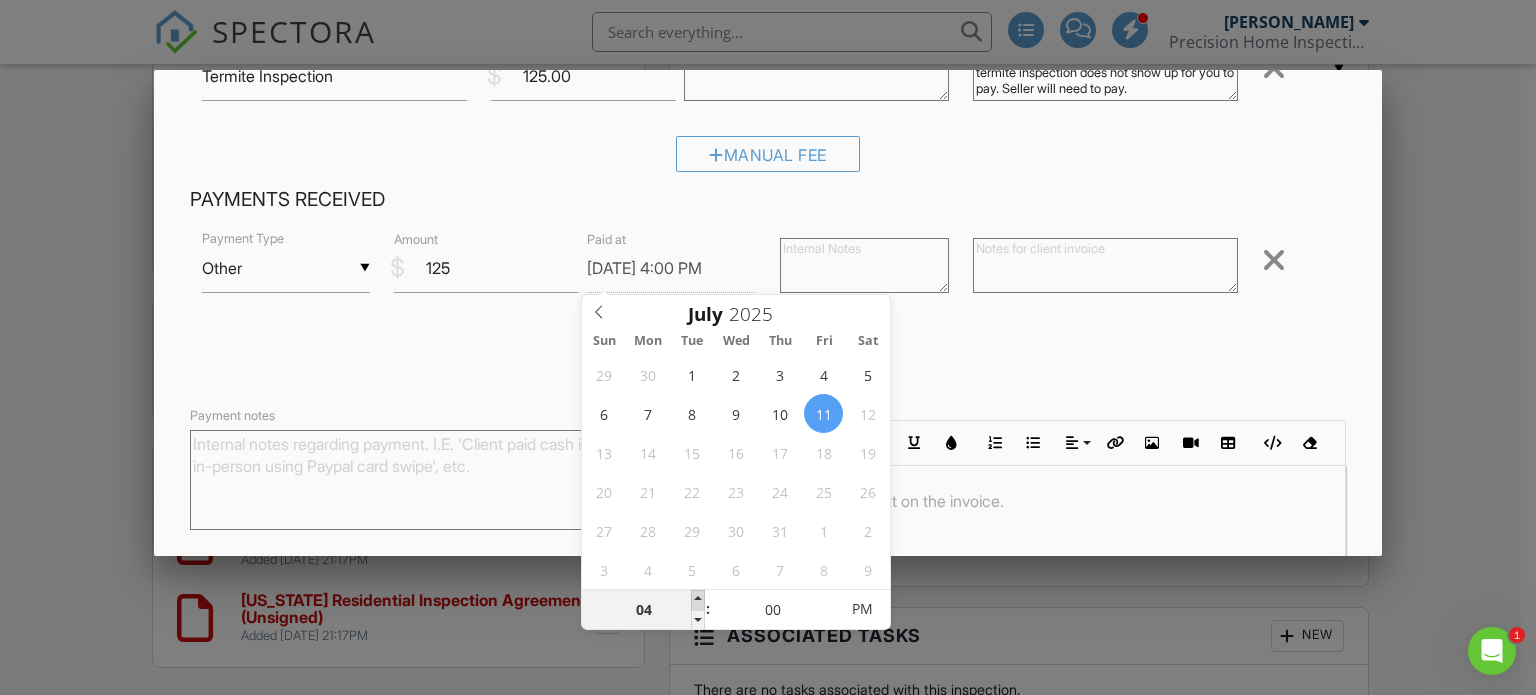 click at bounding box center [698, 600] 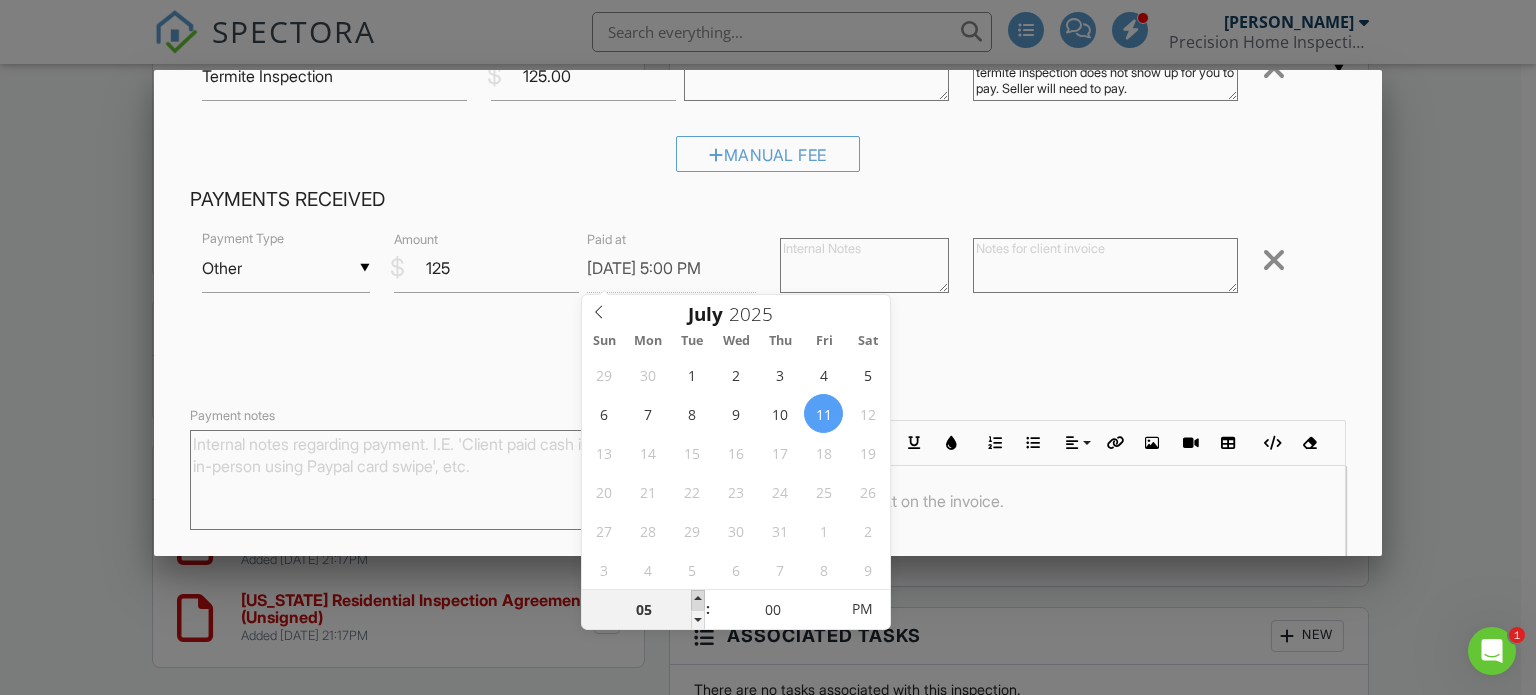 click at bounding box center (698, 600) 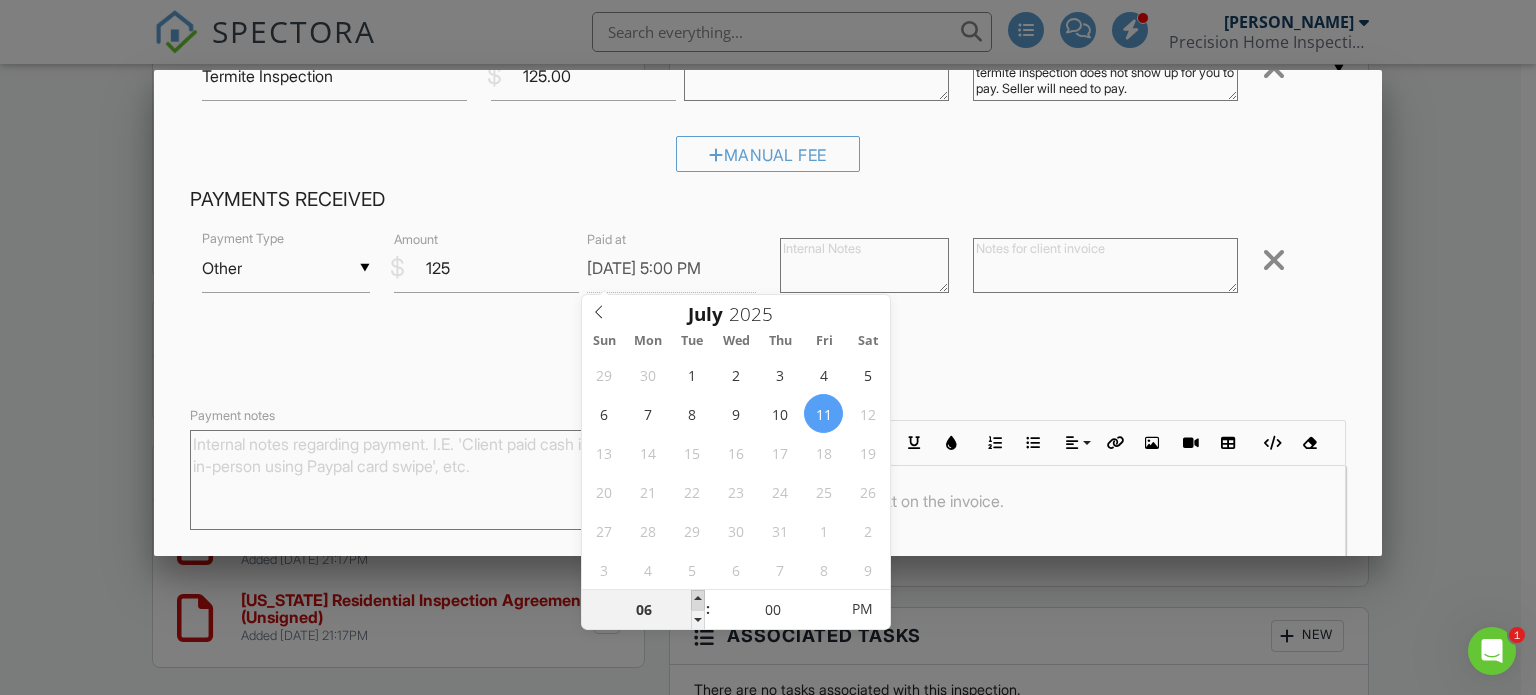 type on "07/11/2025 6:00 PM" 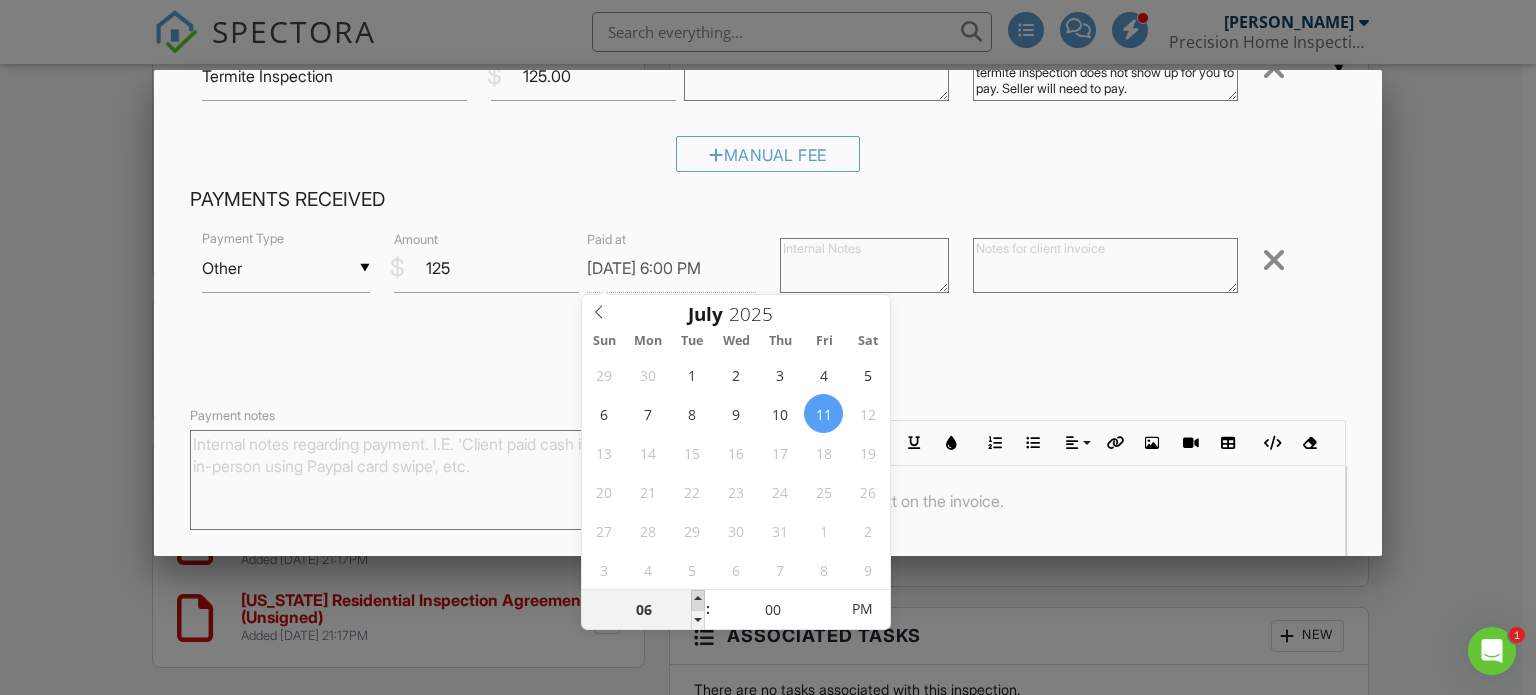 click at bounding box center [698, 600] 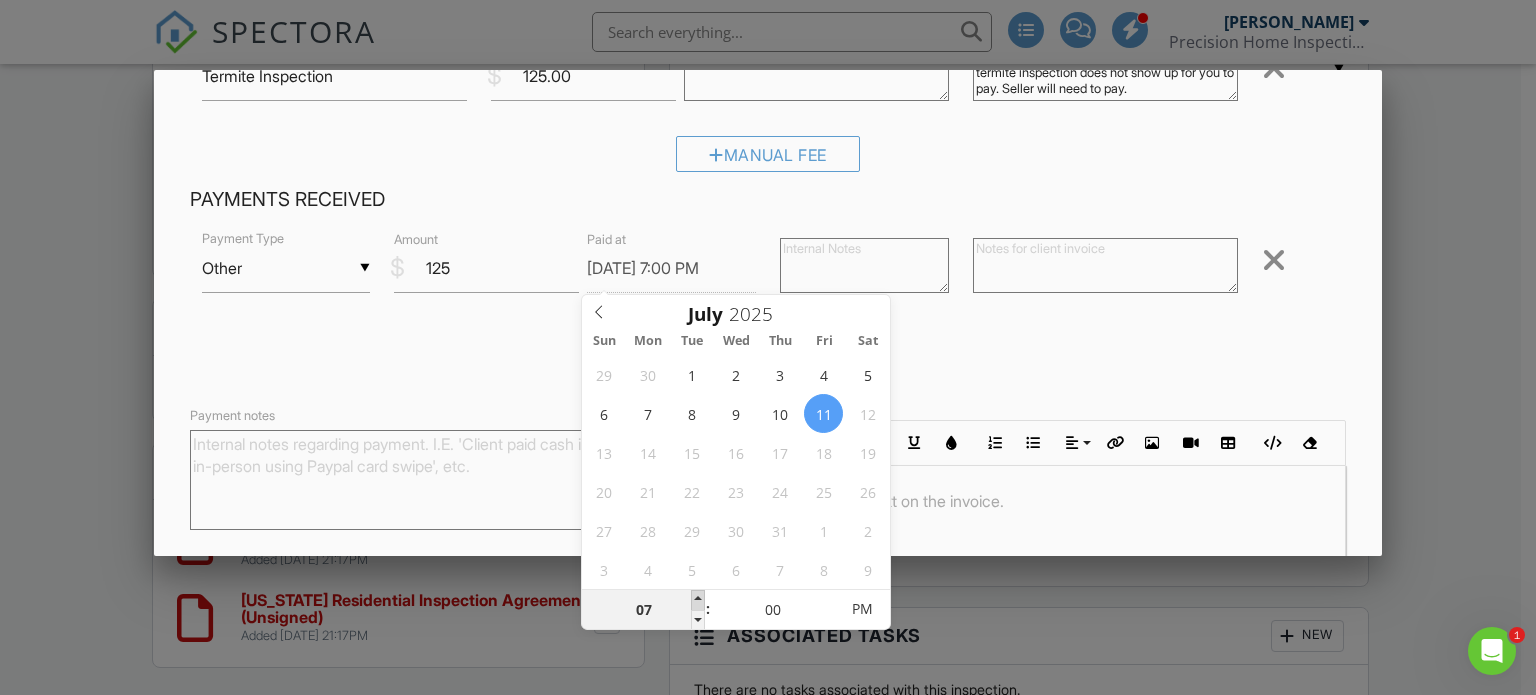 click at bounding box center (698, 600) 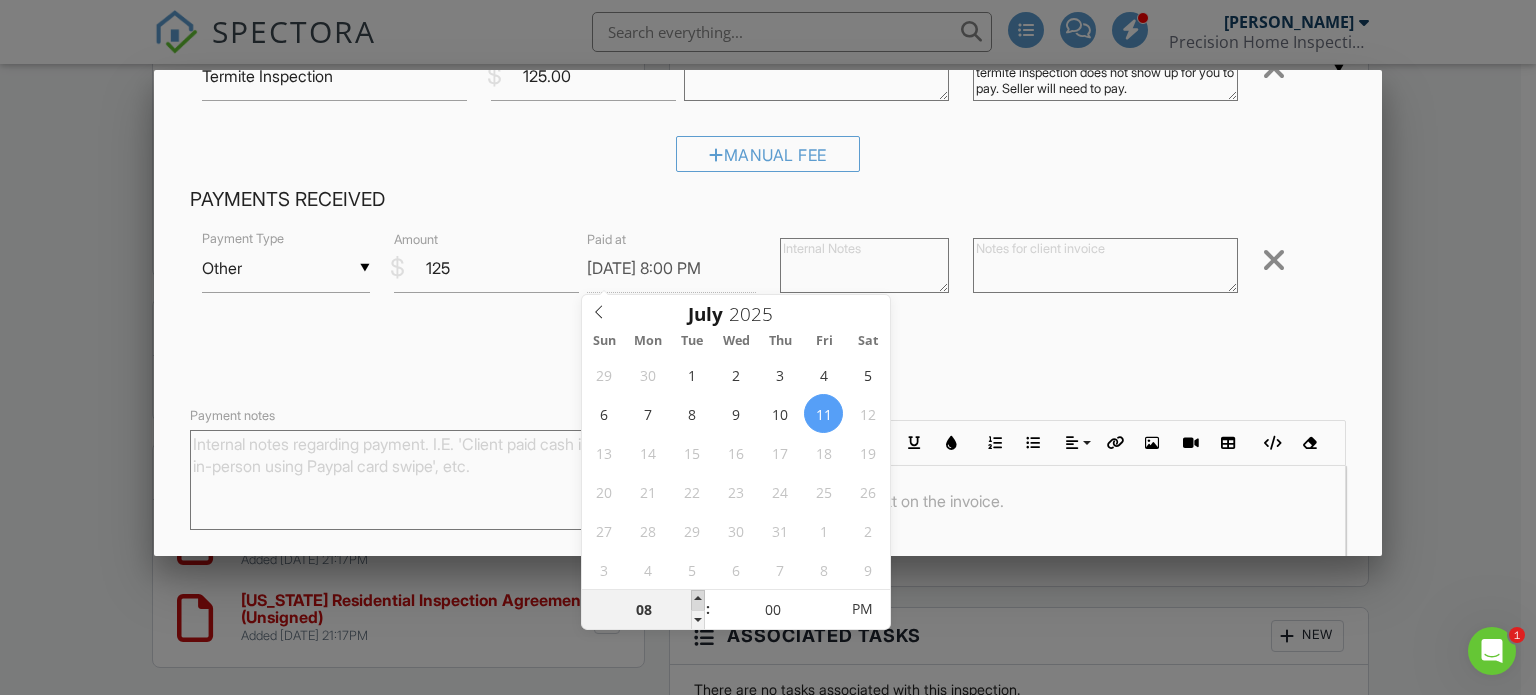 click at bounding box center (698, 600) 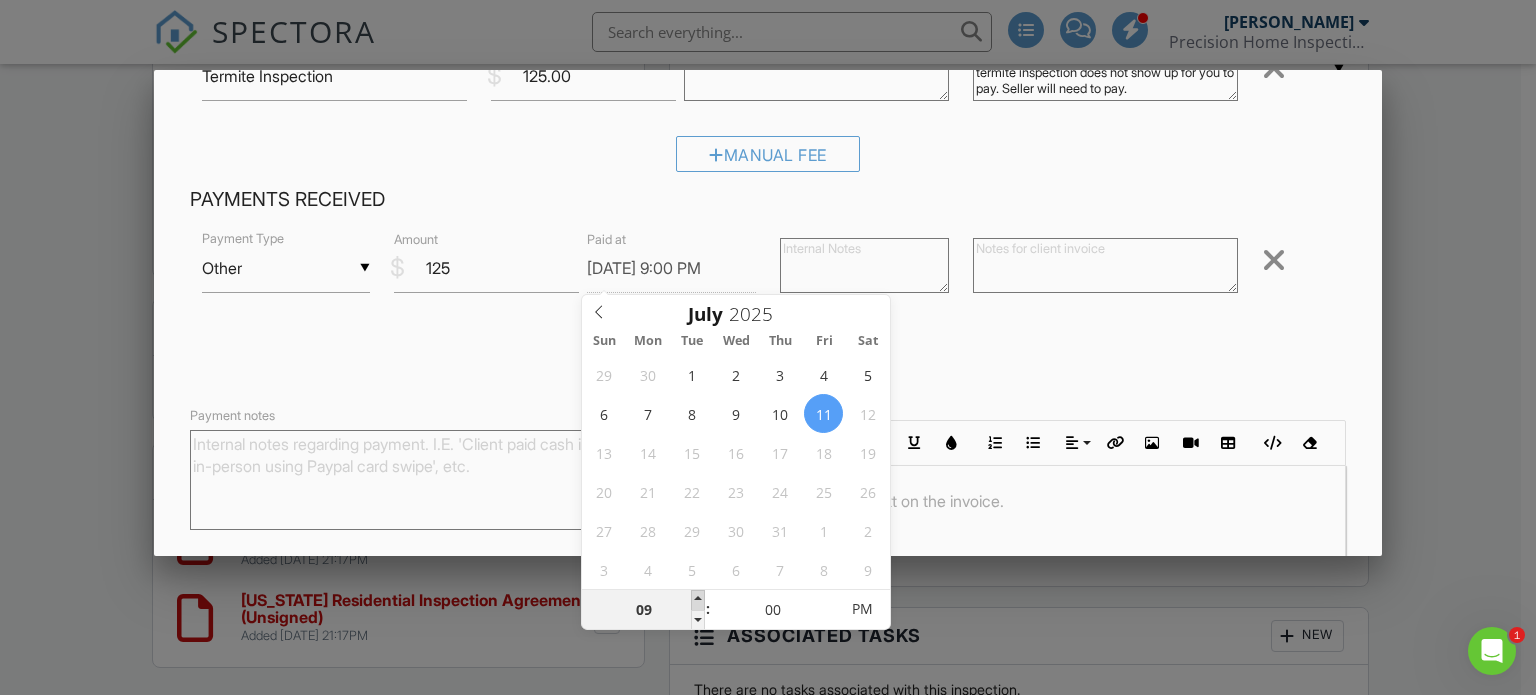 click at bounding box center [698, 600] 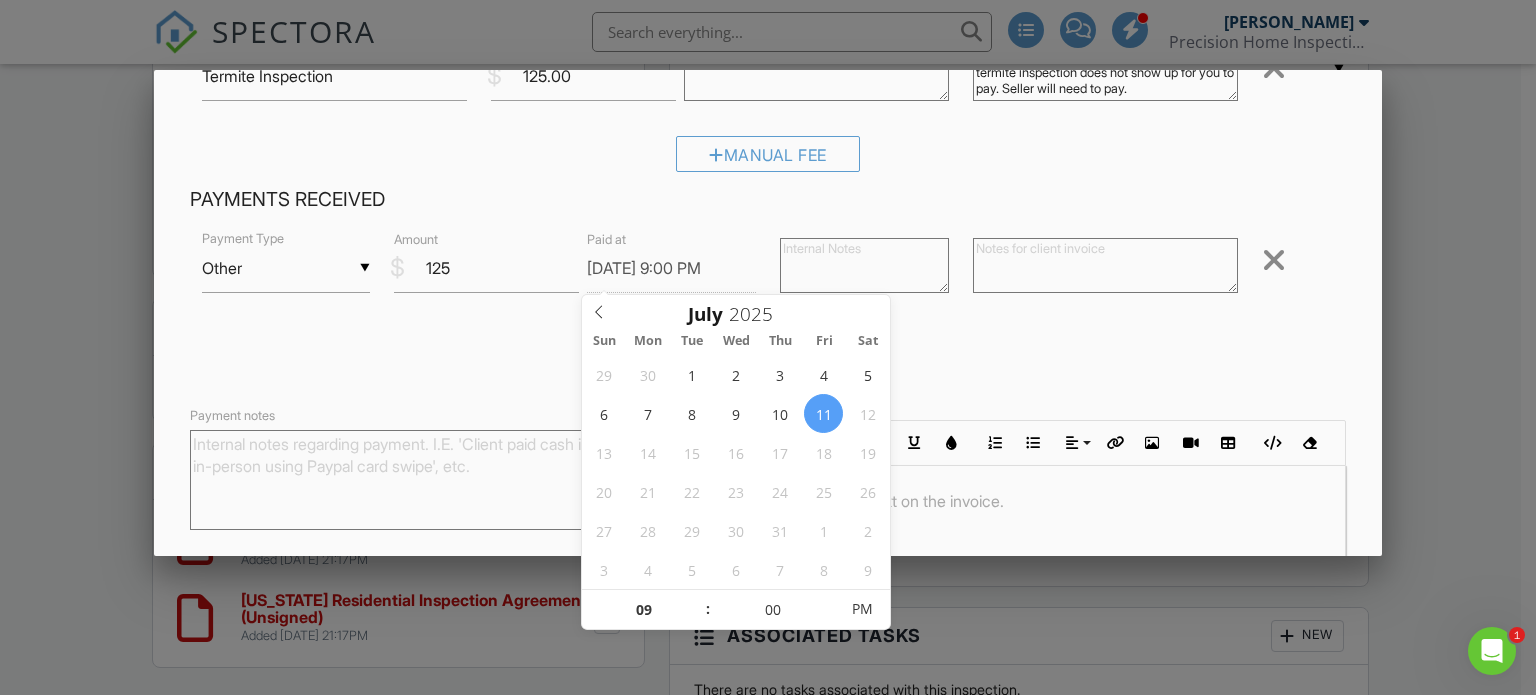 click on "Received Payment" at bounding box center (768, 358) 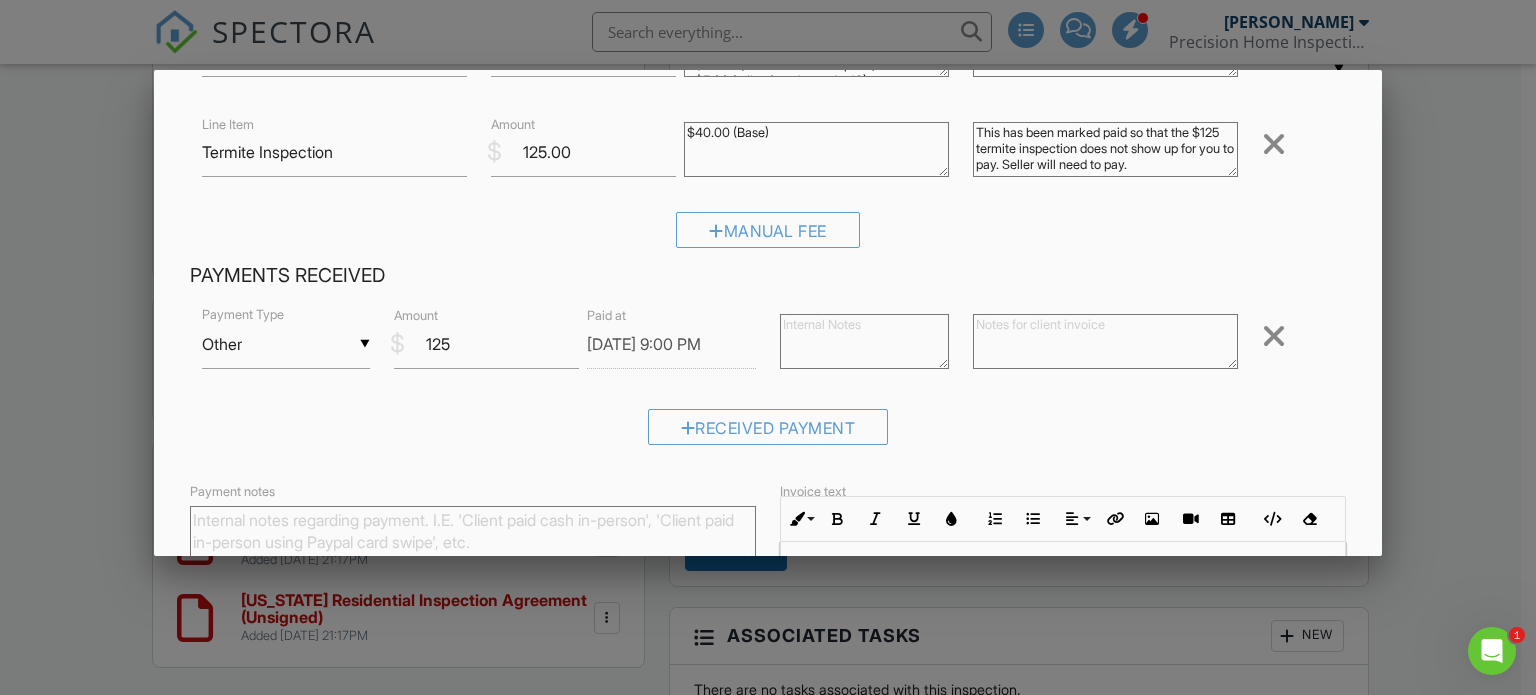 scroll, scrollTop: 248, scrollLeft: 0, axis: vertical 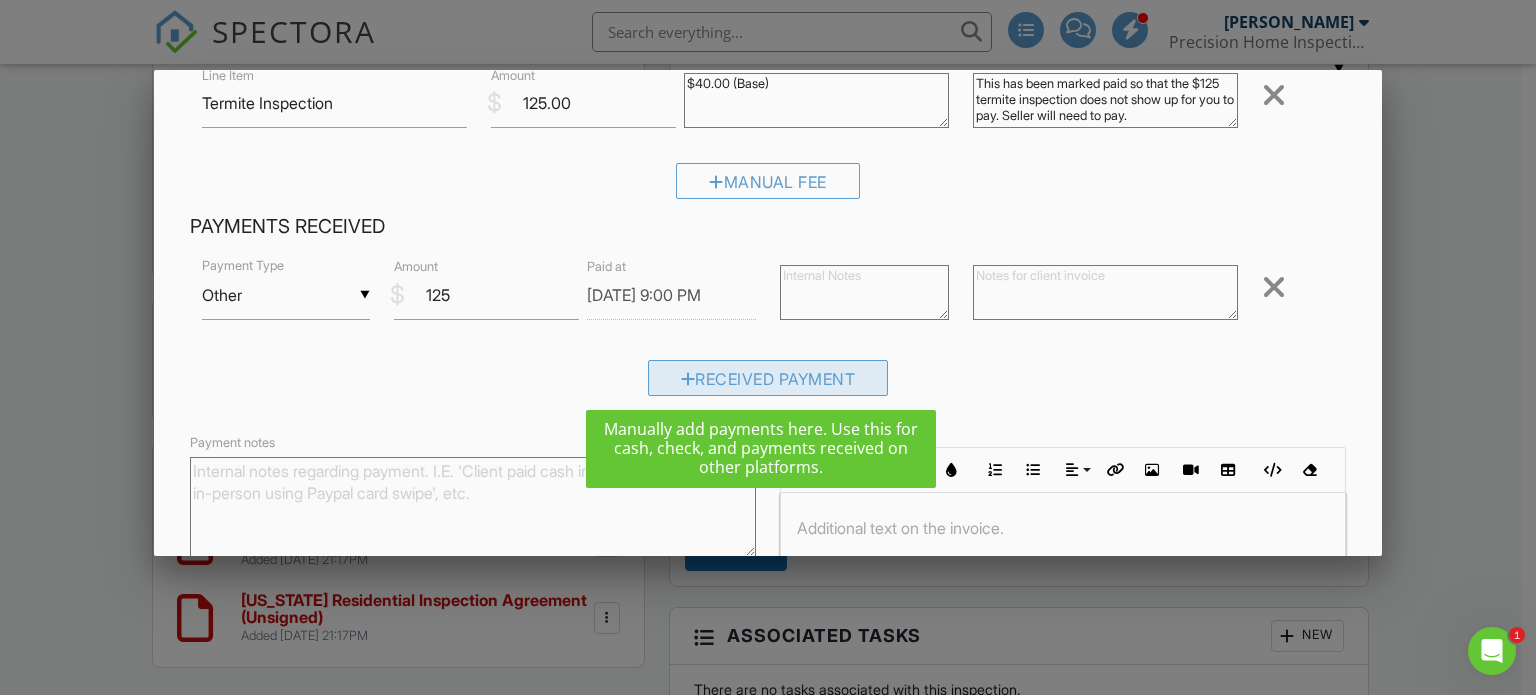 click on "Received Payment" at bounding box center (768, 378) 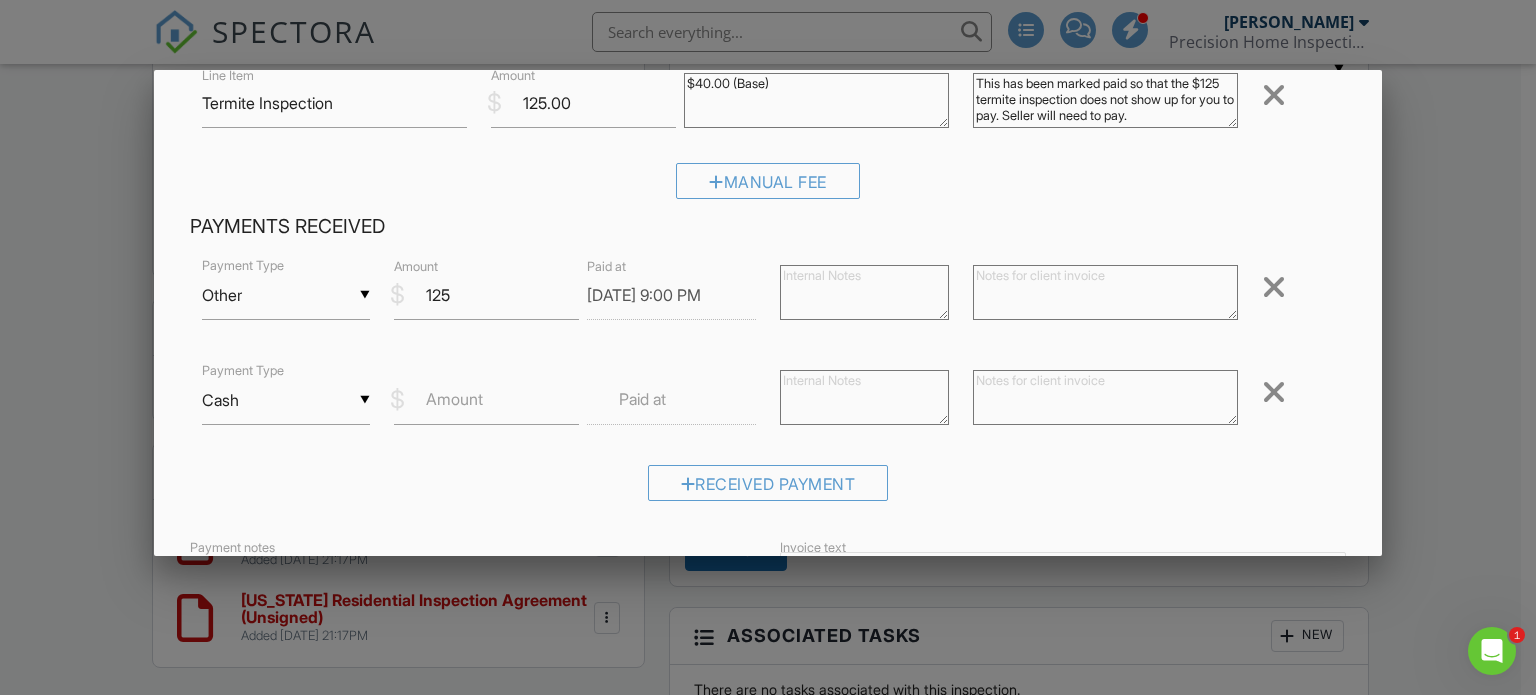 scroll, scrollTop: 534, scrollLeft: 0, axis: vertical 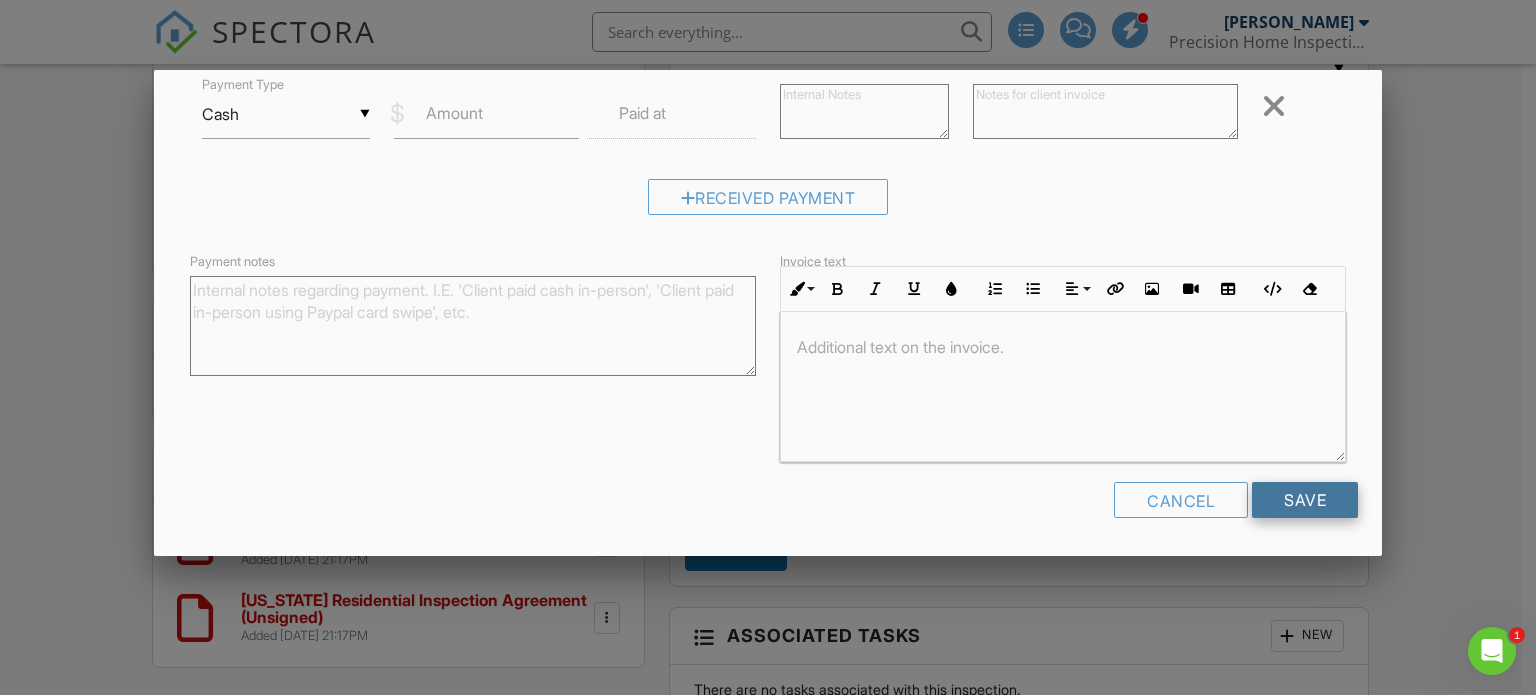 click on "Save" at bounding box center (1305, 500) 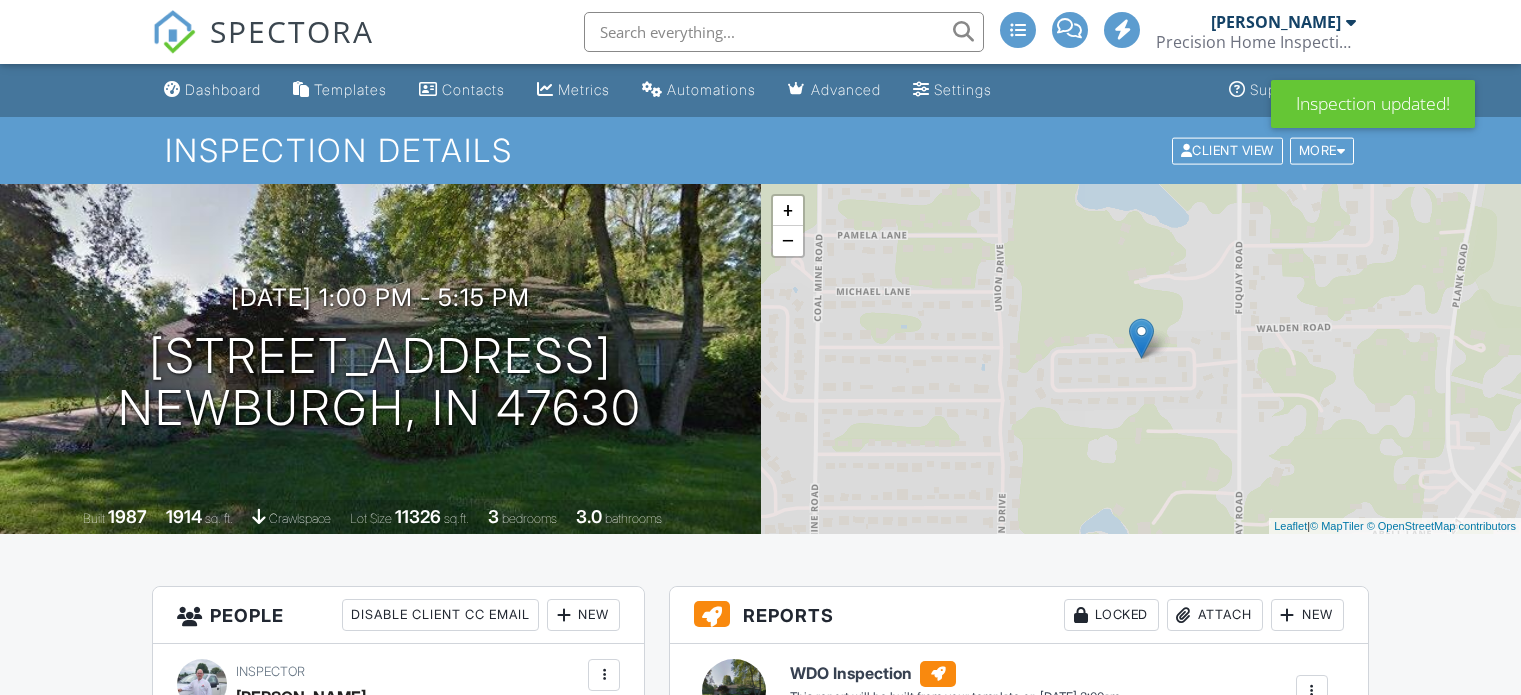 scroll, scrollTop: 0, scrollLeft: 0, axis: both 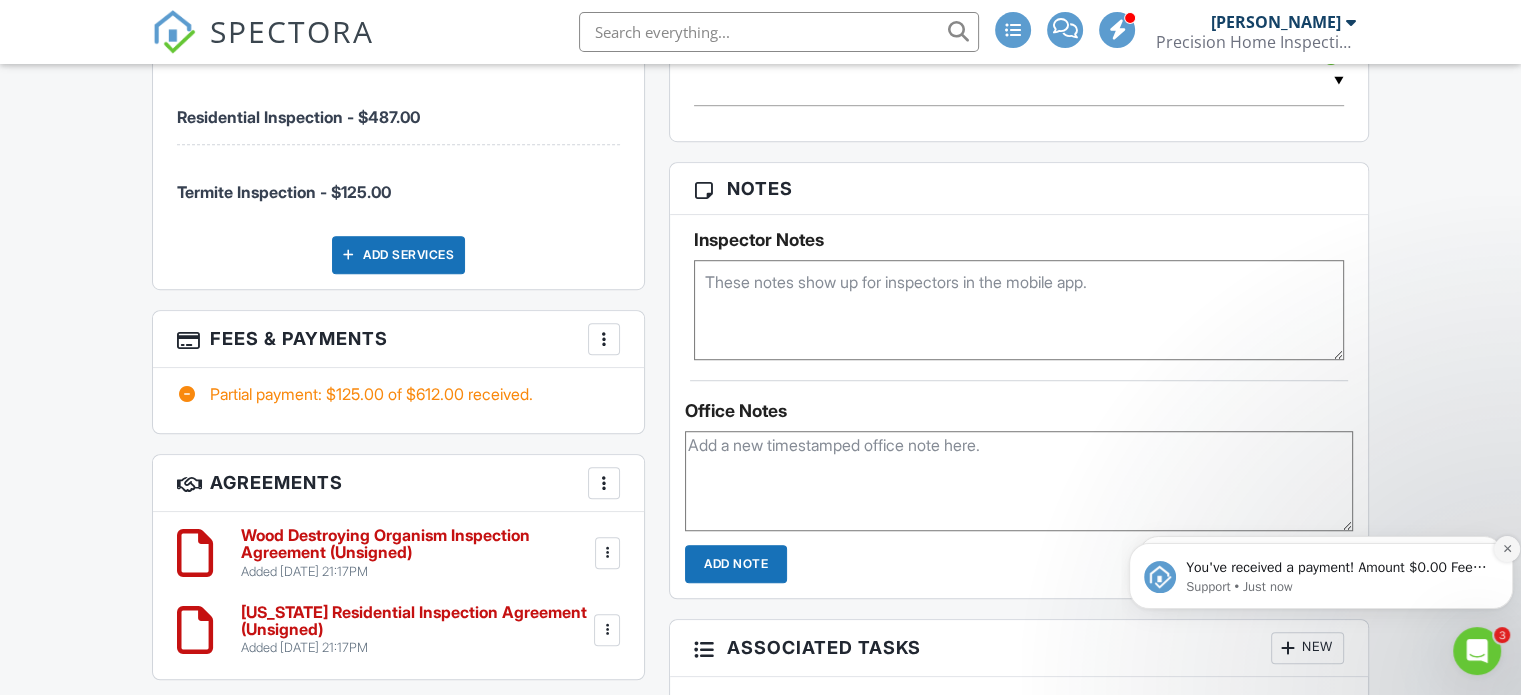click 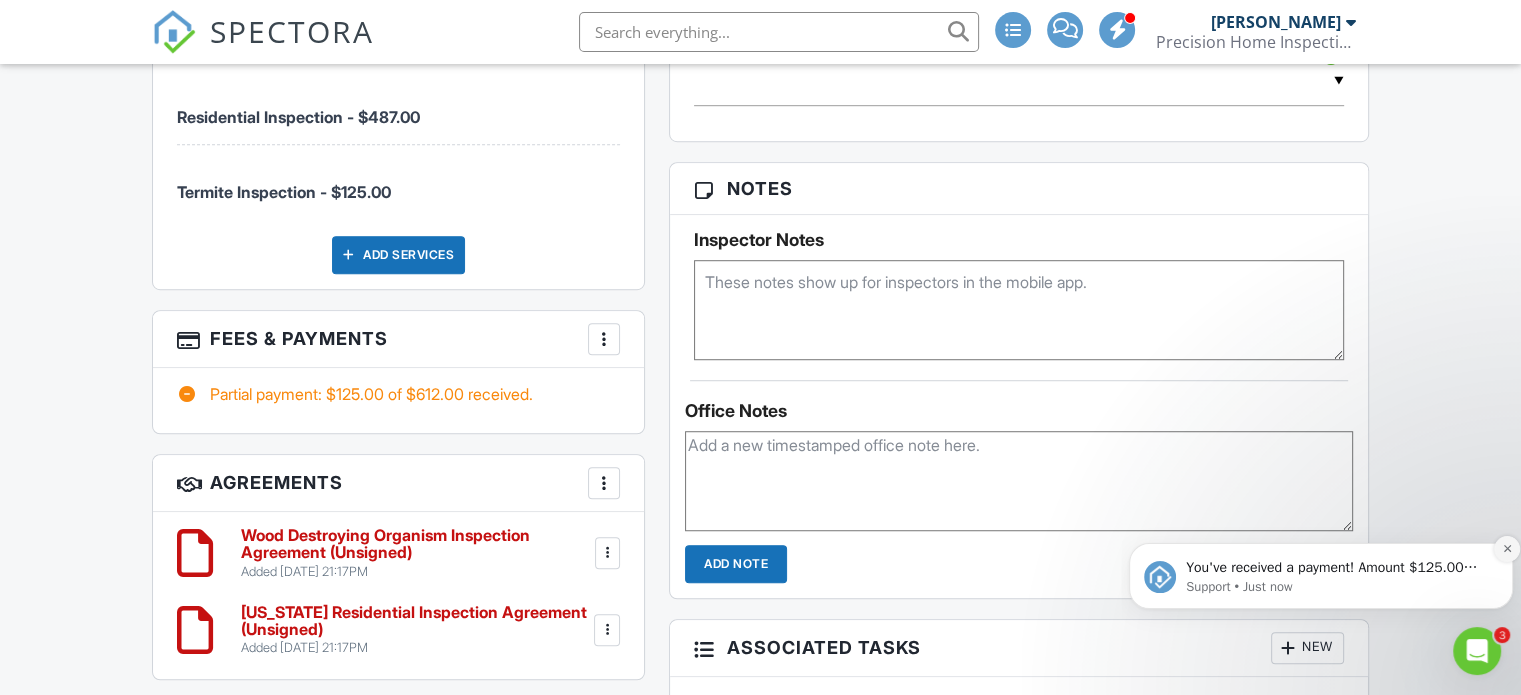 click 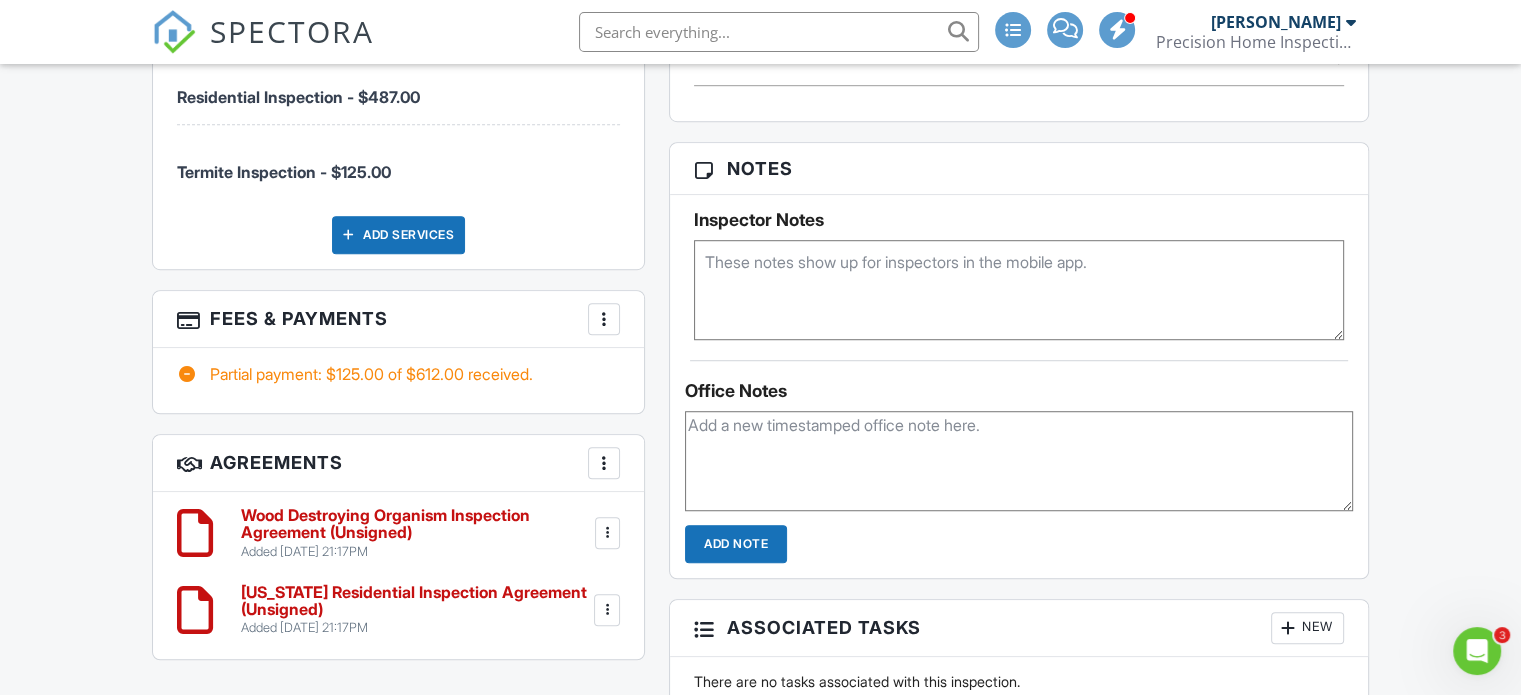 scroll, scrollTop: 1313, scrollLeft: 0, axis: vertical 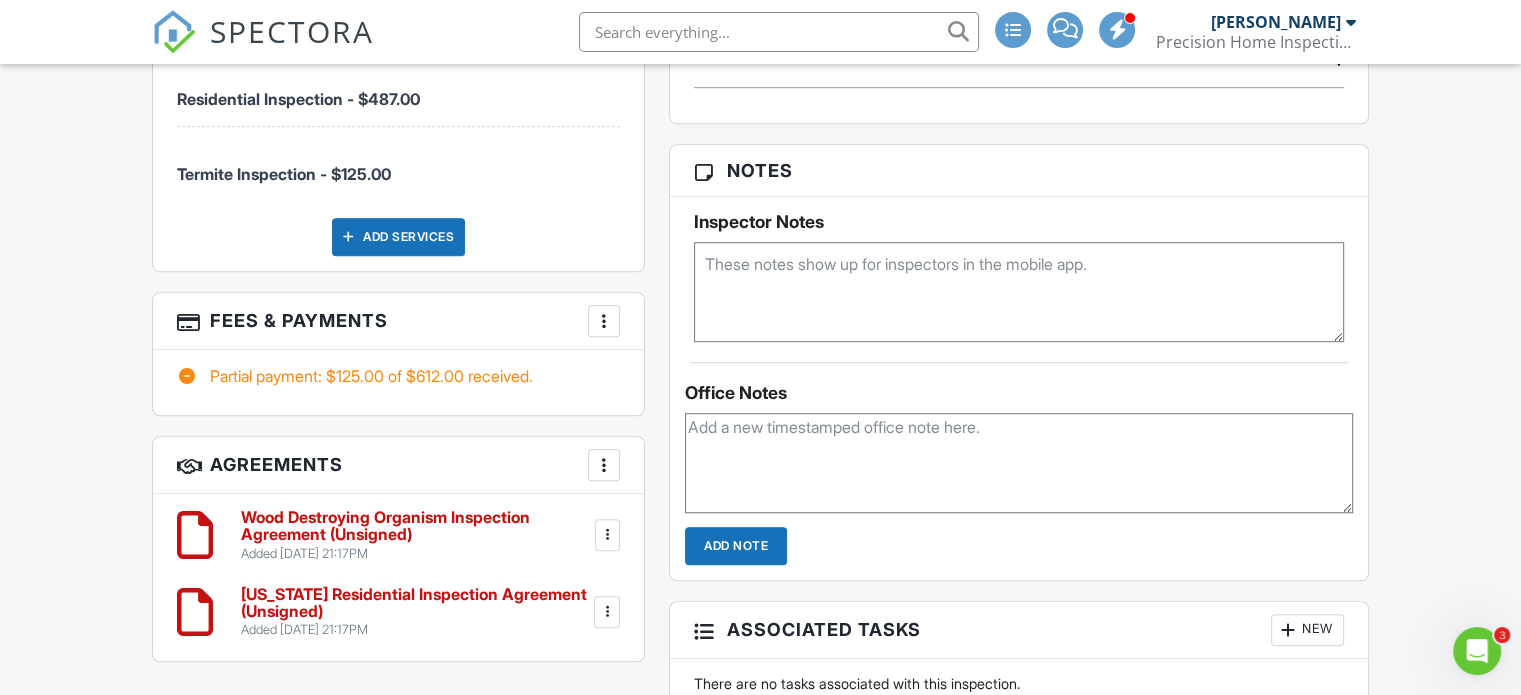 click at bounding box center [604, 321] 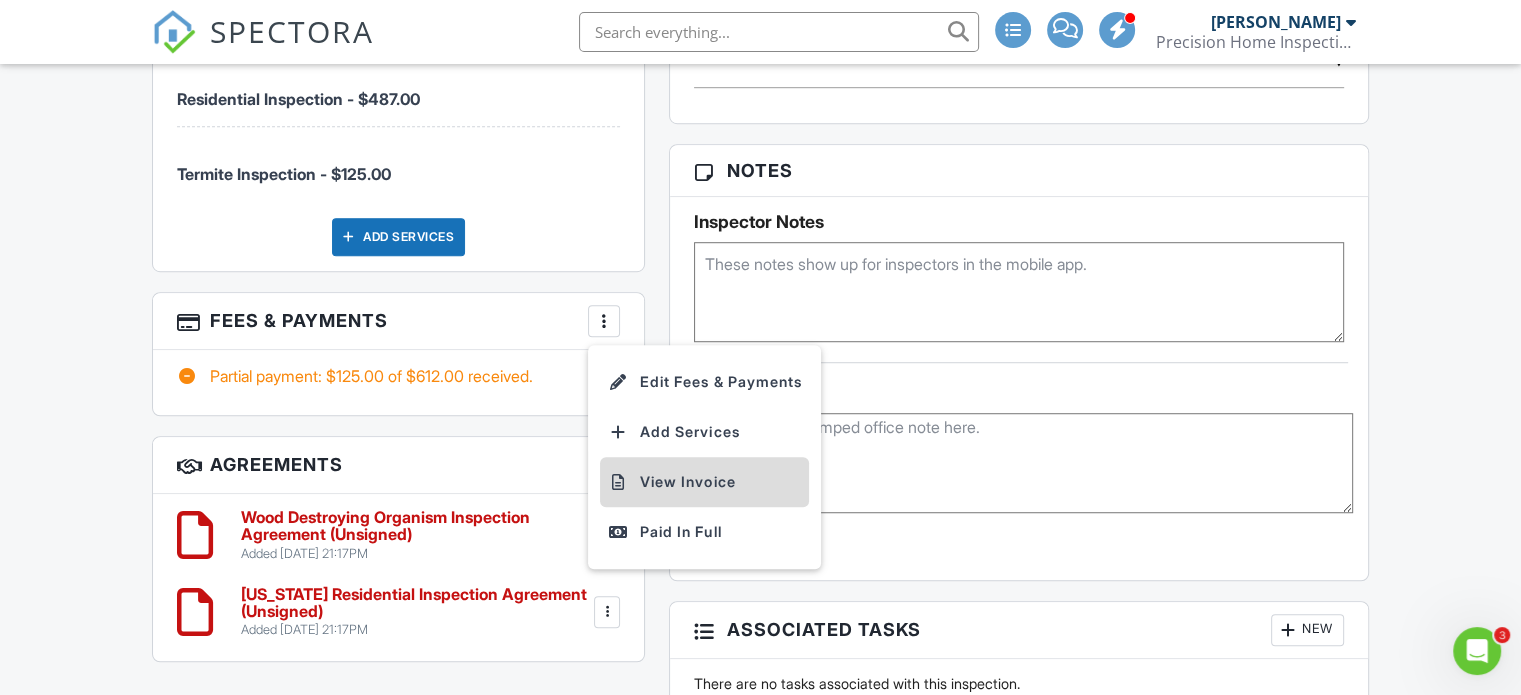 click on "View Invoice" at bounding box center (704, 482) 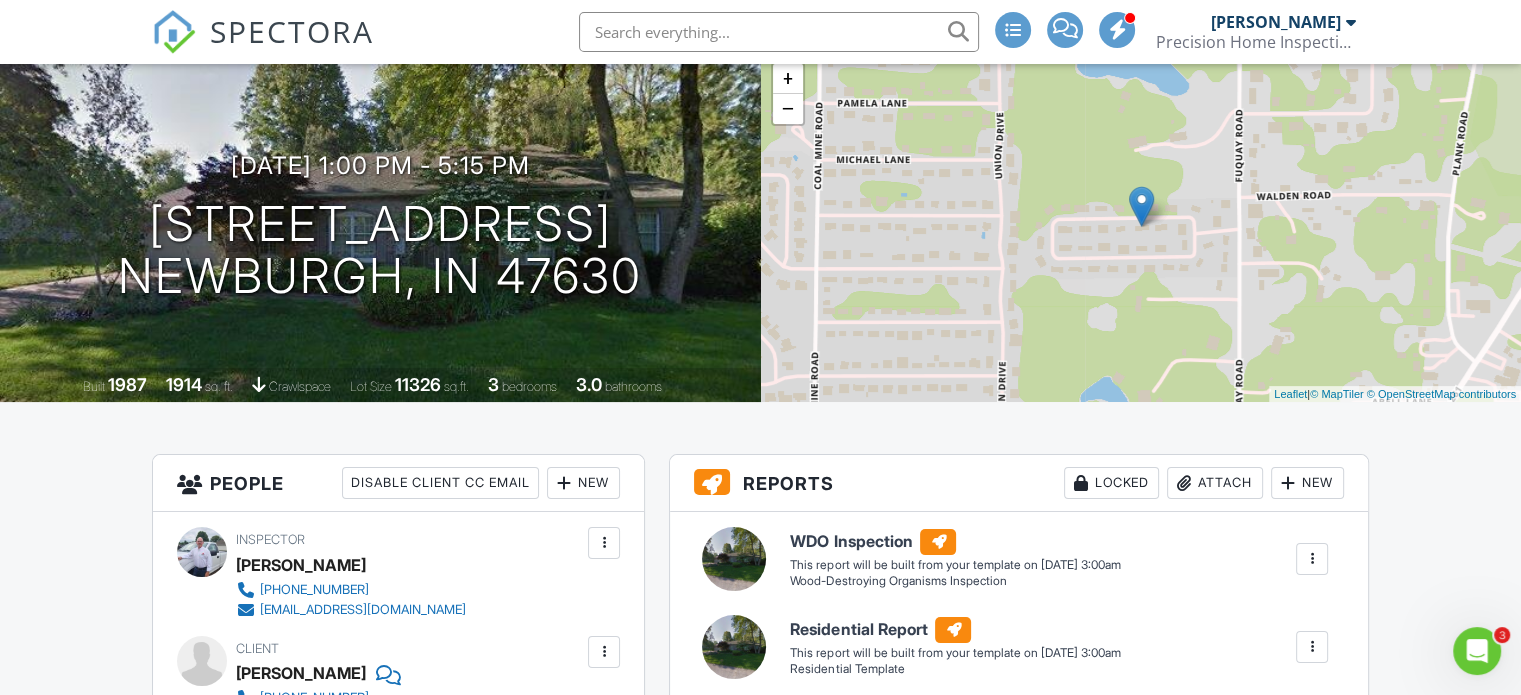 scroll, scrollTop: 0, scrollLeft: 0, axis: both 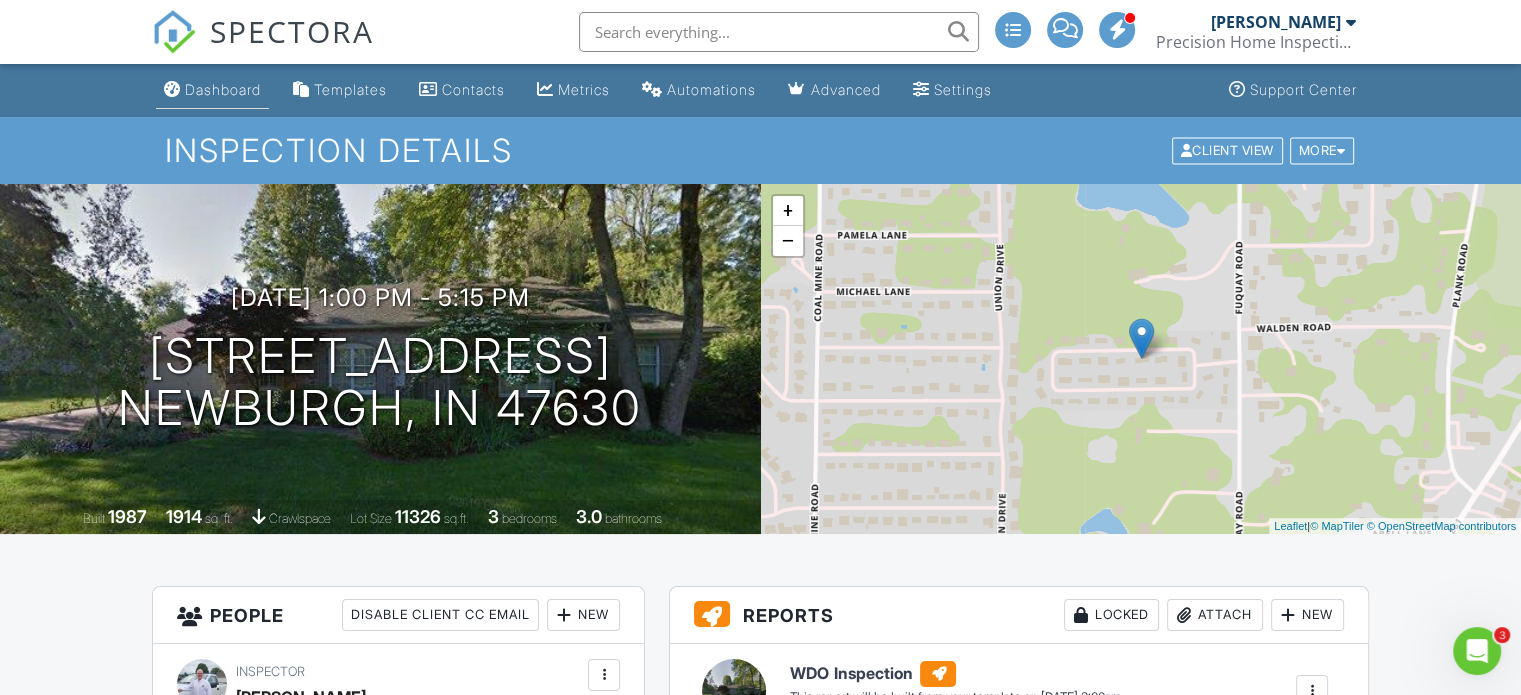 click on "Dashboard" at bounding box center (223, 89) 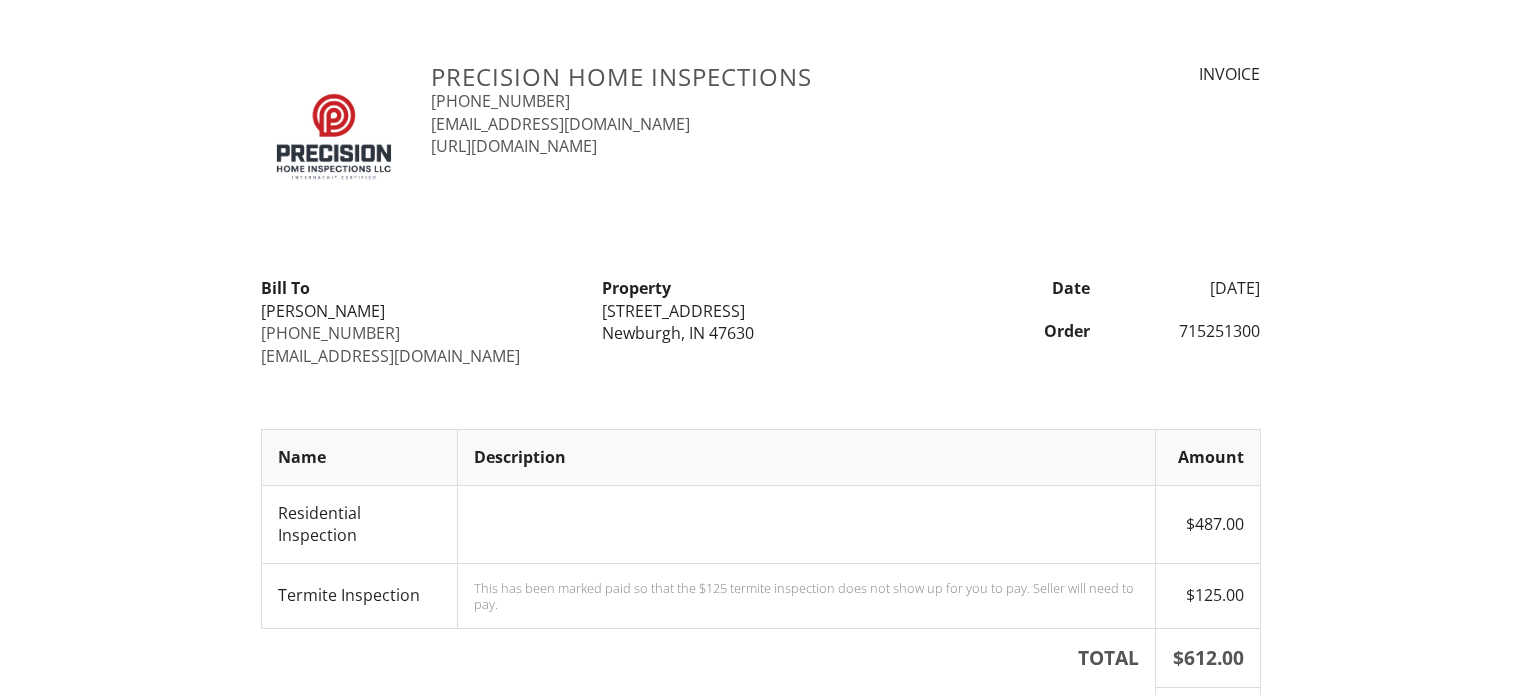 scroll, scrollTop: 0, scrollLeft: 0, axis: both 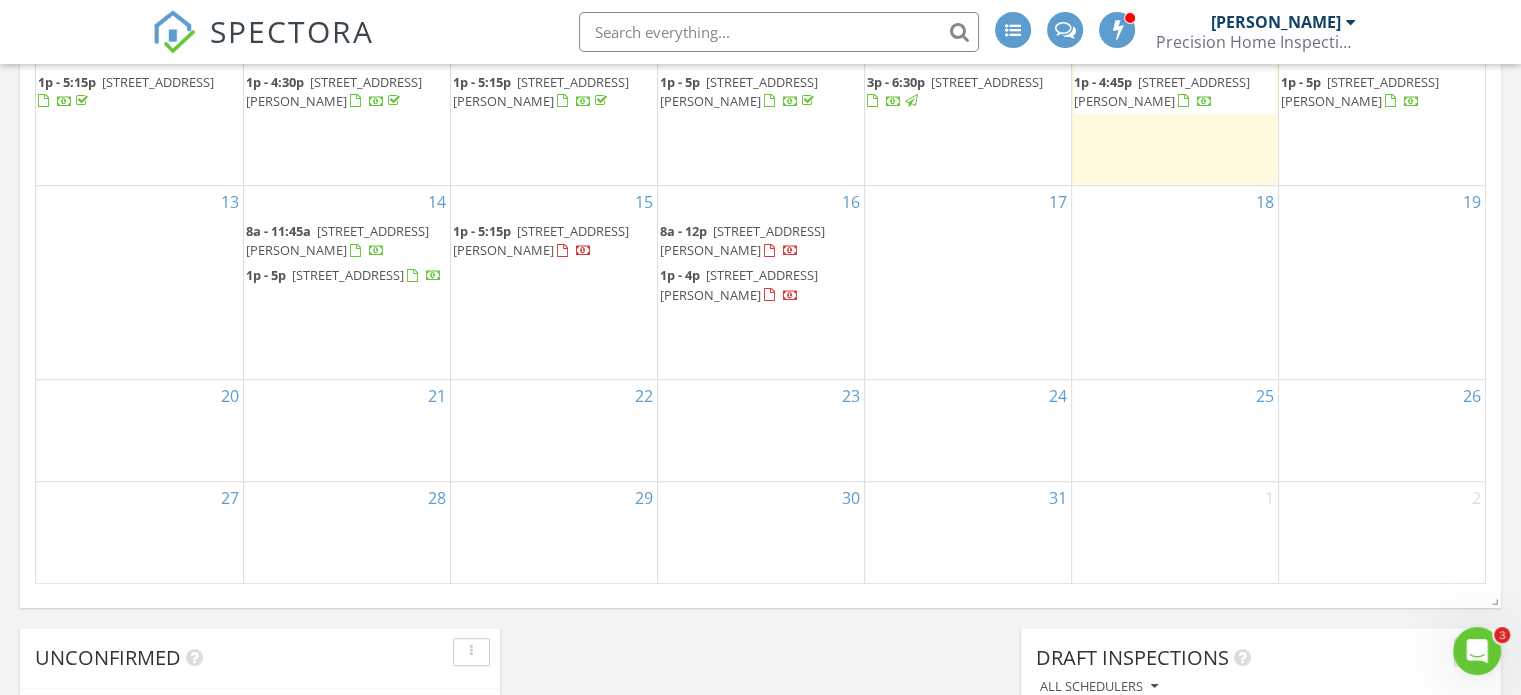 click on "[DATE]
[PERSON_NAME]
8:00 am
[STREET_ADDRESS][PERSON_NAME]
[PERSON_NAME]
11 minutes drive time   3.9 miles       1:00 pm
[STREET_ADDRESS][PERSON_NAME]
[PERSON_NAME]
46 minutes drive time   35.6 miles       New Inspection     New Quote         Map               1 2 + − [GEOGRAPHIC_DATA], [PERSON_NAME][GEOGRAPHIC_DATA], I 69 63.6 km, 56 min Head east on [GEOGRAPHIC_DATA] 250 m Turn right onto [GEOGRAPHIC_DATA] (775 W) 400 m Turn left onto [GEOGRAPHIC_DATA] (300 S) 800 m Turn right onto [GEOGRAPHIC_DATA] 261 (SR 261) 2 km Continue onto Old State Route 261 2 km Turn left onto [PERSON_NAME][GEOGRAPHIC_DATA] 450 m Turn right onto [GEOGRAPHIC_DATA] 200 m Turn left onto [GEOGRAPHIC_DATA] 350 m Turn right onto [GEOGRAPHIC_DATA] 100 m Turn right onto [GEOGRAPHIC_DATA] 100 m You have arrived at your 1st destination, on the right 0 m 200 m 8 km" at bounding box center (760, -82) 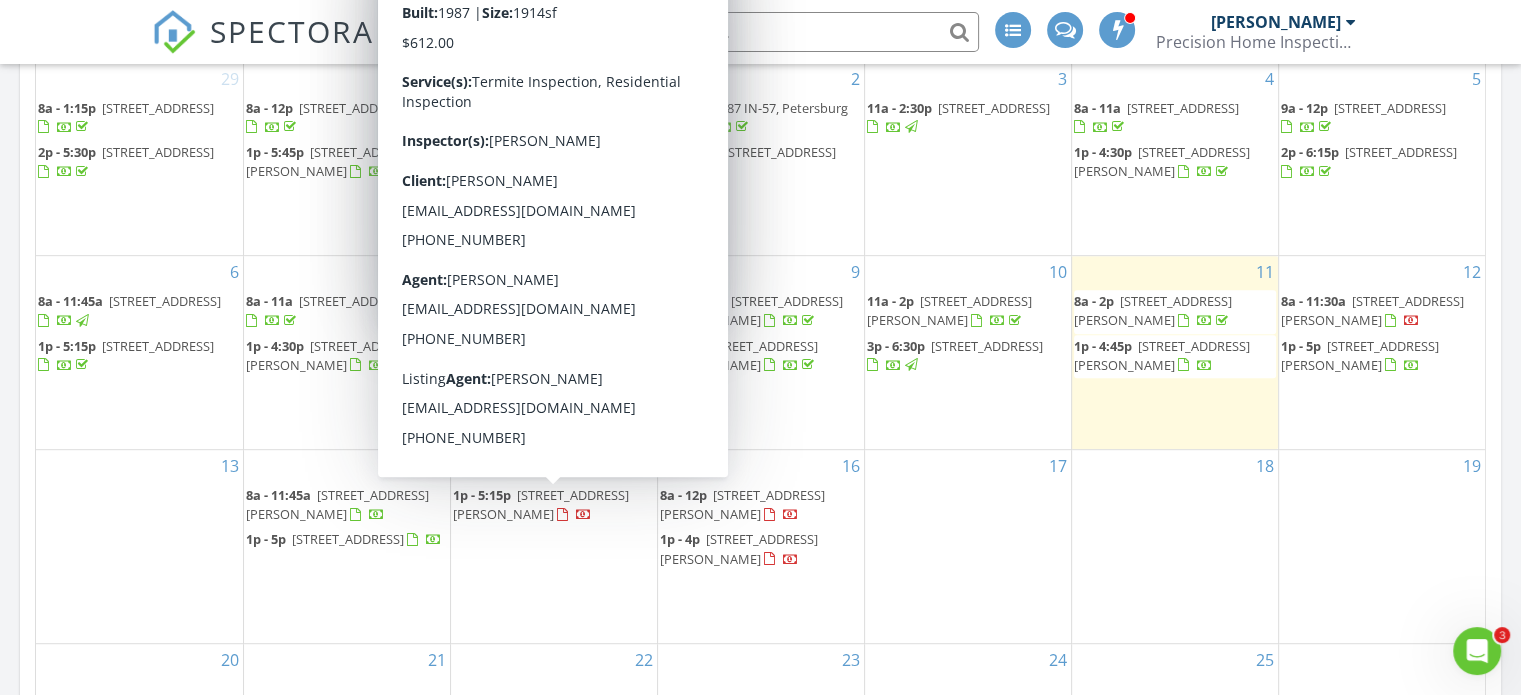 scroll, scrollTop: 980, scrollLeft: 0, axis: vertical 